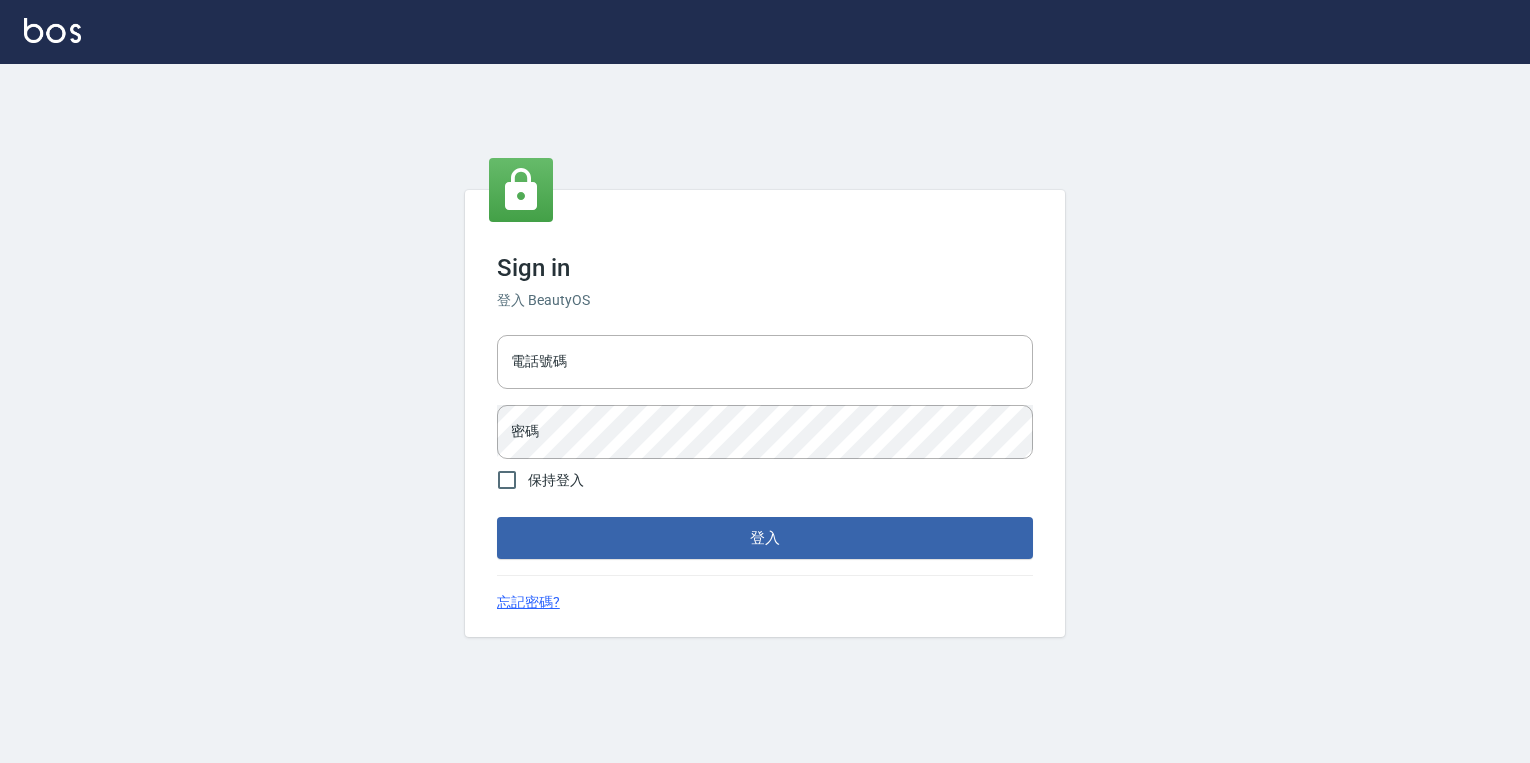 scroll, scrollTop: 0, scrollLeft: 0, axis: both 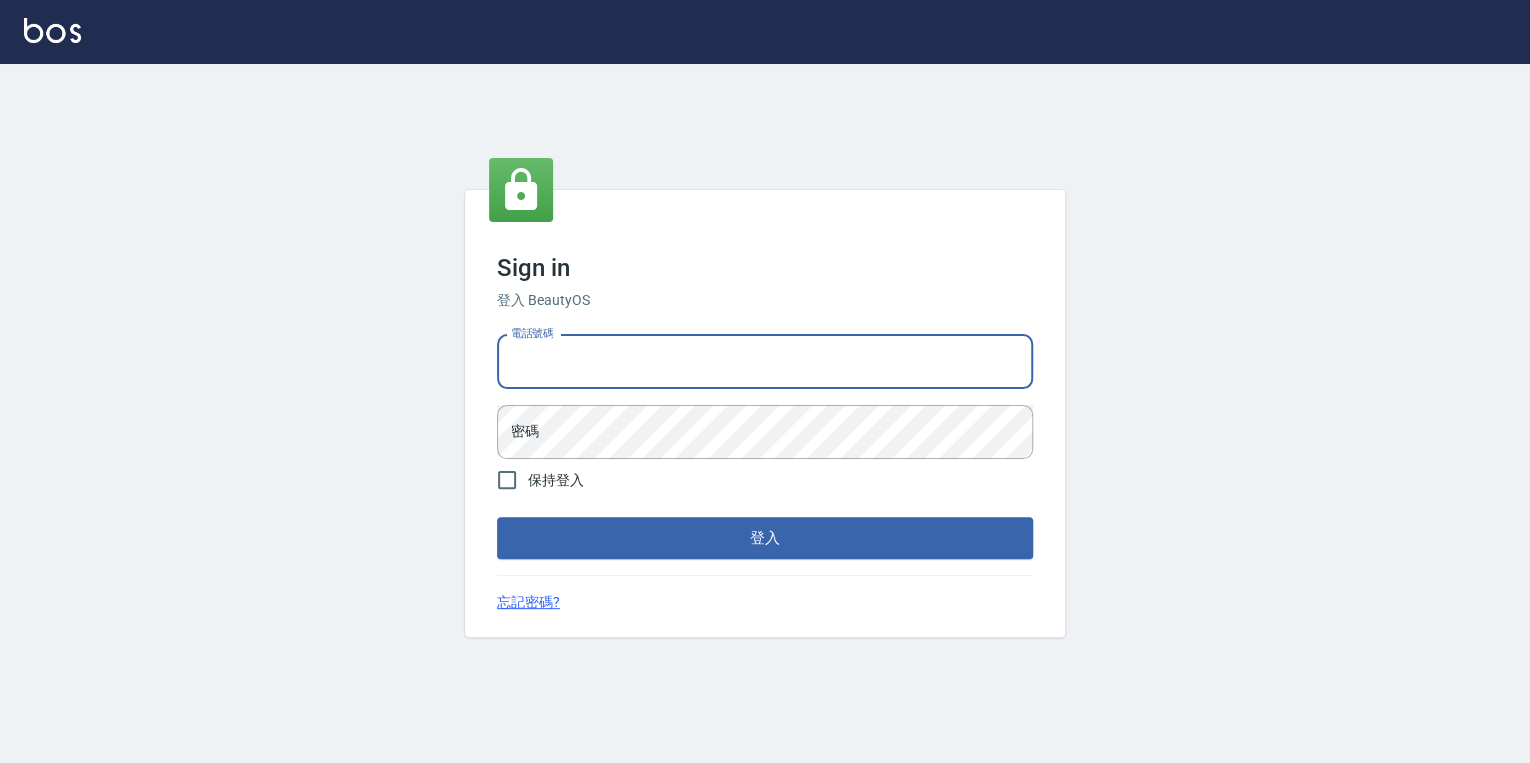 click on "電話號碼" at bounding box center (765, 362) 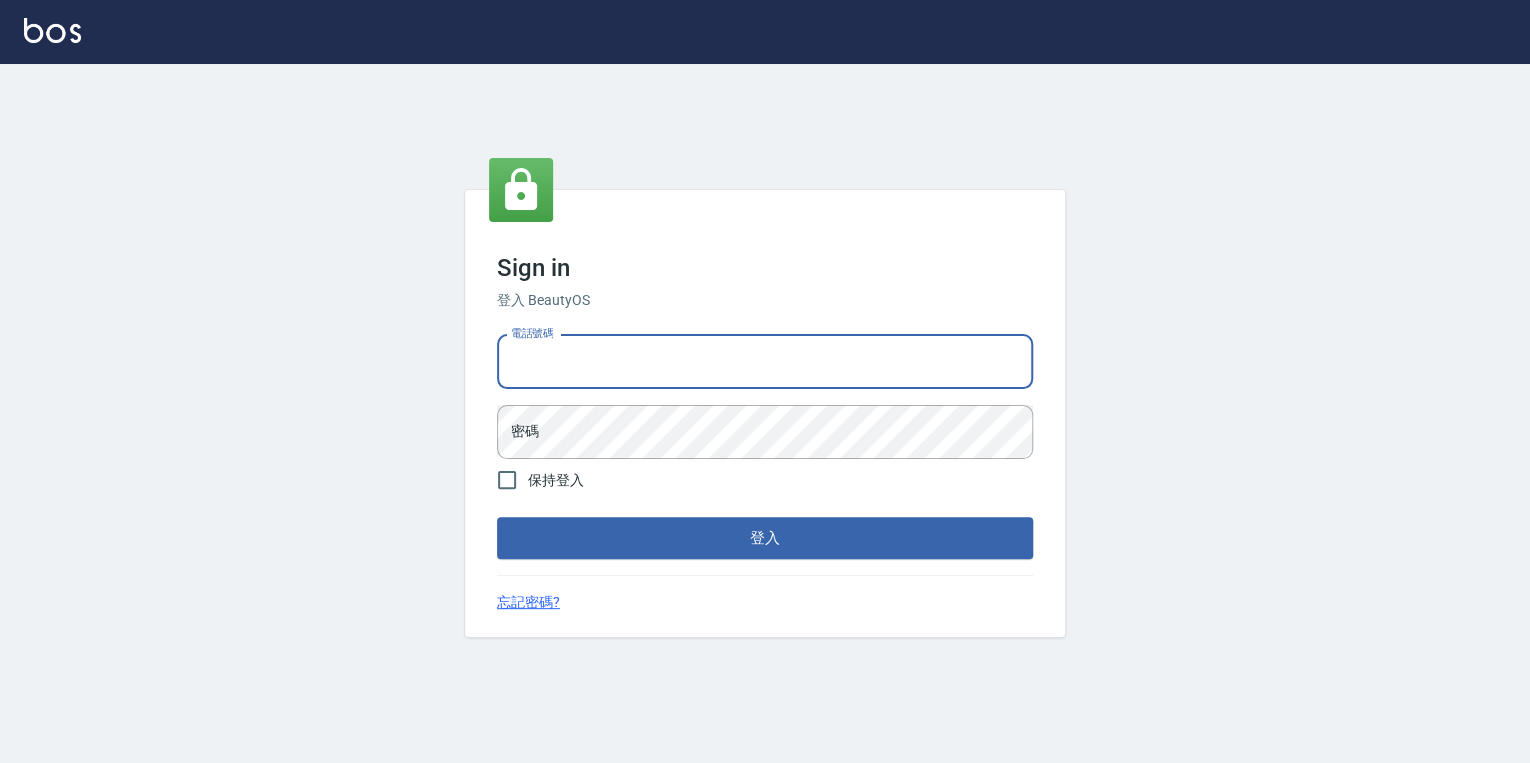 type on "0925308209" 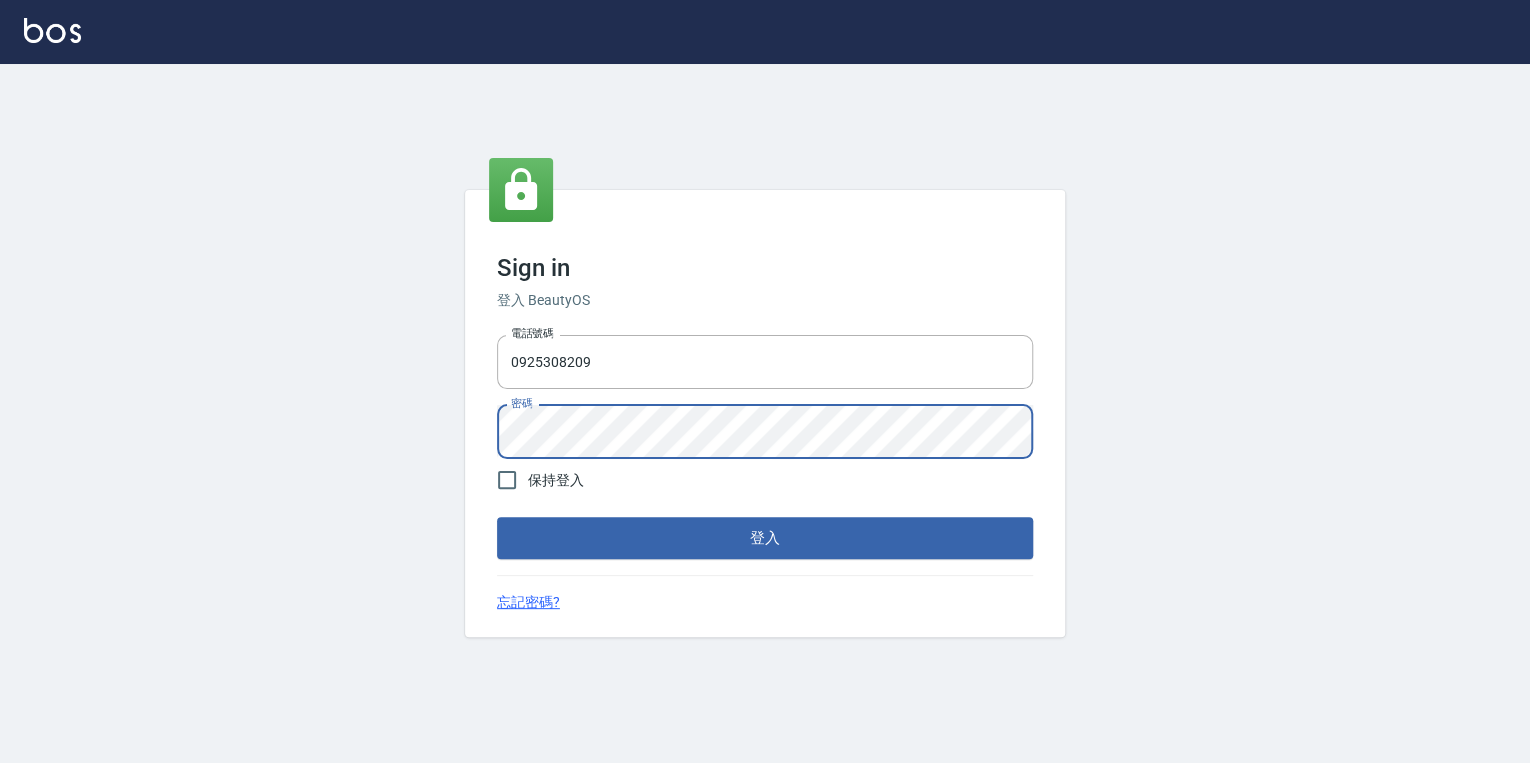 click on "登入" at bounding box center (765, 538) 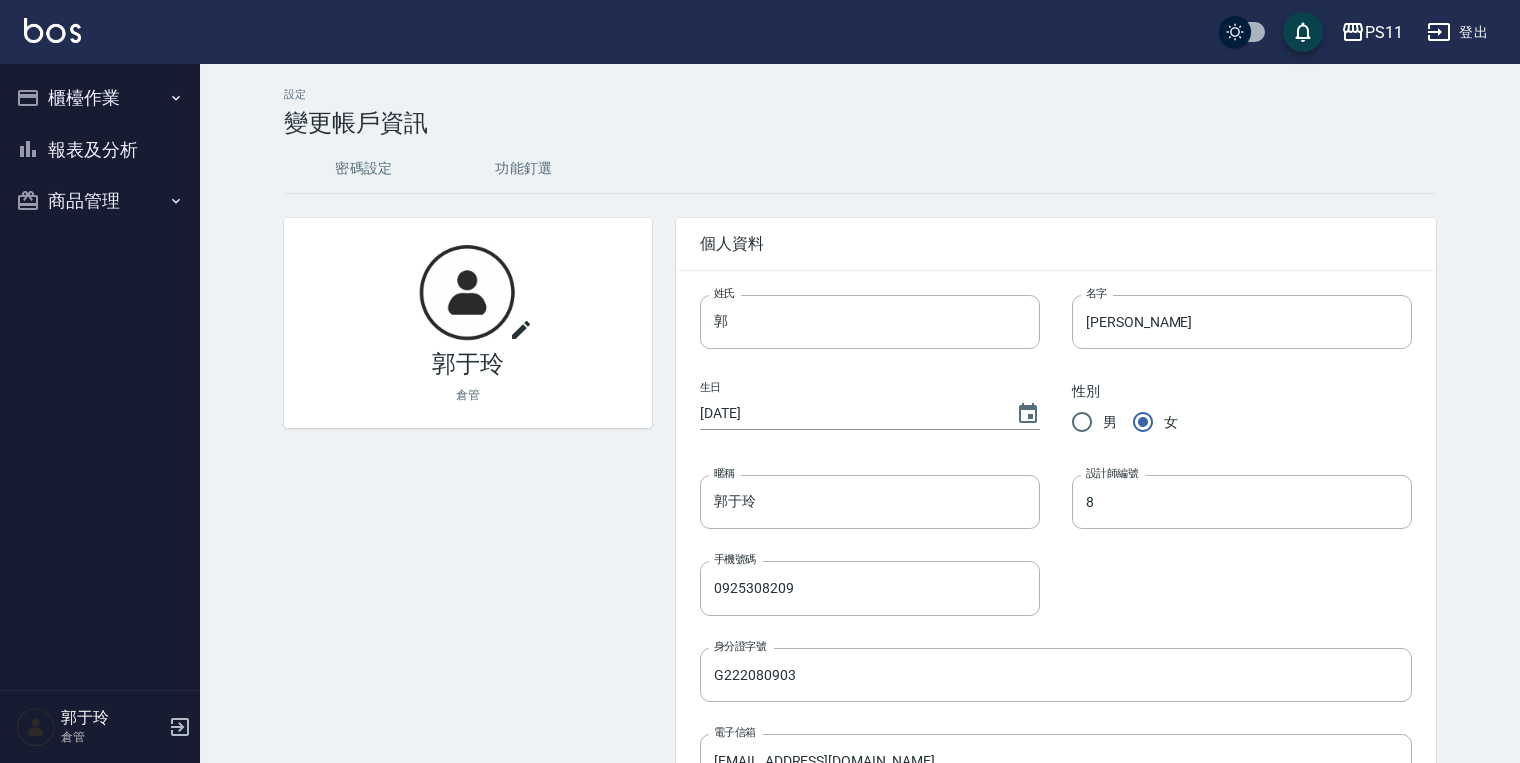 click on "商品管理" at bounding box center (100, 201) 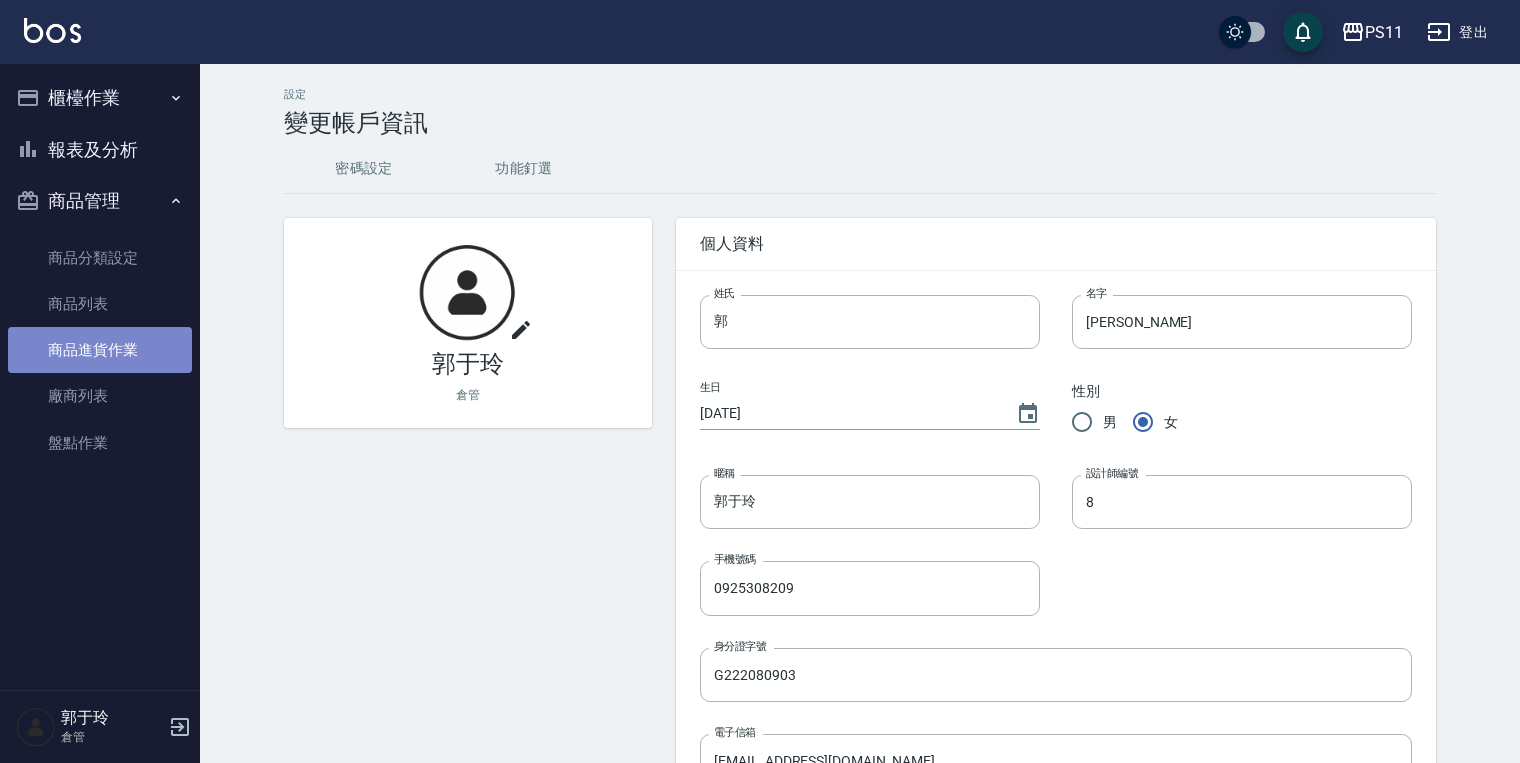 click on "商品進貨作業" at bounding box center [100, 350] 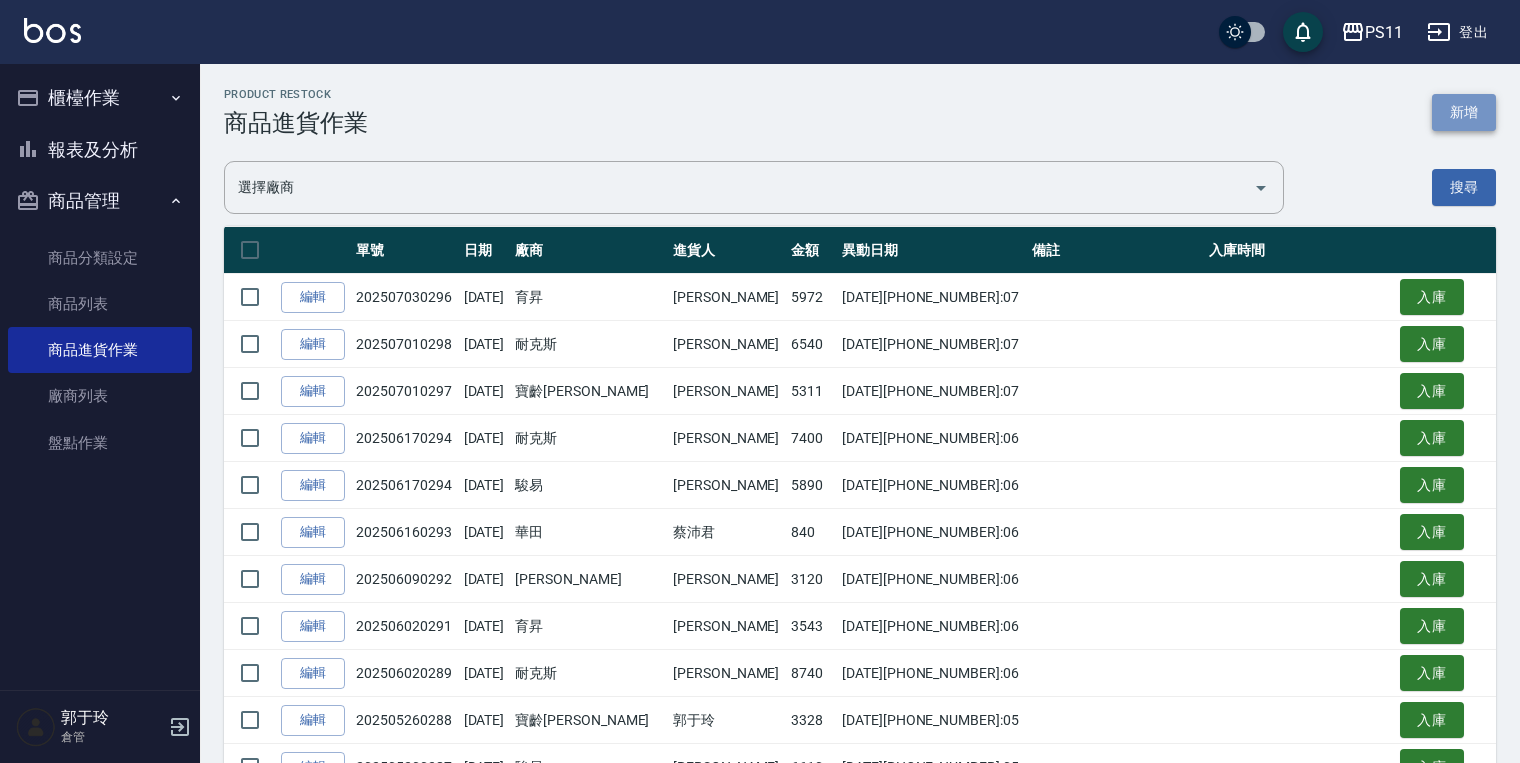 click on "新增" at bounding box center [1464, 112] 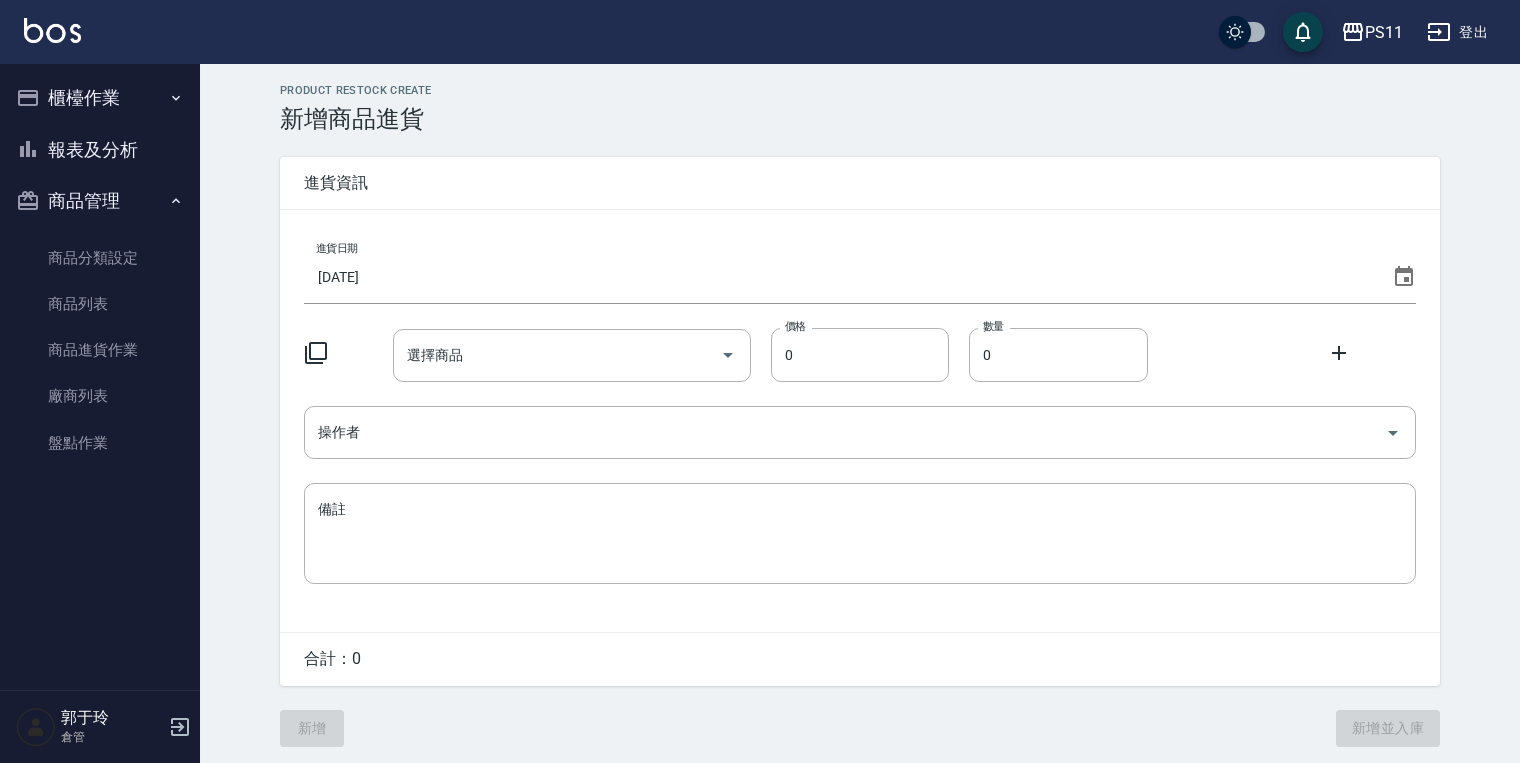 click on "[DATE]" at bounding box center [844, 277] 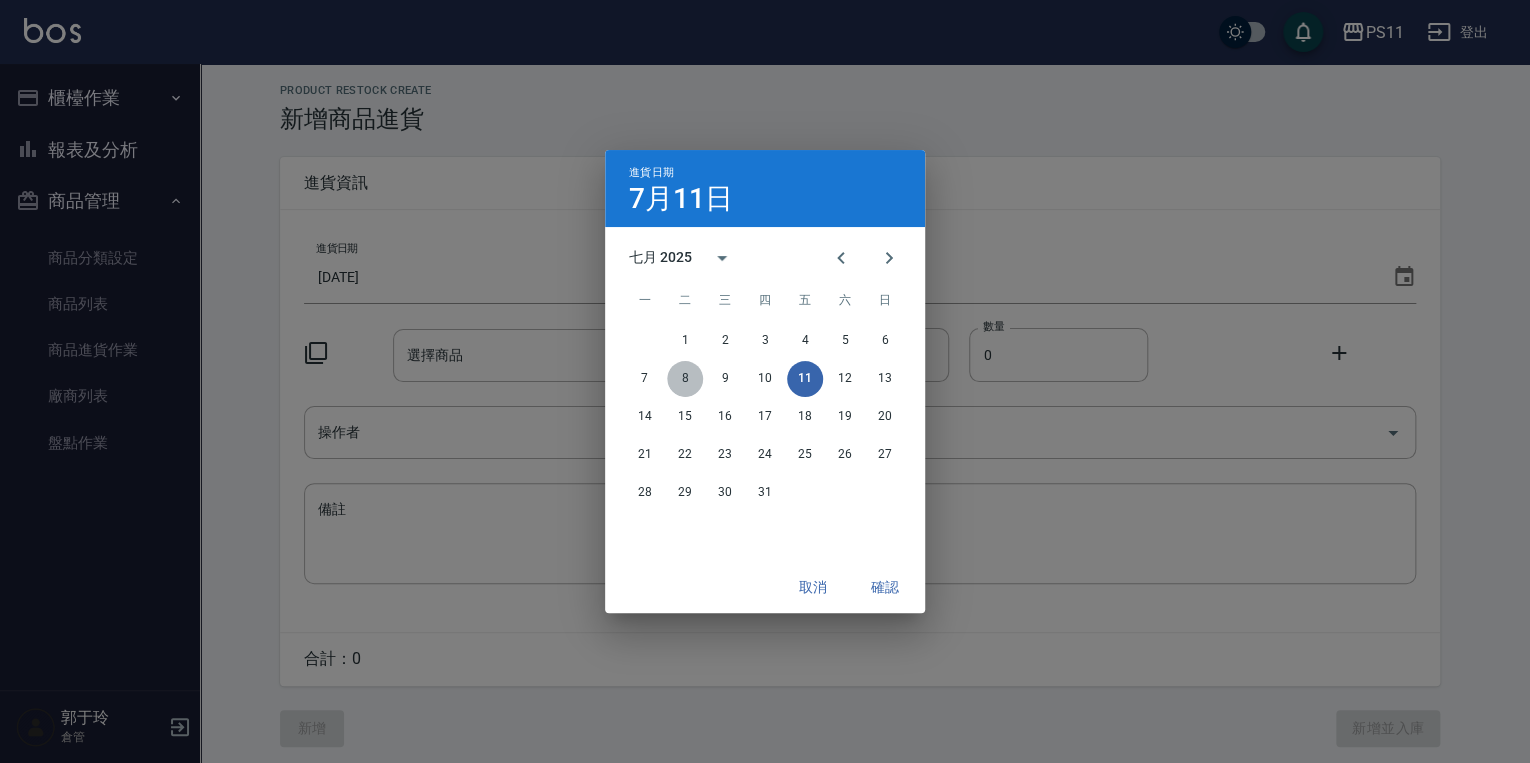 click on "8" at bounding box center (685, 379) 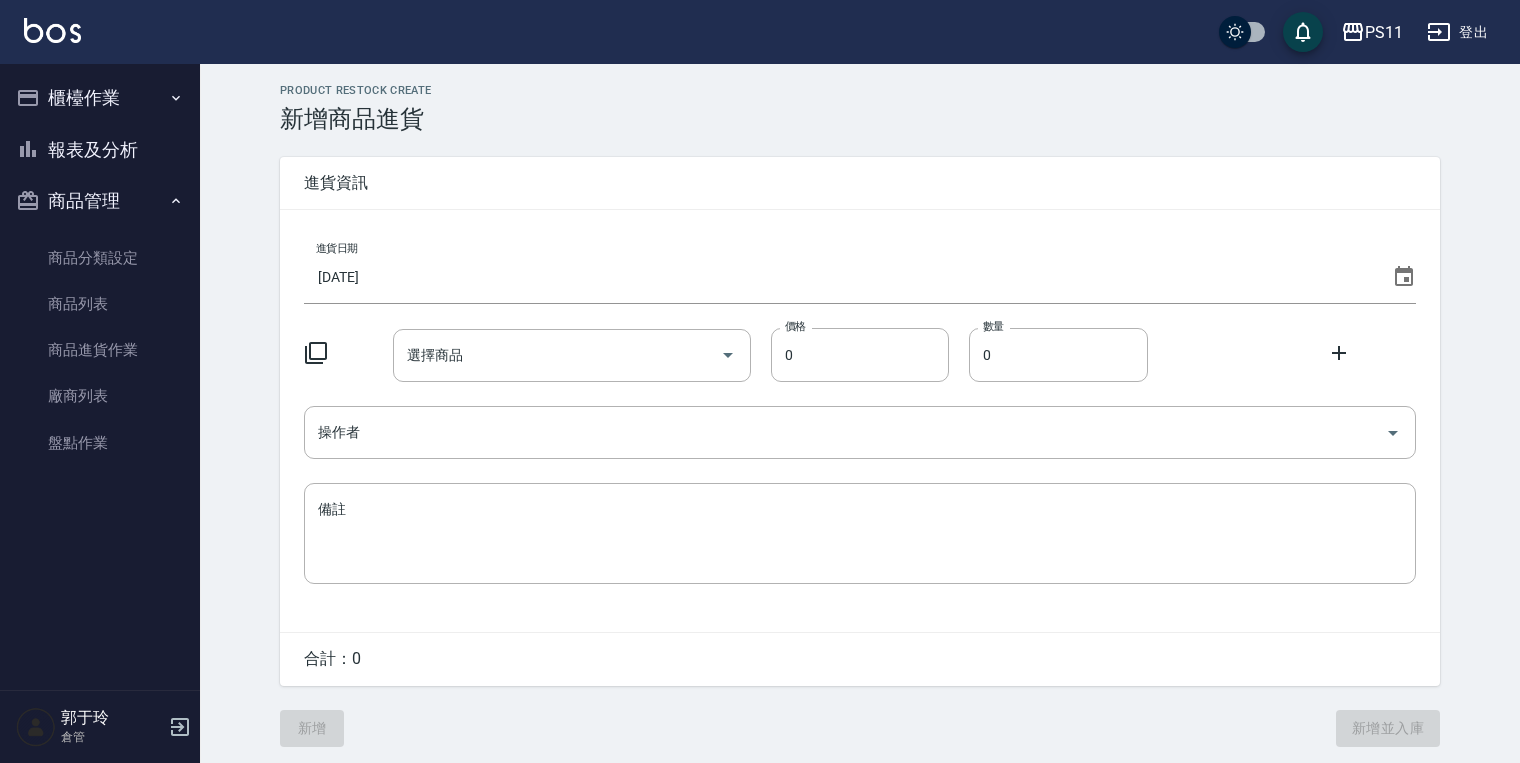 click 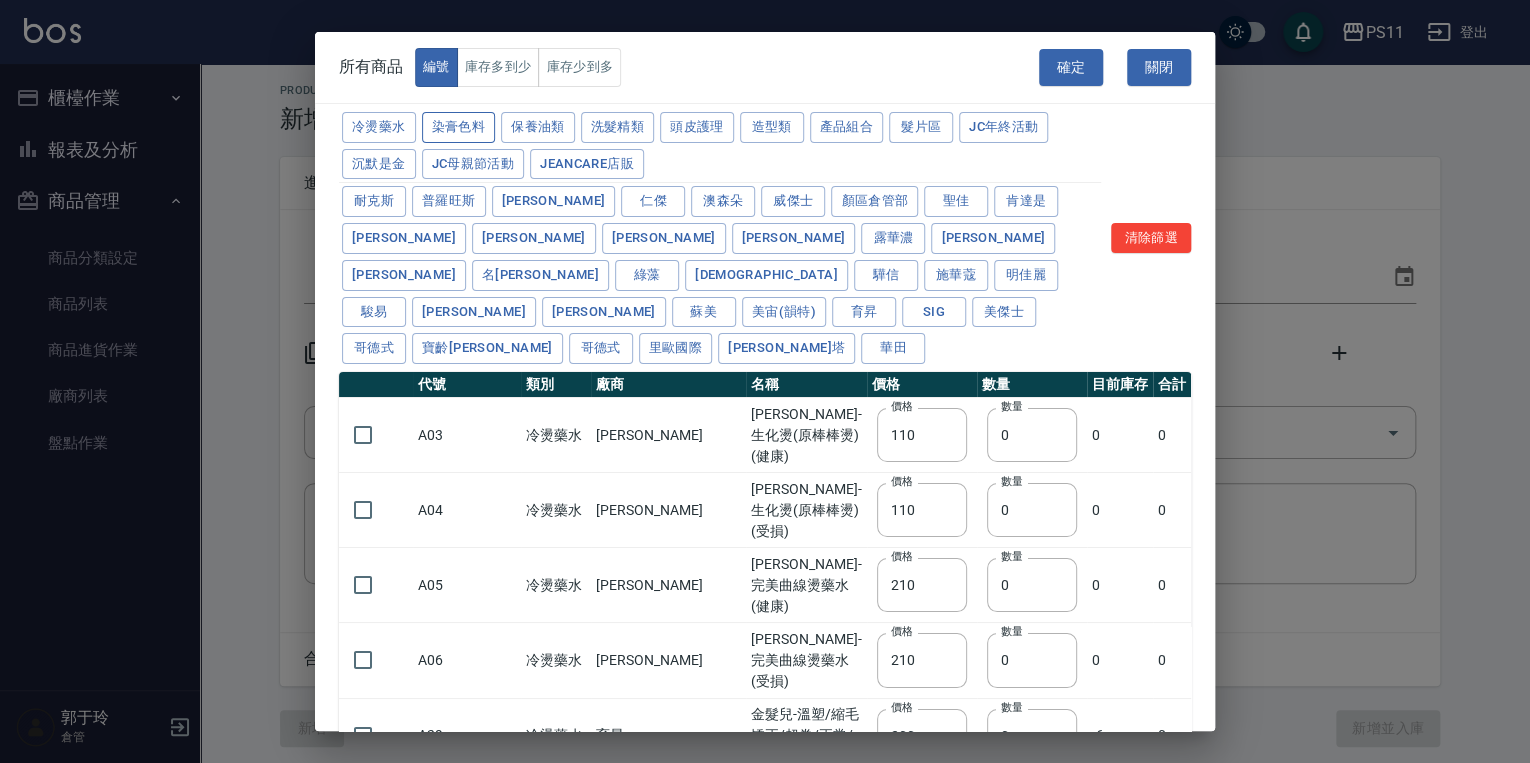 click on "染膏色料" at bounding box center (459, 127) 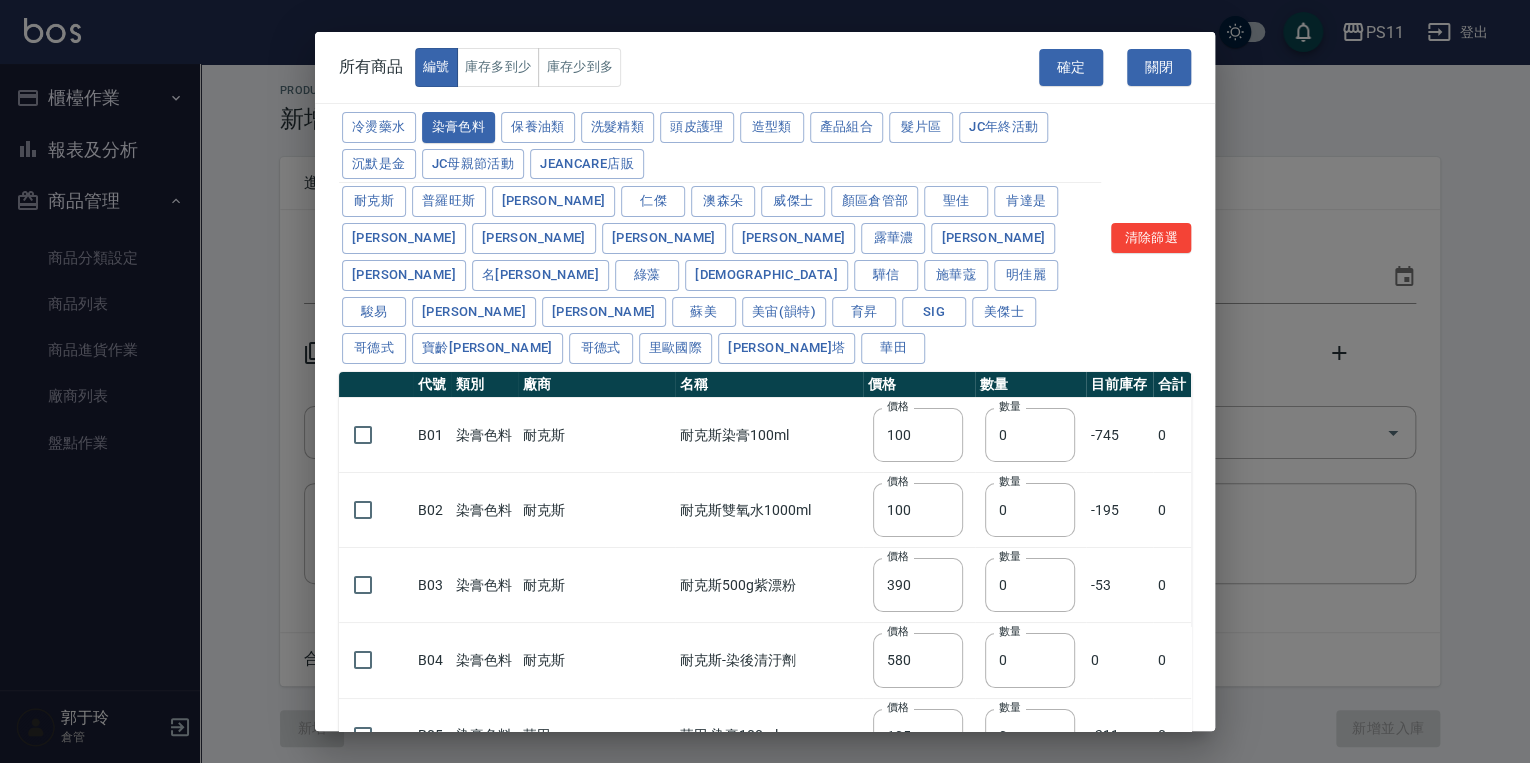 type on "100" 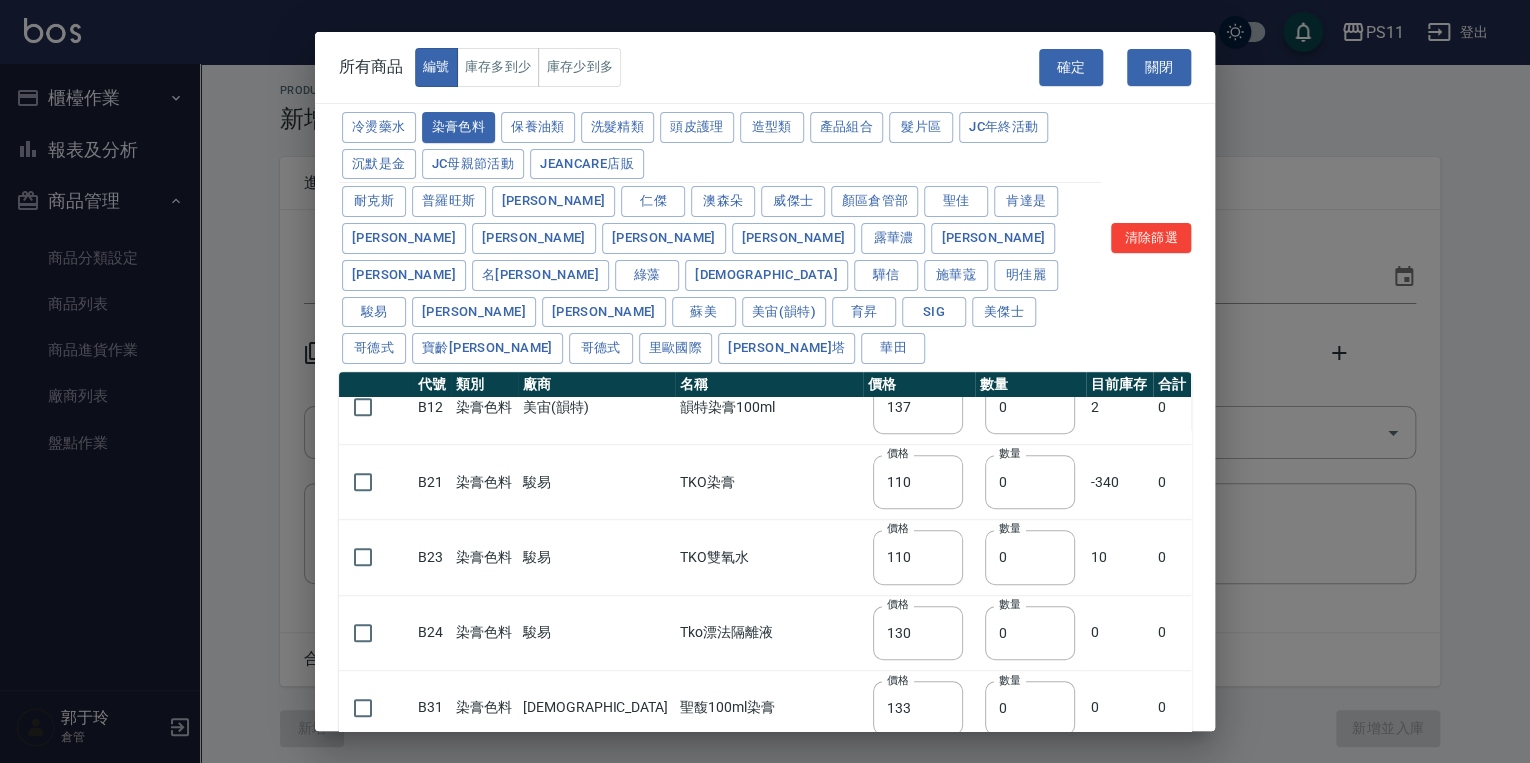 scroll, scrollTop: 720, scrollLeft: 0, axis: vertical 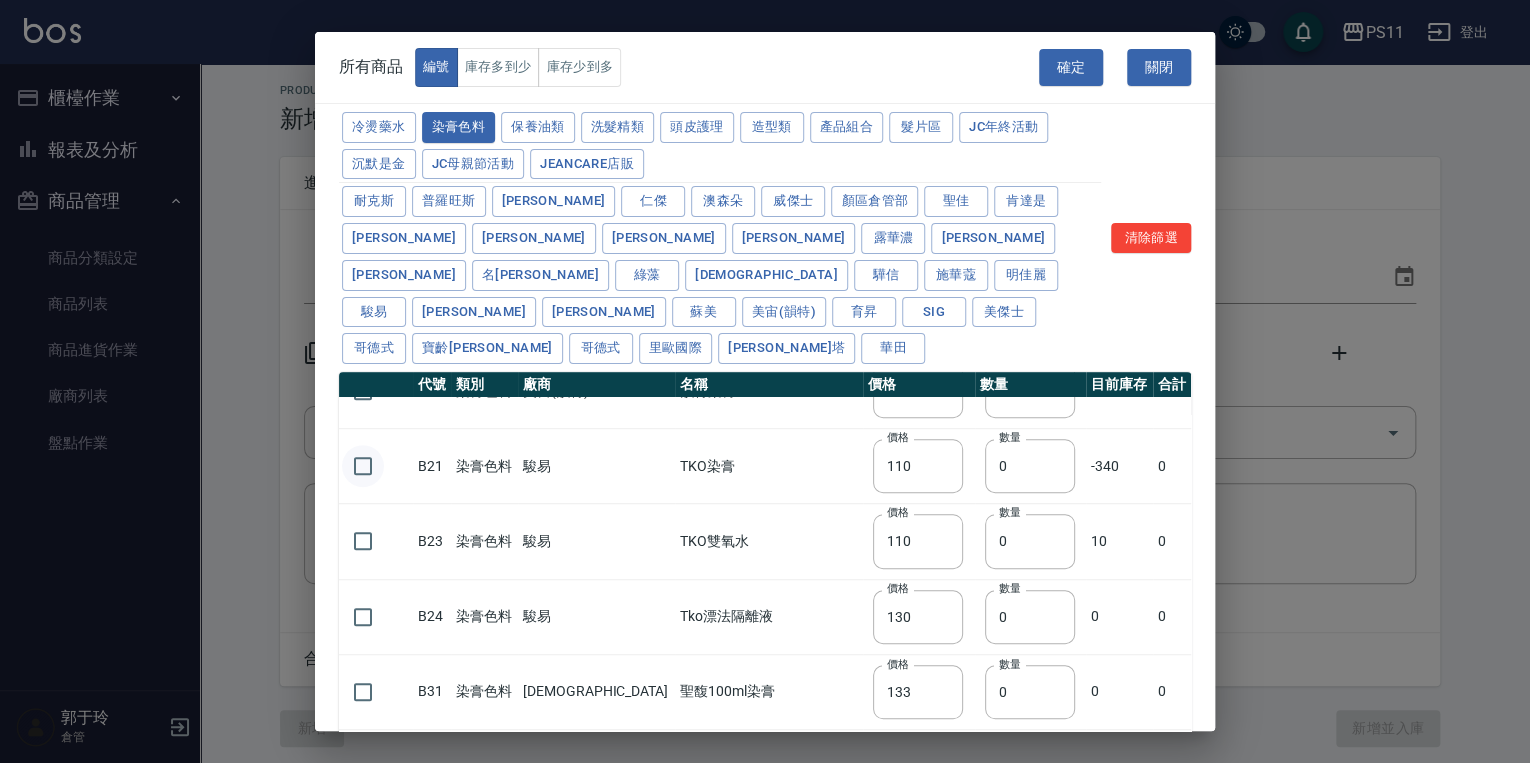 click at bounding box center [363, 466] 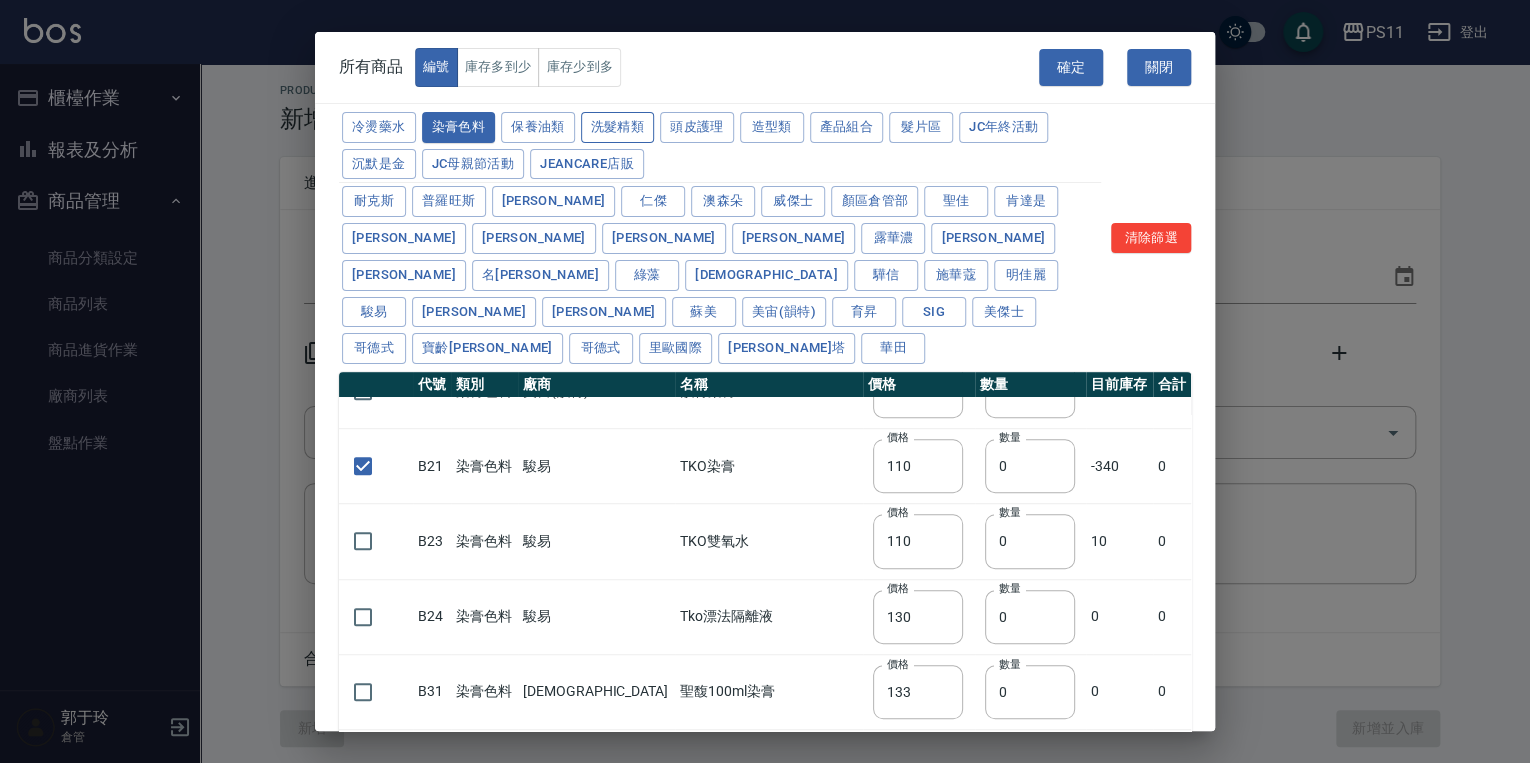 click on "洗髮精類" at bounding box center (618, 127) 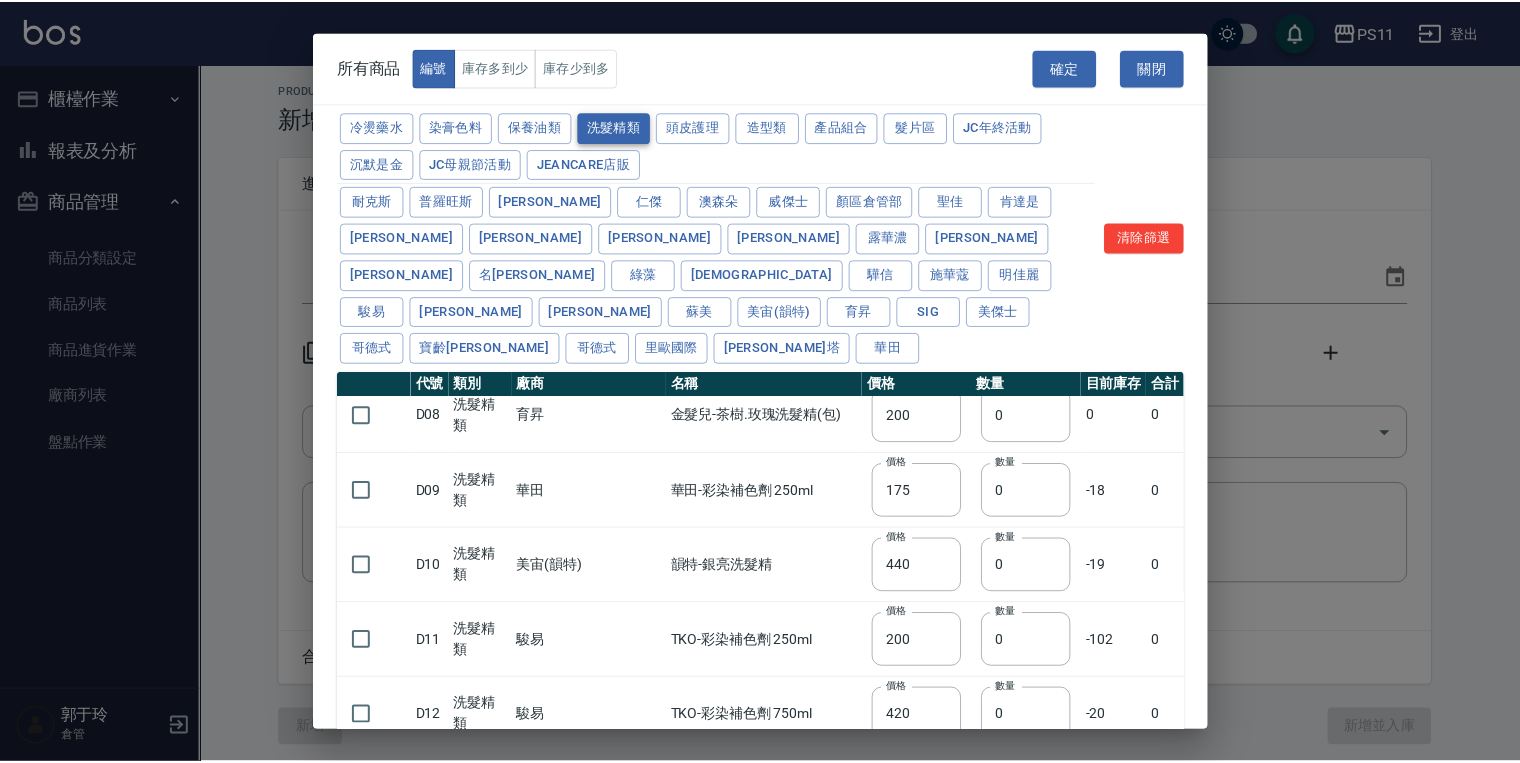 scroll, scrollTop: 542, scrollLeft: 0, axis: vertical 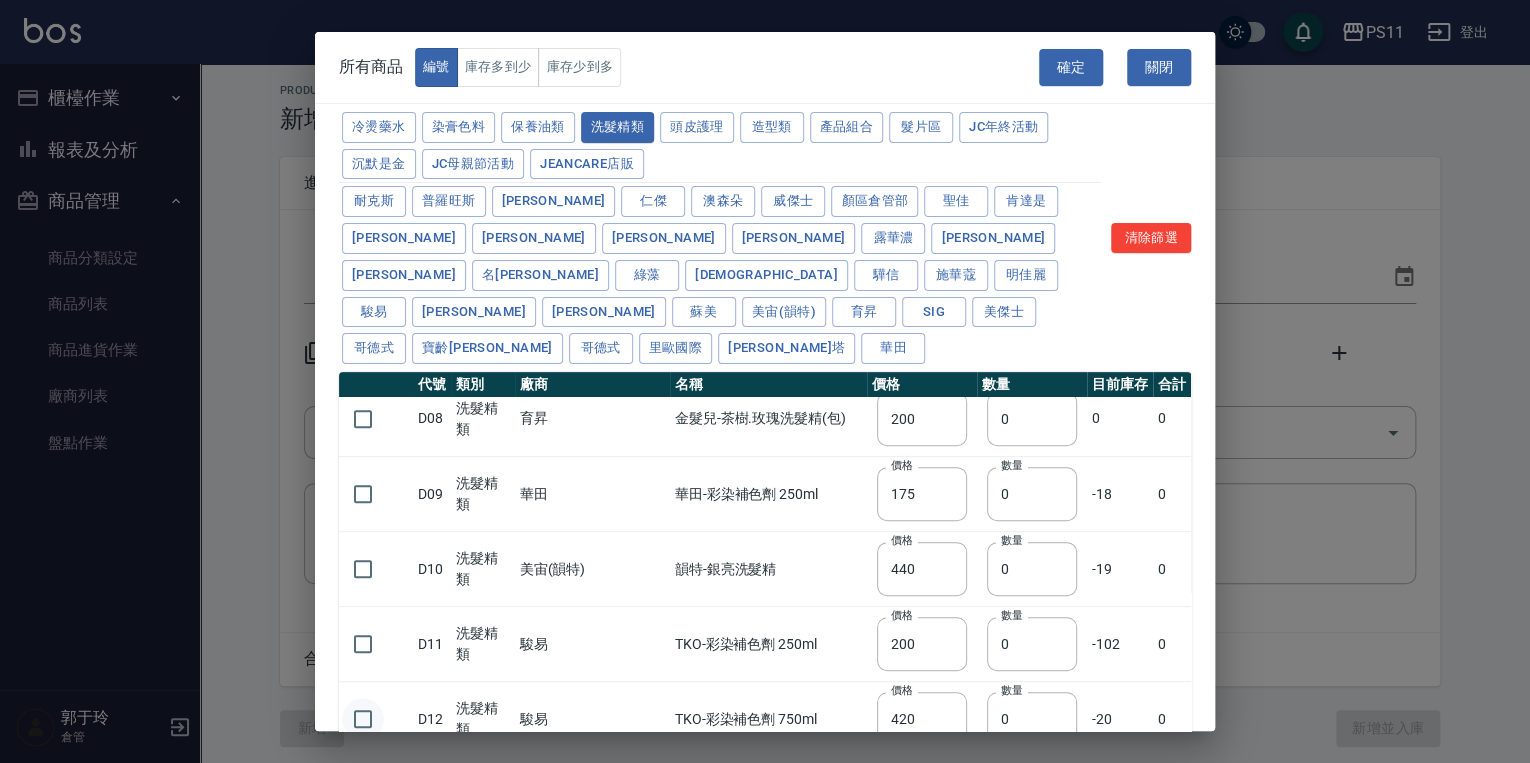 click at bounding box center (363, 719) 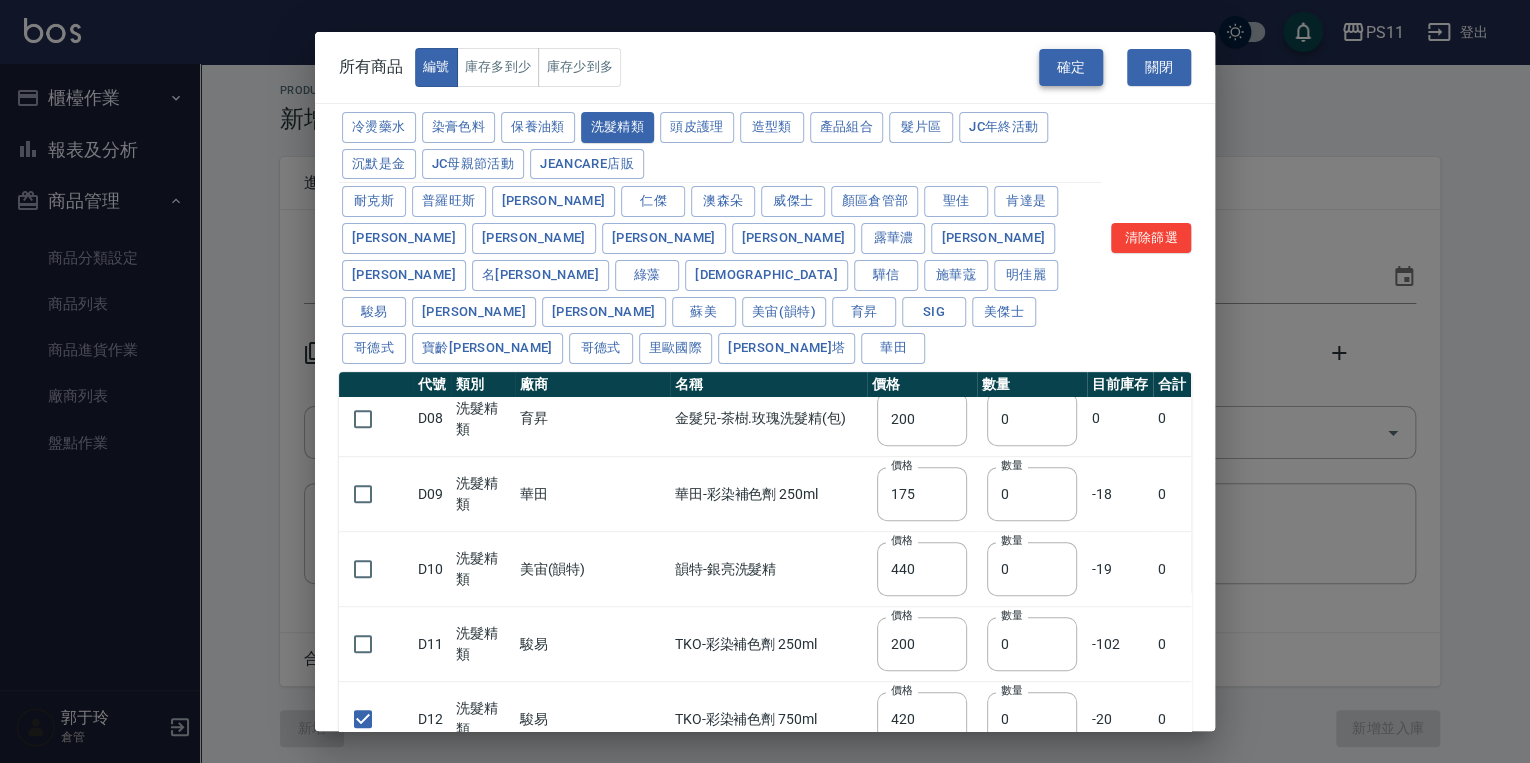 click on "確定" at bounding box center [1071, 67] 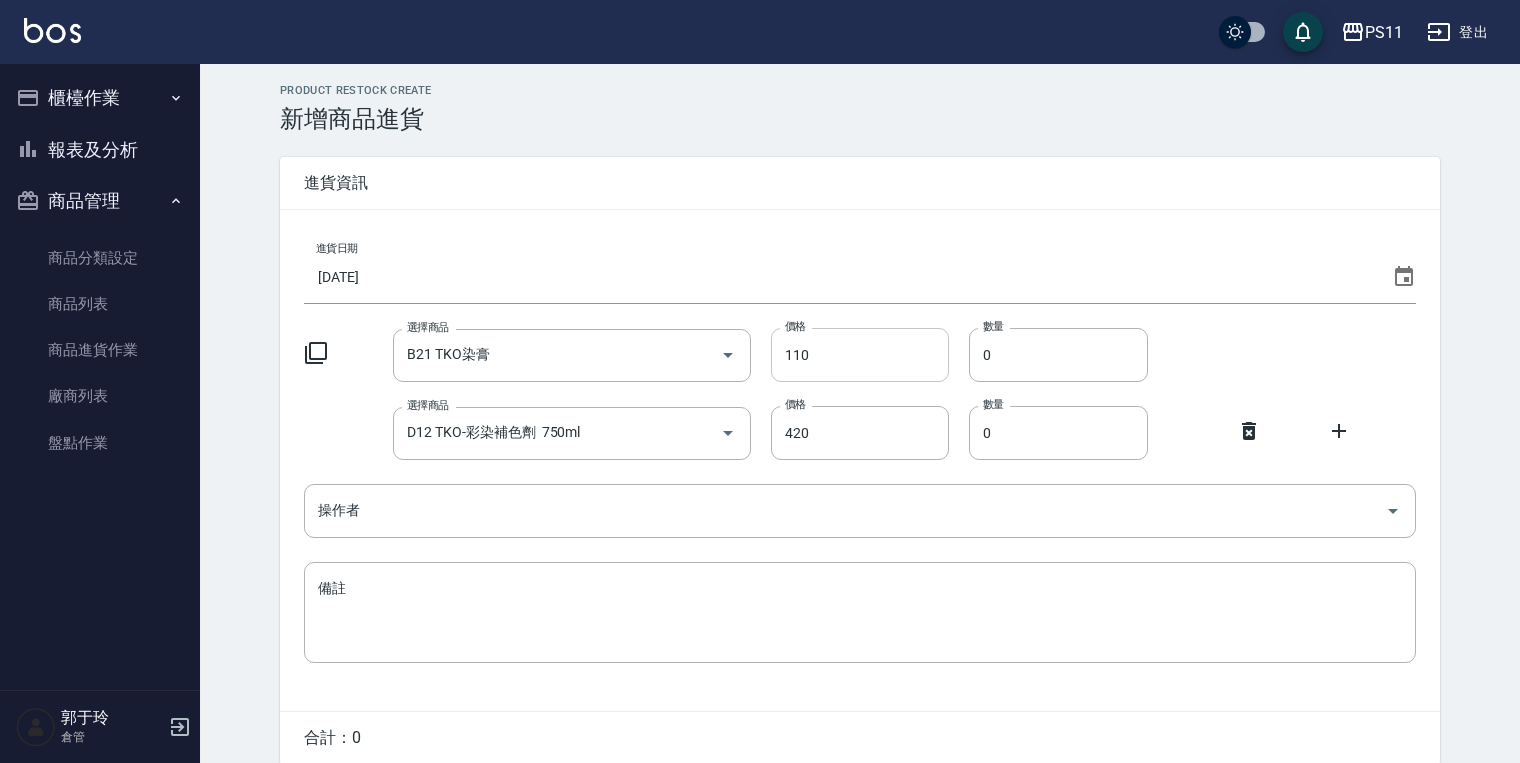 drag, startPoint x: 1013, startPoint y: 358, endPoint x: 945, endPoint y: 365, distance: 68.359344 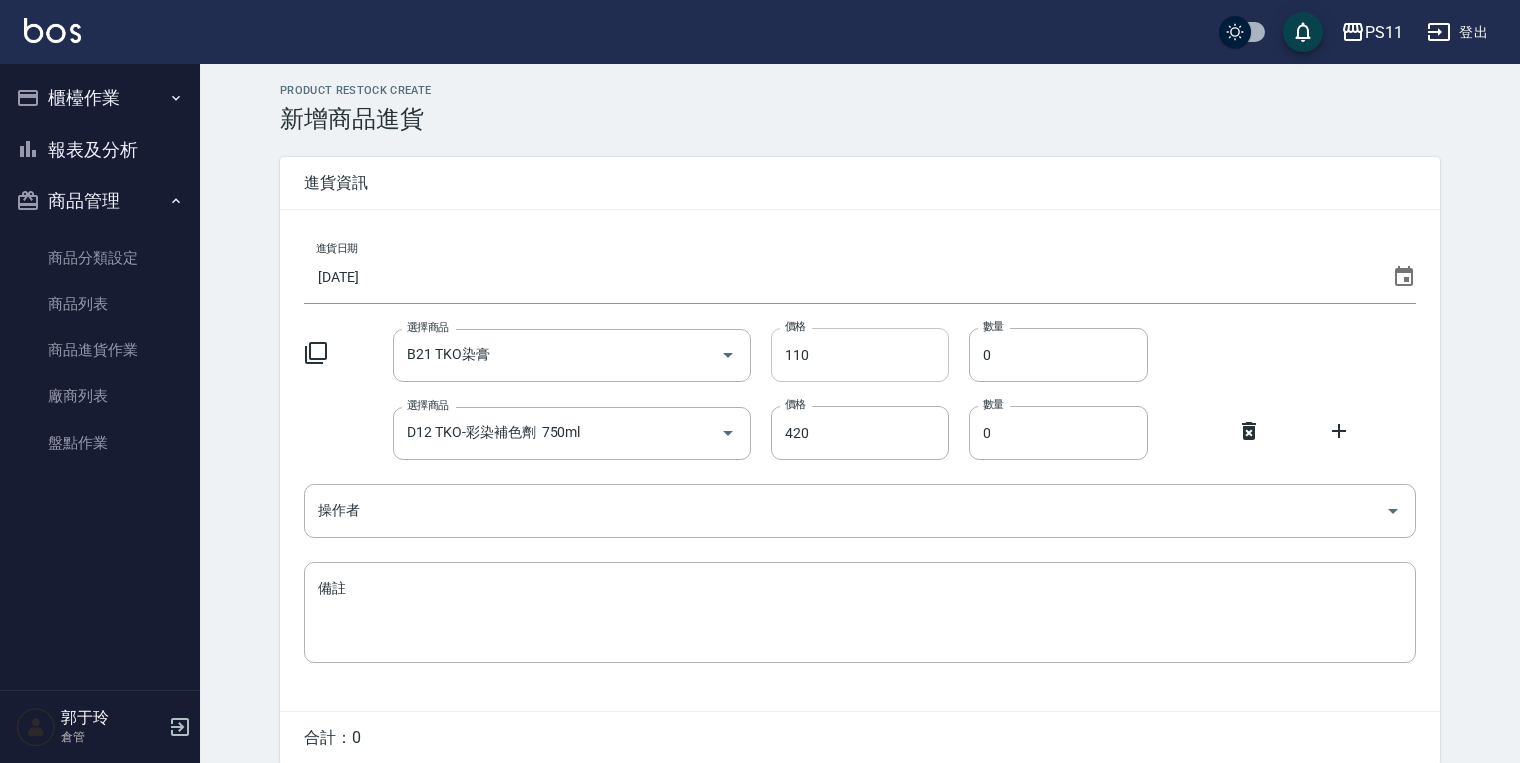 click on "選擇商品 B21 TKO染膏 選擇商品 價格 110 價格 數量 0 數量" at bounding box center [860, 355] 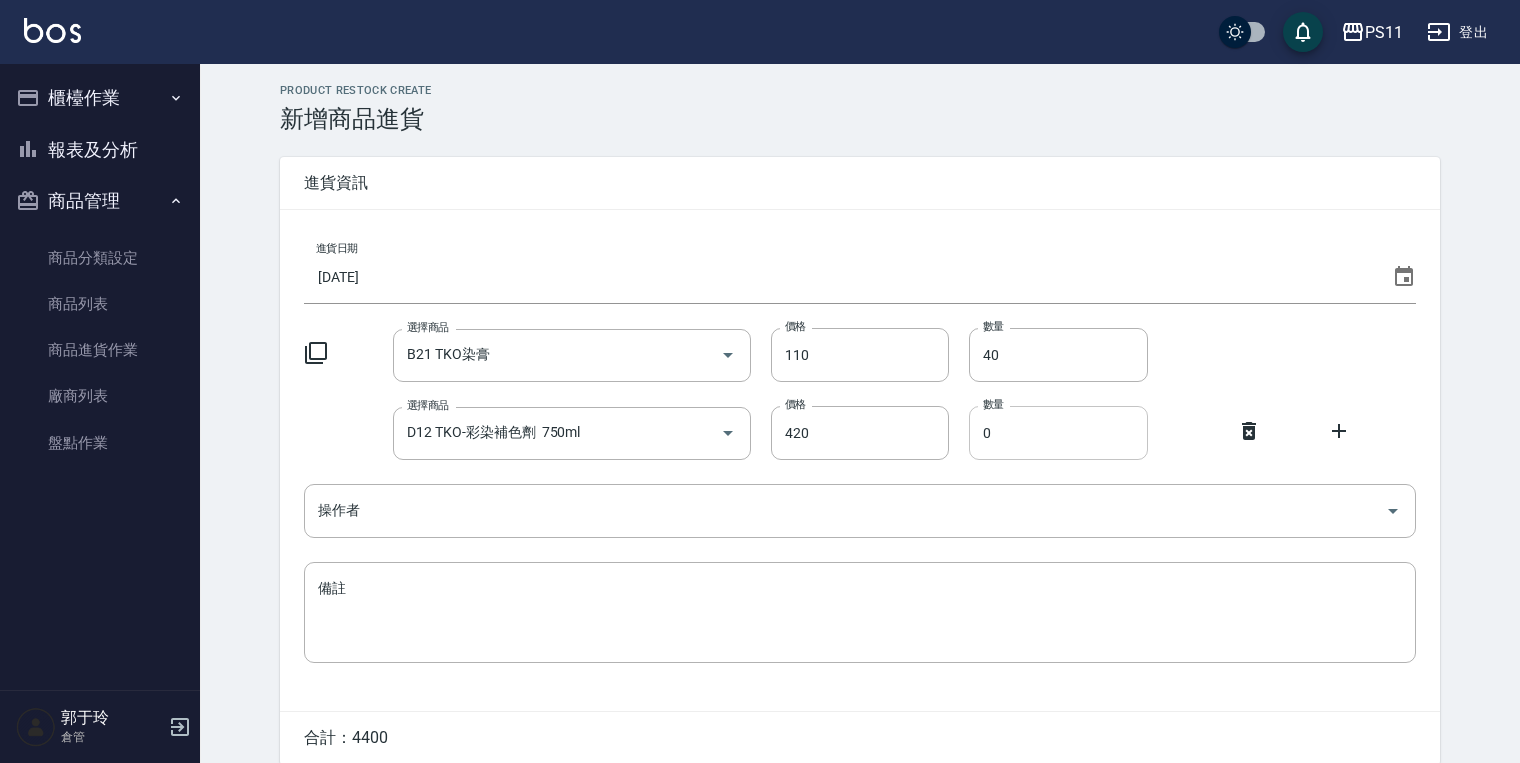 type on "40" 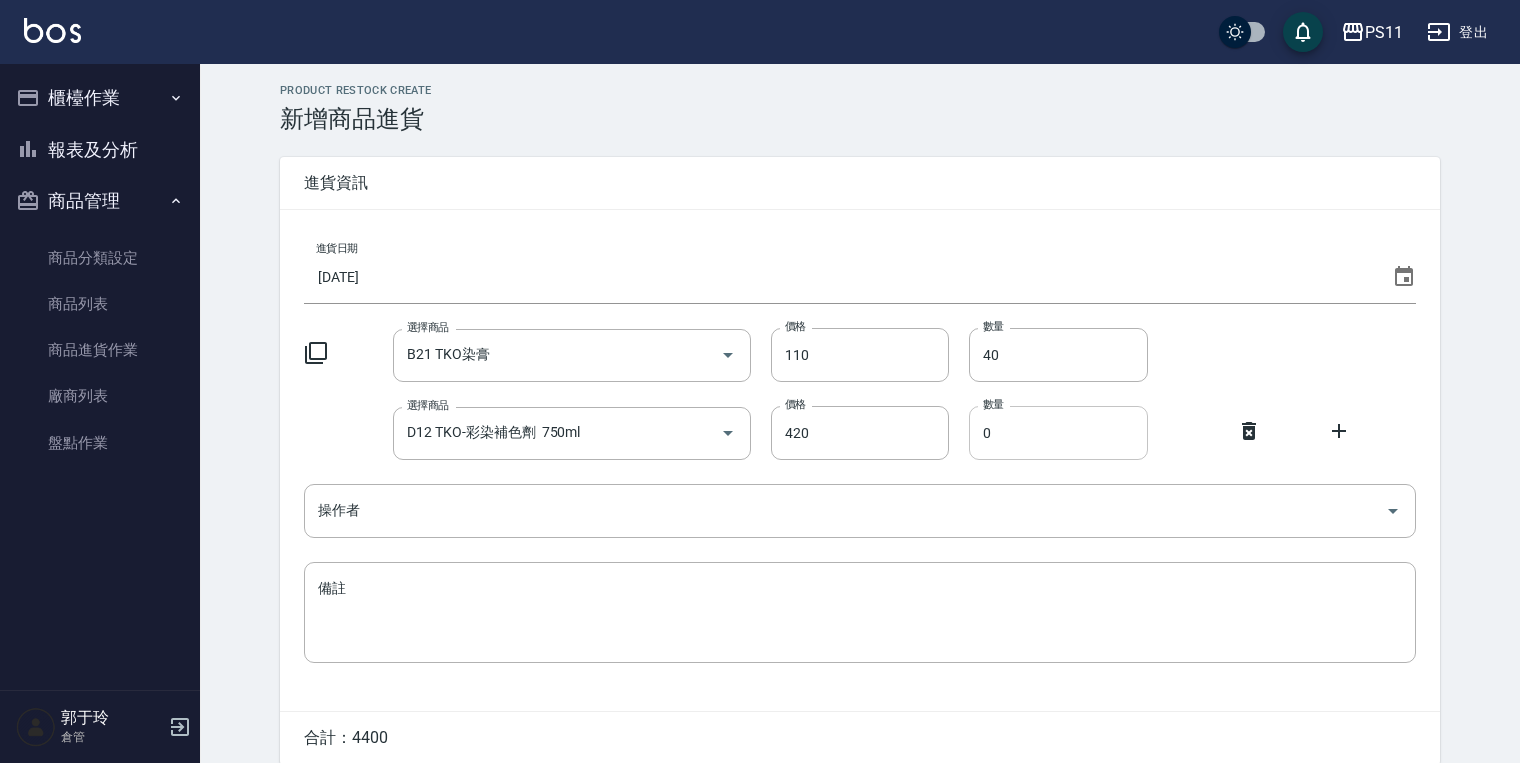 drag, startPoint x: 993, startPoint y: 430, endPoint x: 976, endPoint y: 430, distance: 17 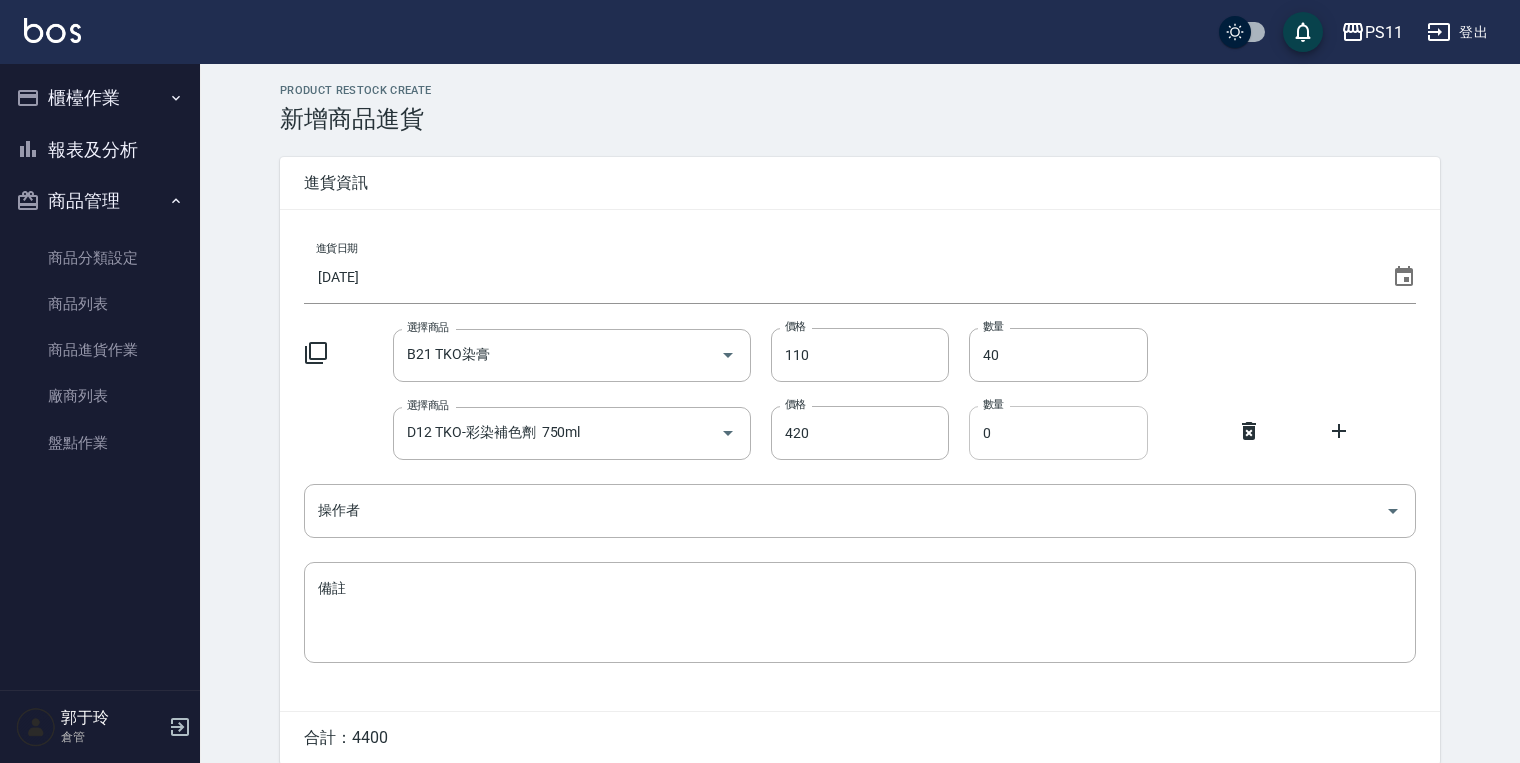 click on "0" at bounding box center [1058, 433] 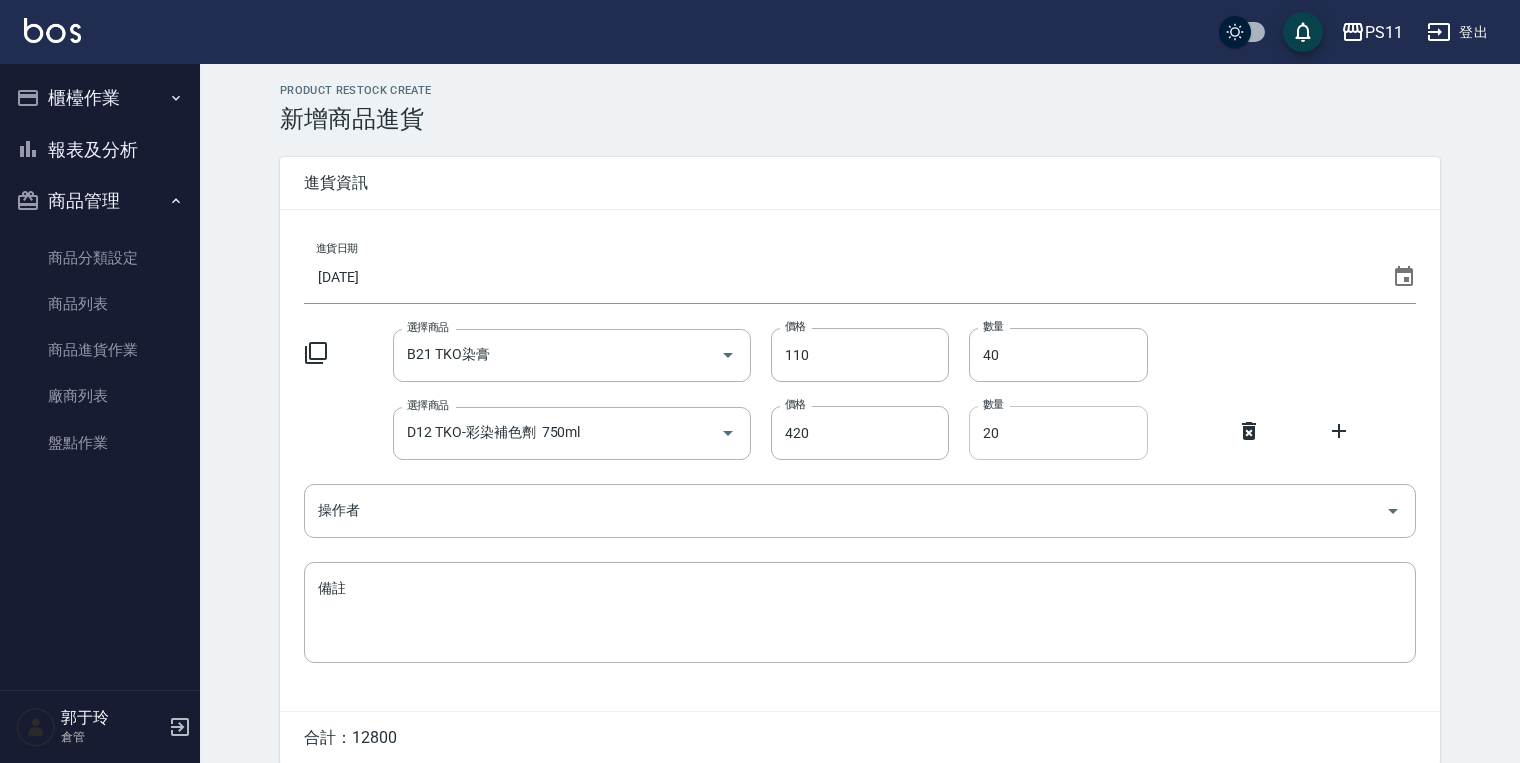 click on "20" at bounding box center [1058, 433] 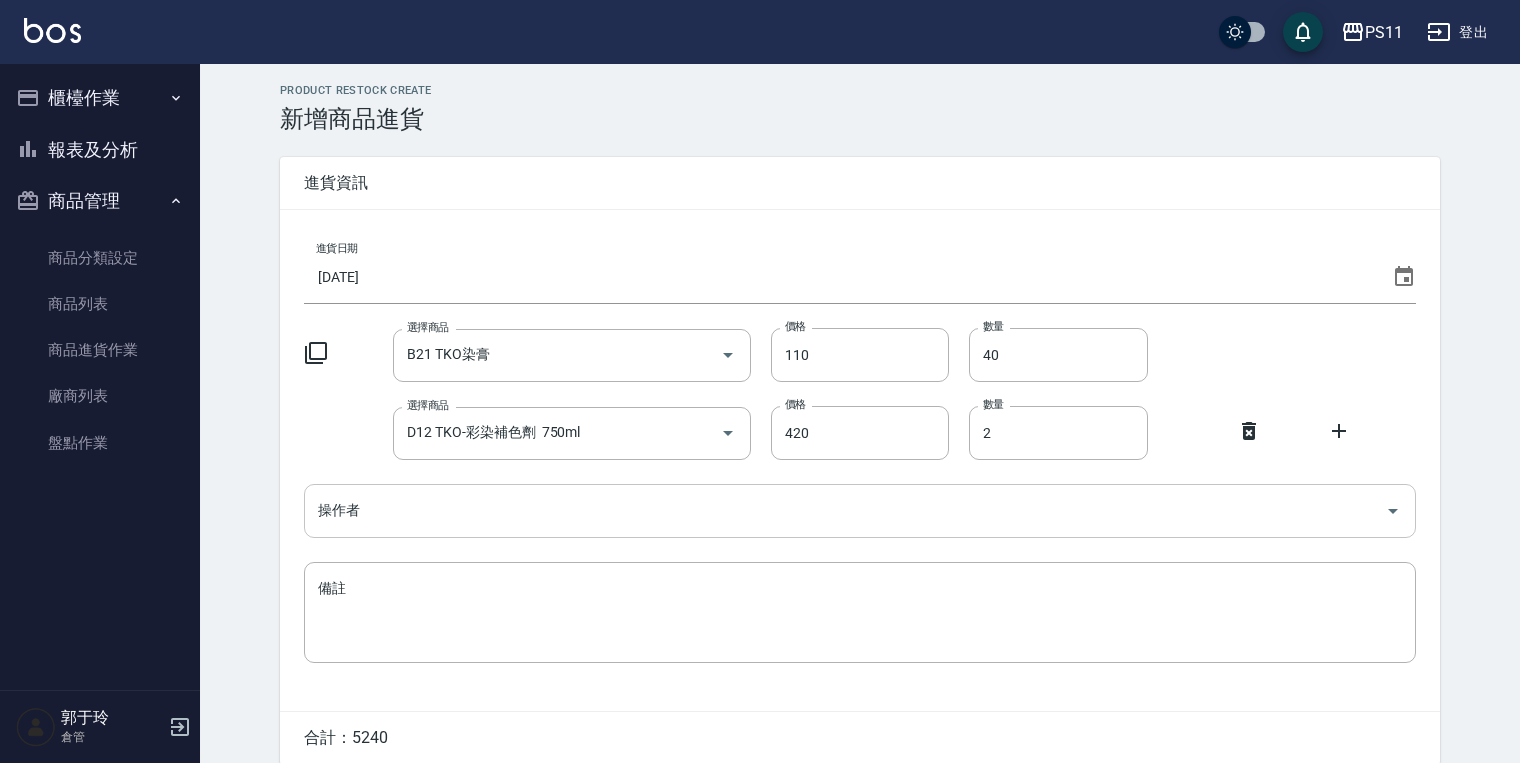 type on "2" 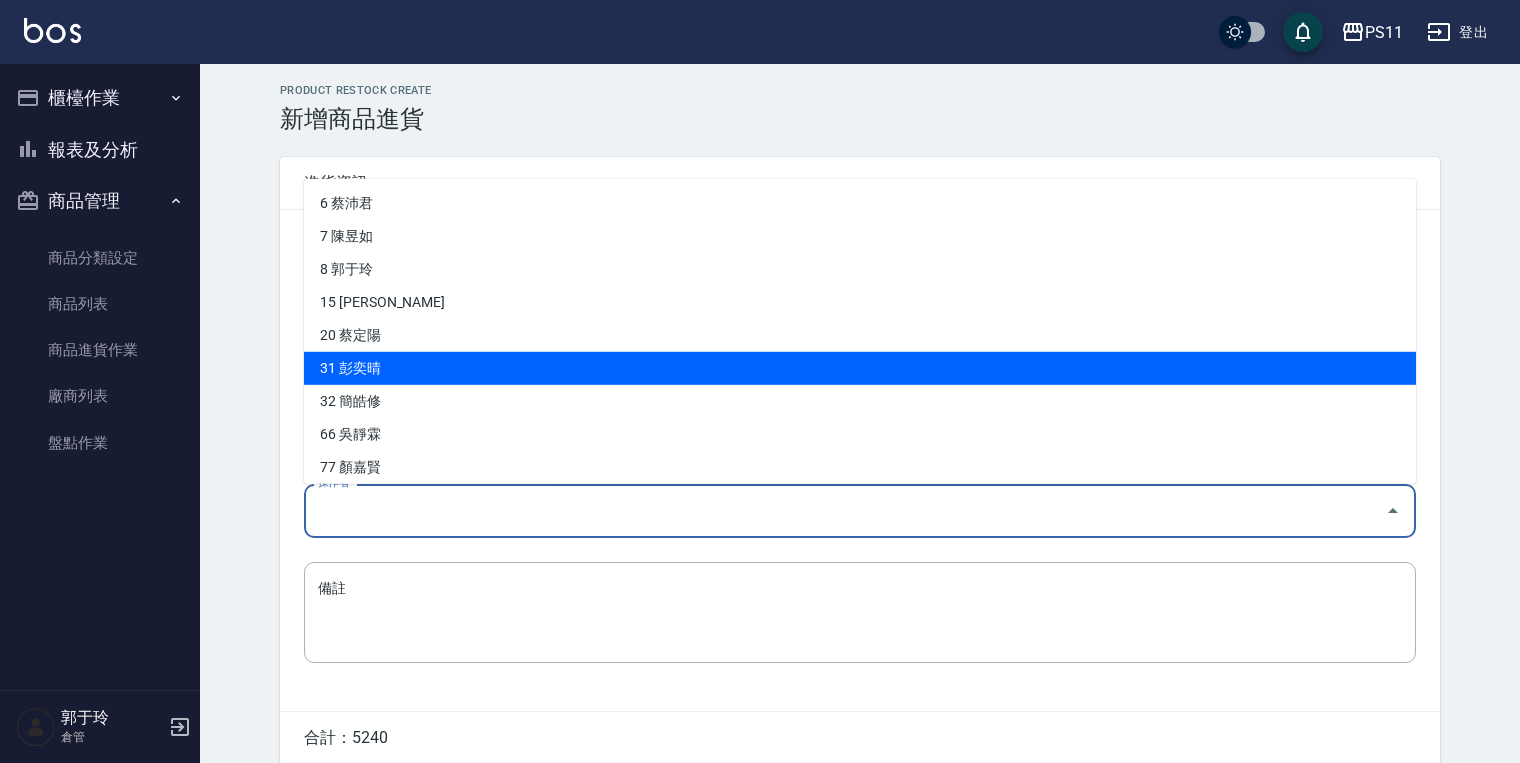 click on "31 彭奕晴" at bounding box center (860, 368) 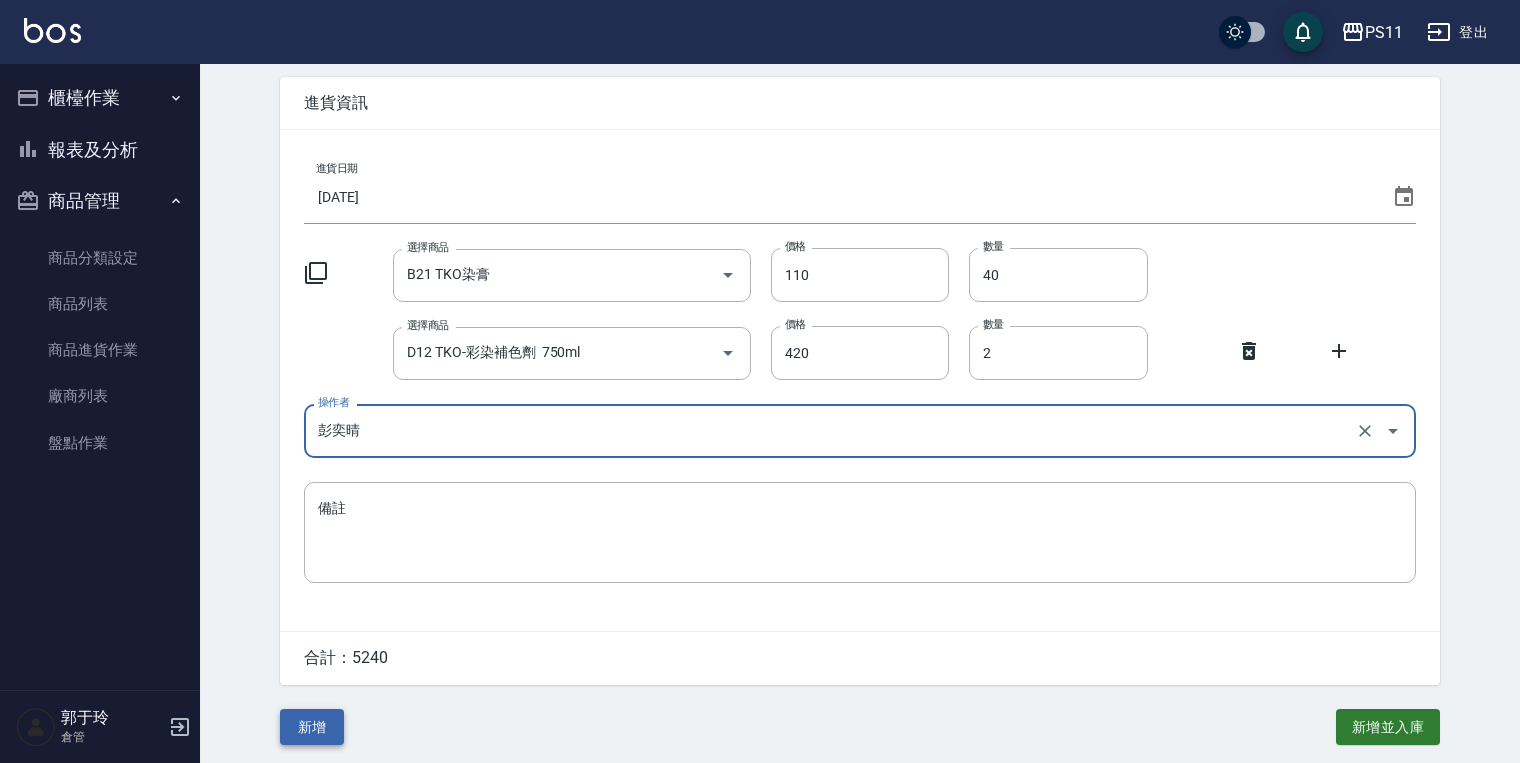 scroll, scrollTop: 84, scrollLeft: 0, axis: vertical 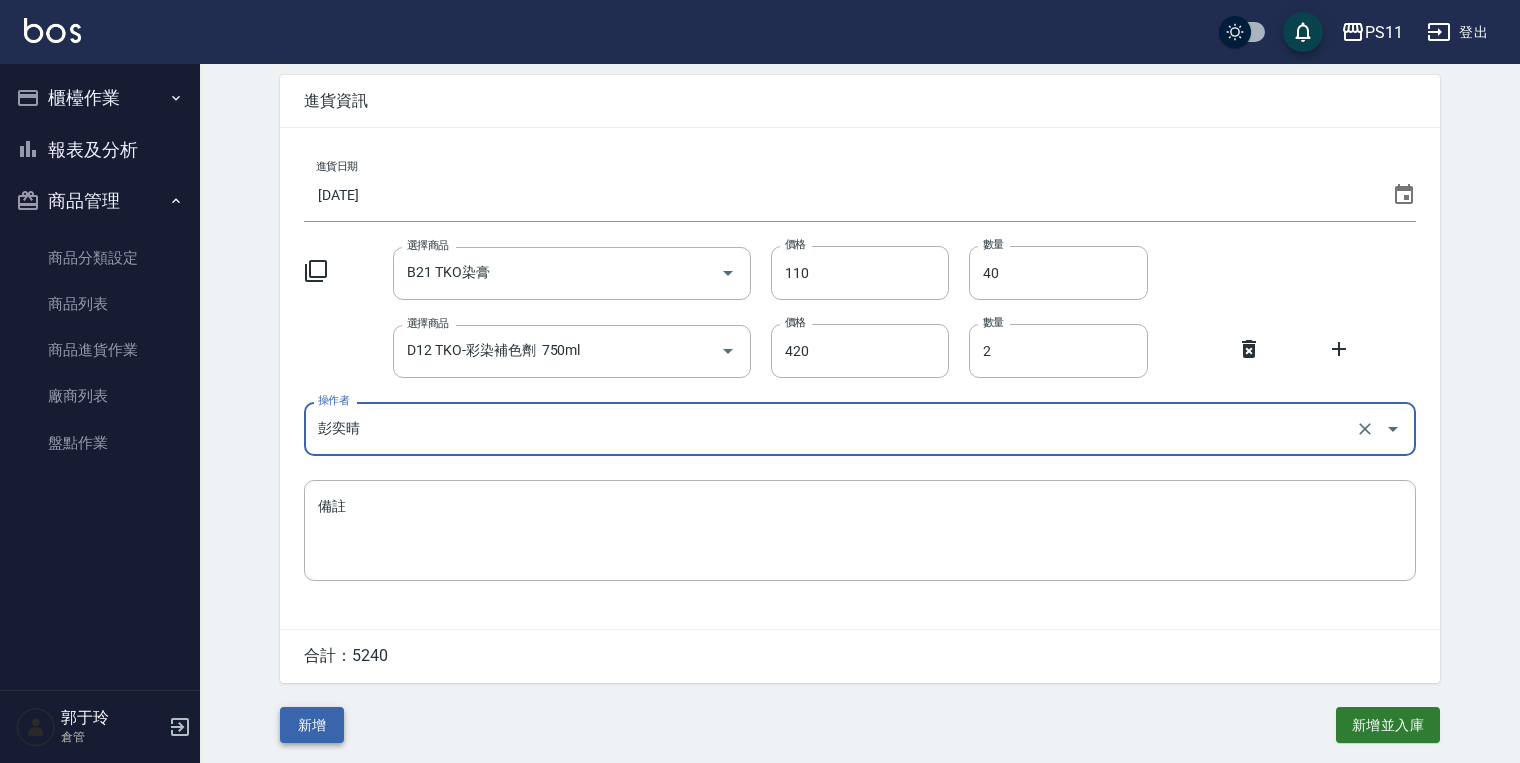 click on "新增" at bounding box center (312, 725) 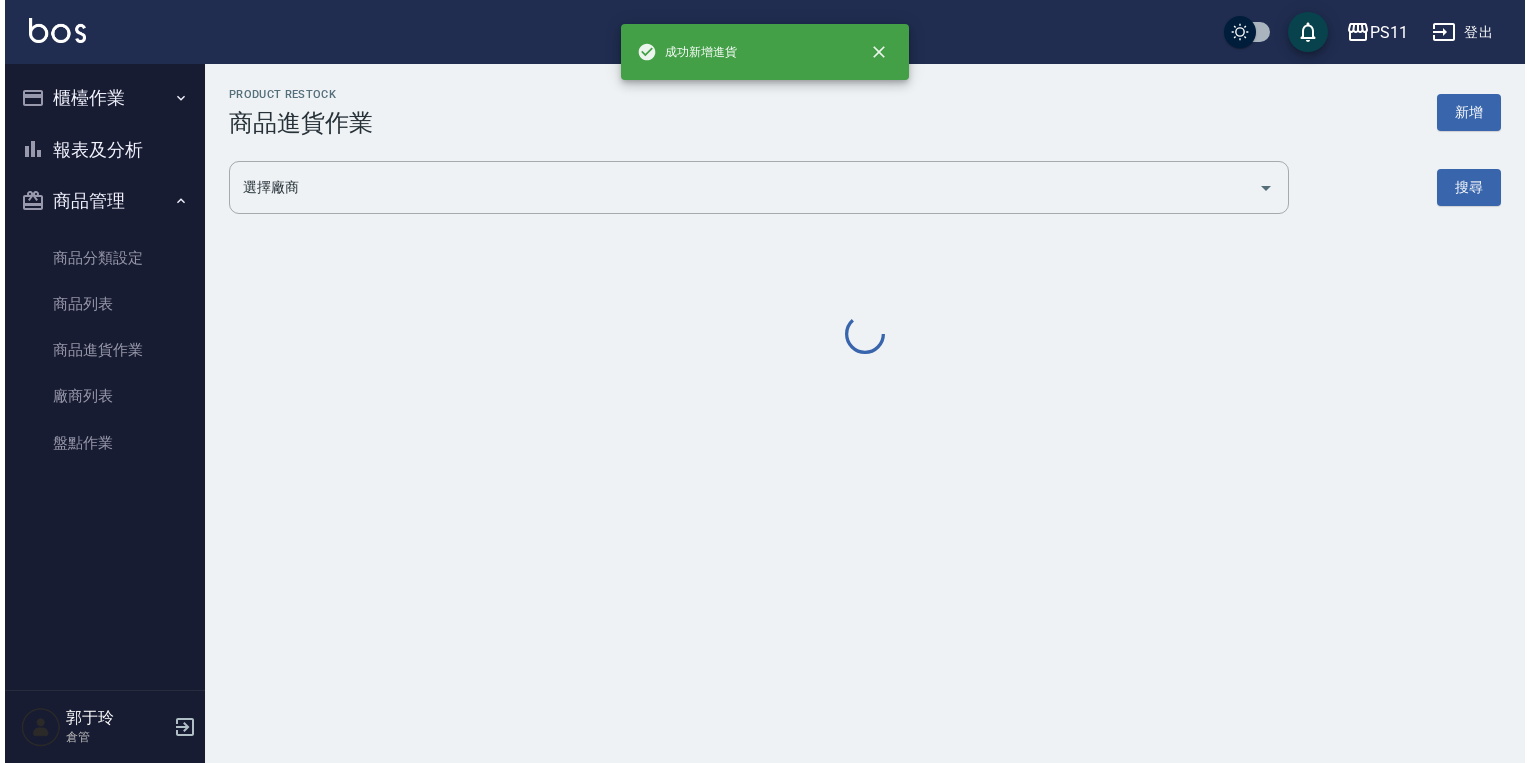 scroll, scrollTop: 0, scrollLeft: 0, axis: both 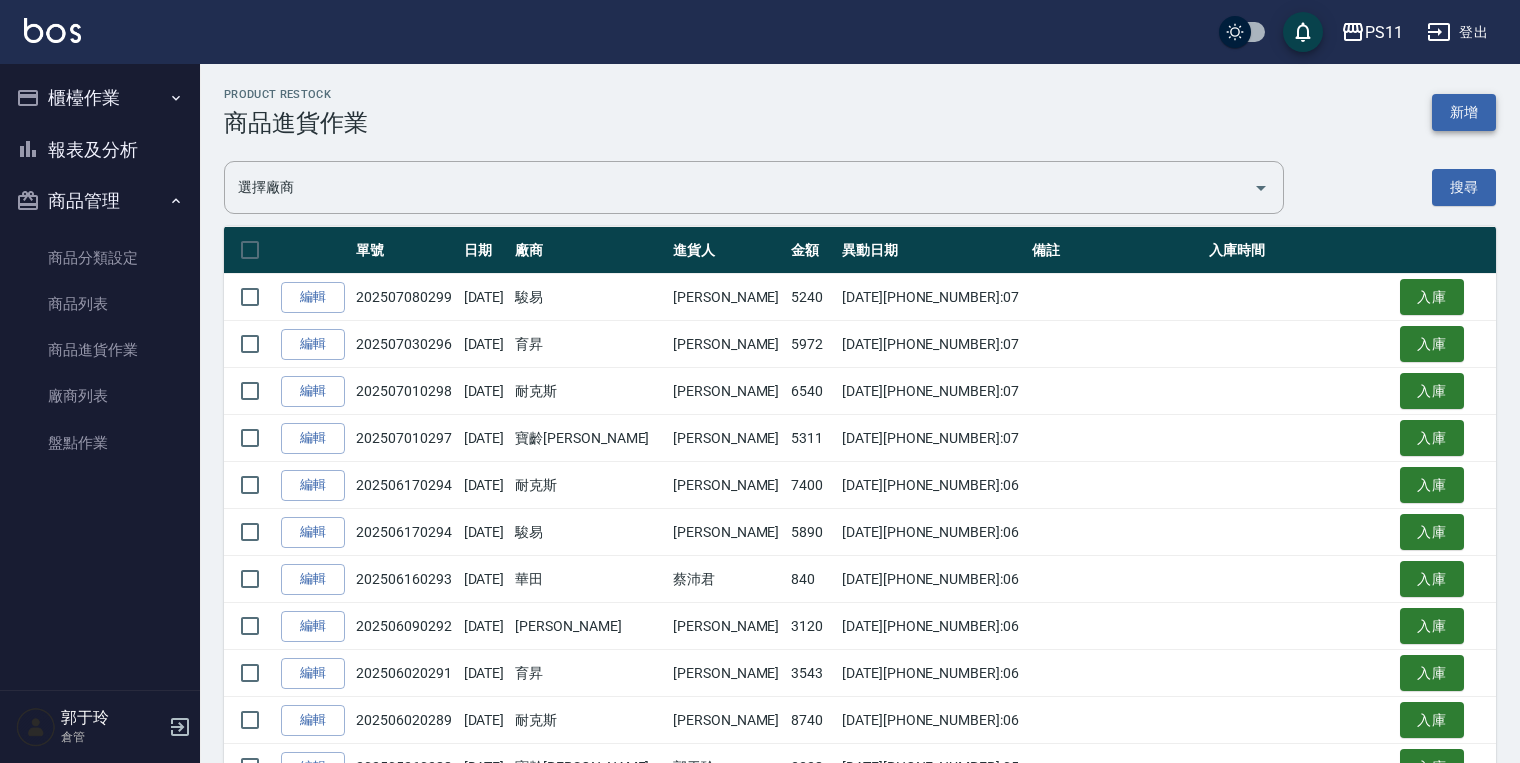 click on "新增" at bounding box center (1464, 112) 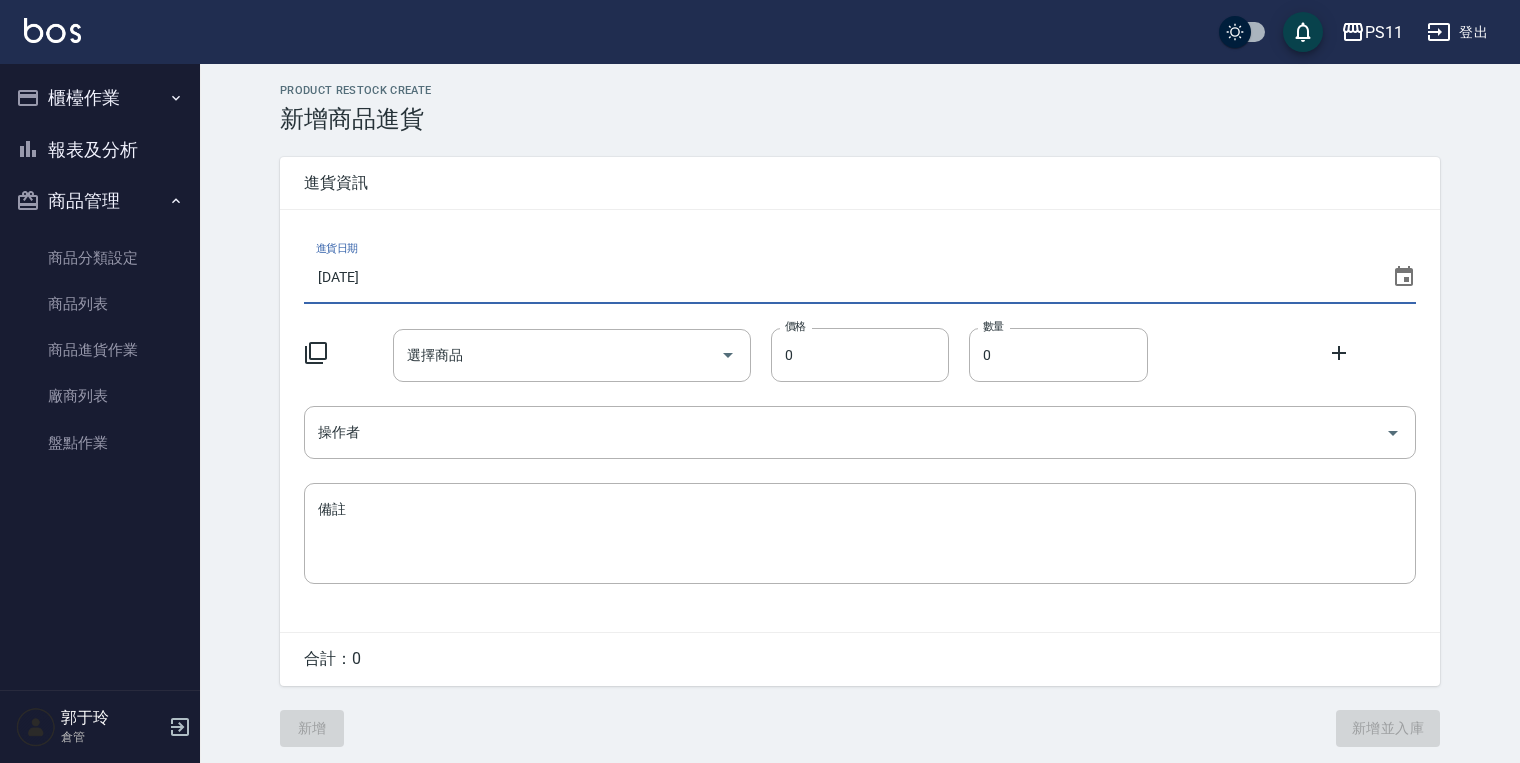click on "[DATE]" at bounding box center [844, 277] 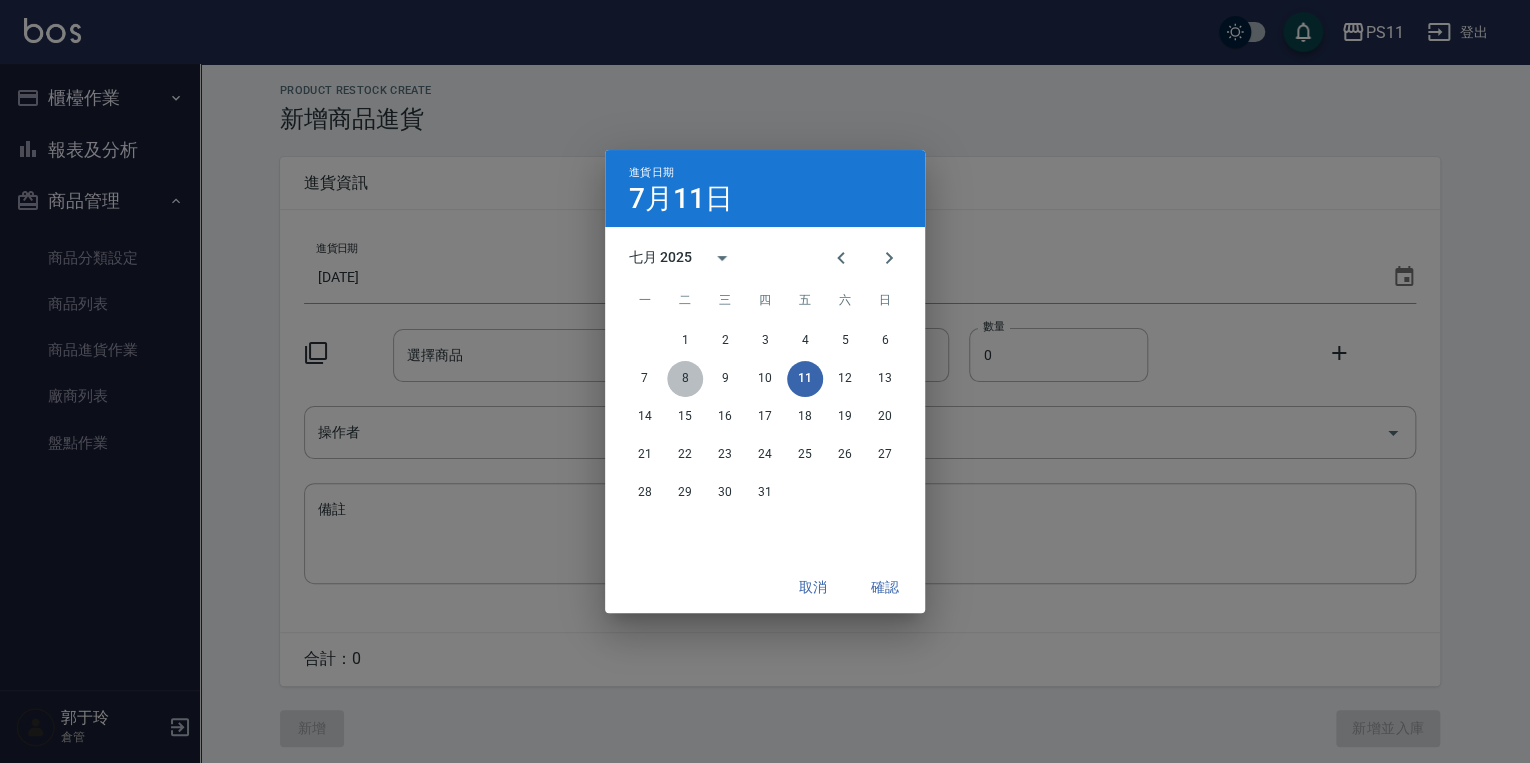click on "8" at bounding box center [685, 379] 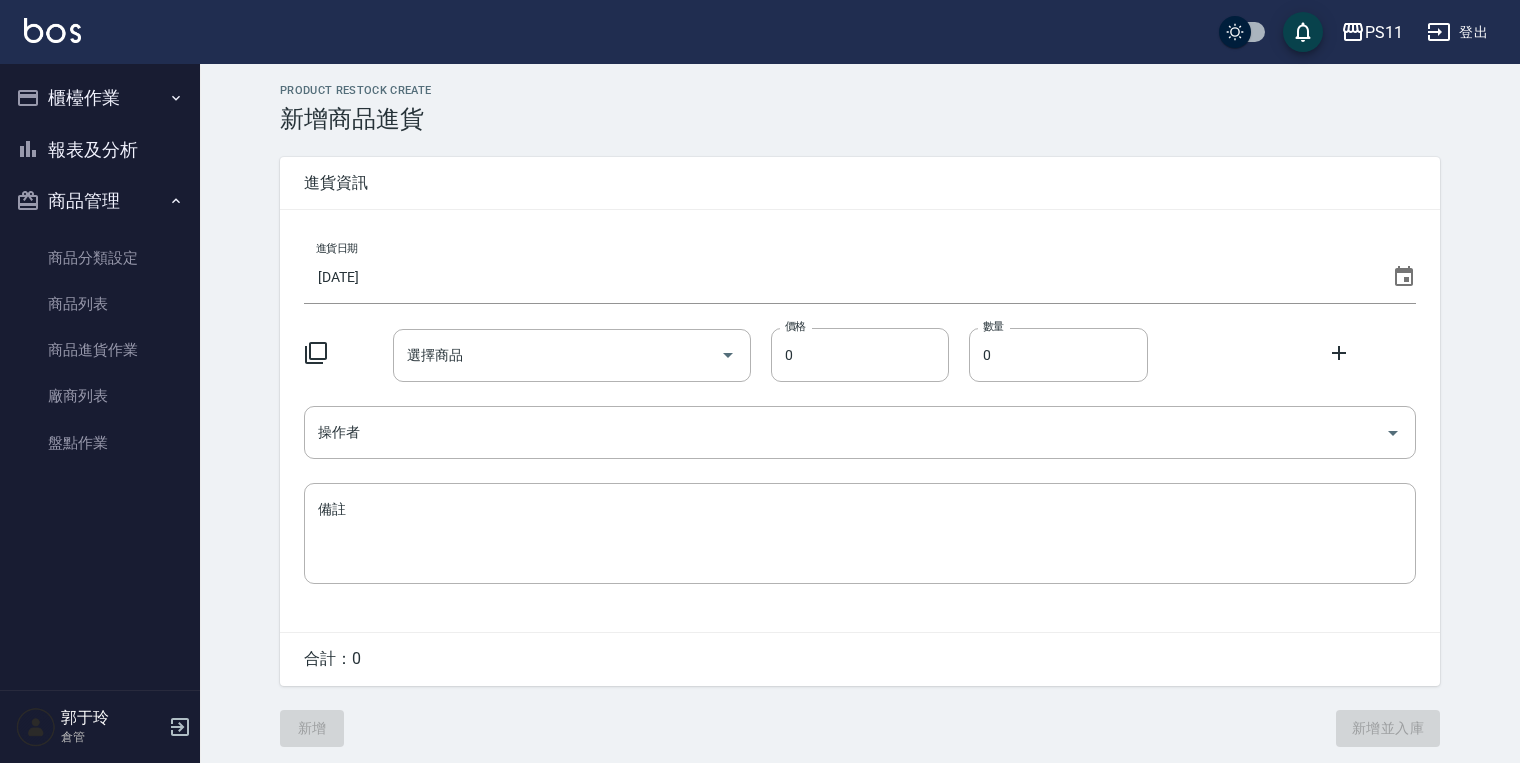 click 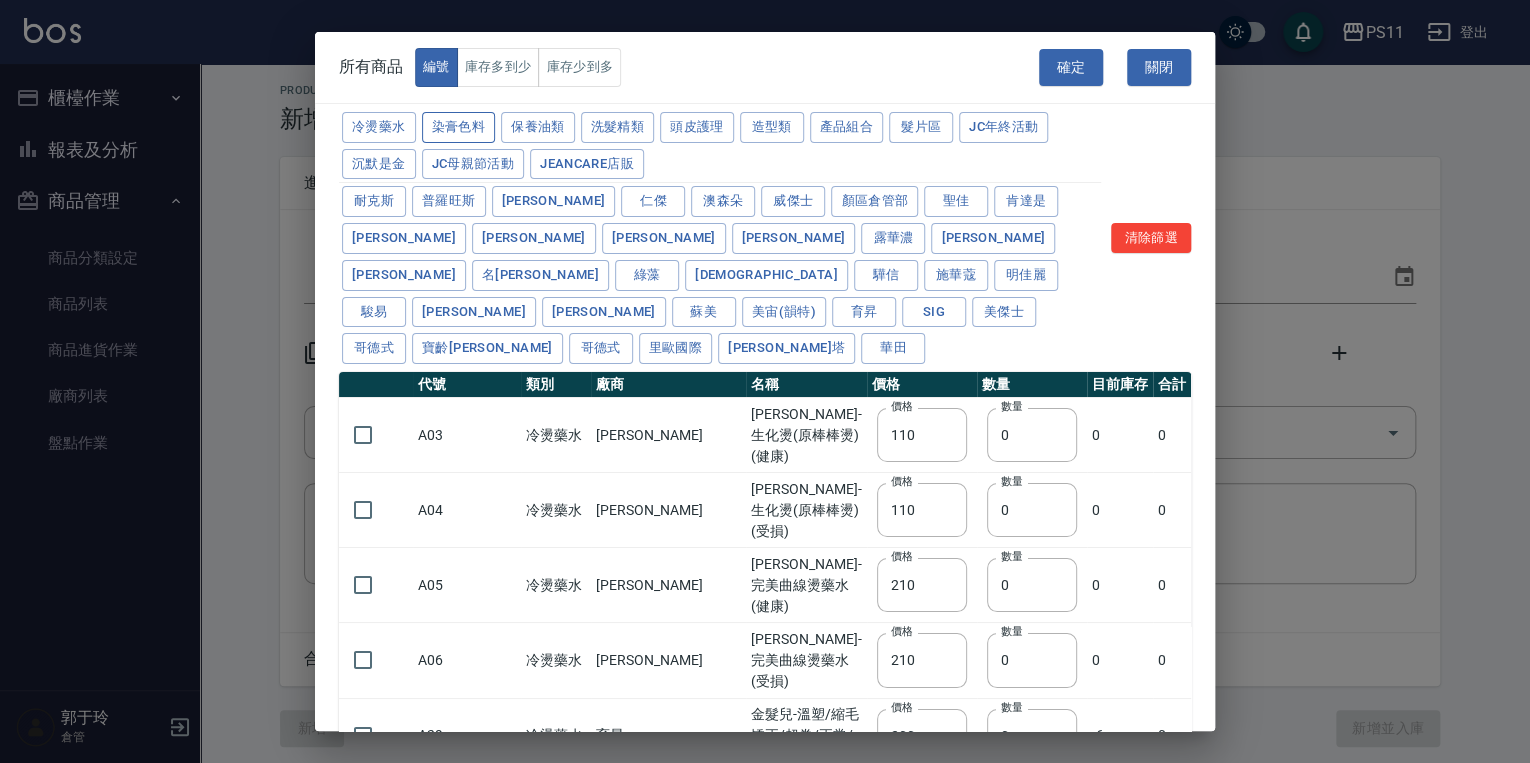 click on "染膏色料" at bounding box center [459, 127] 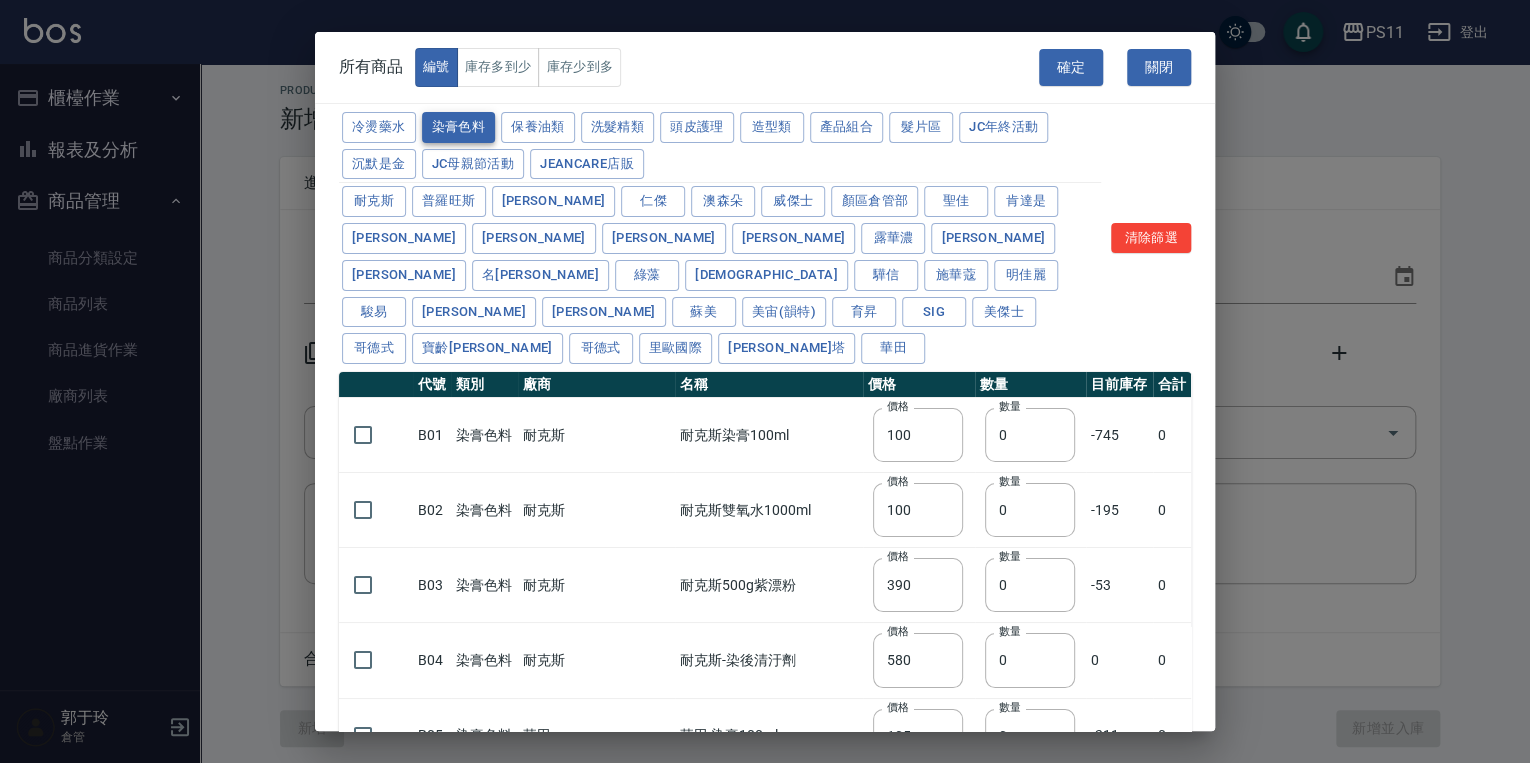 type on "100" 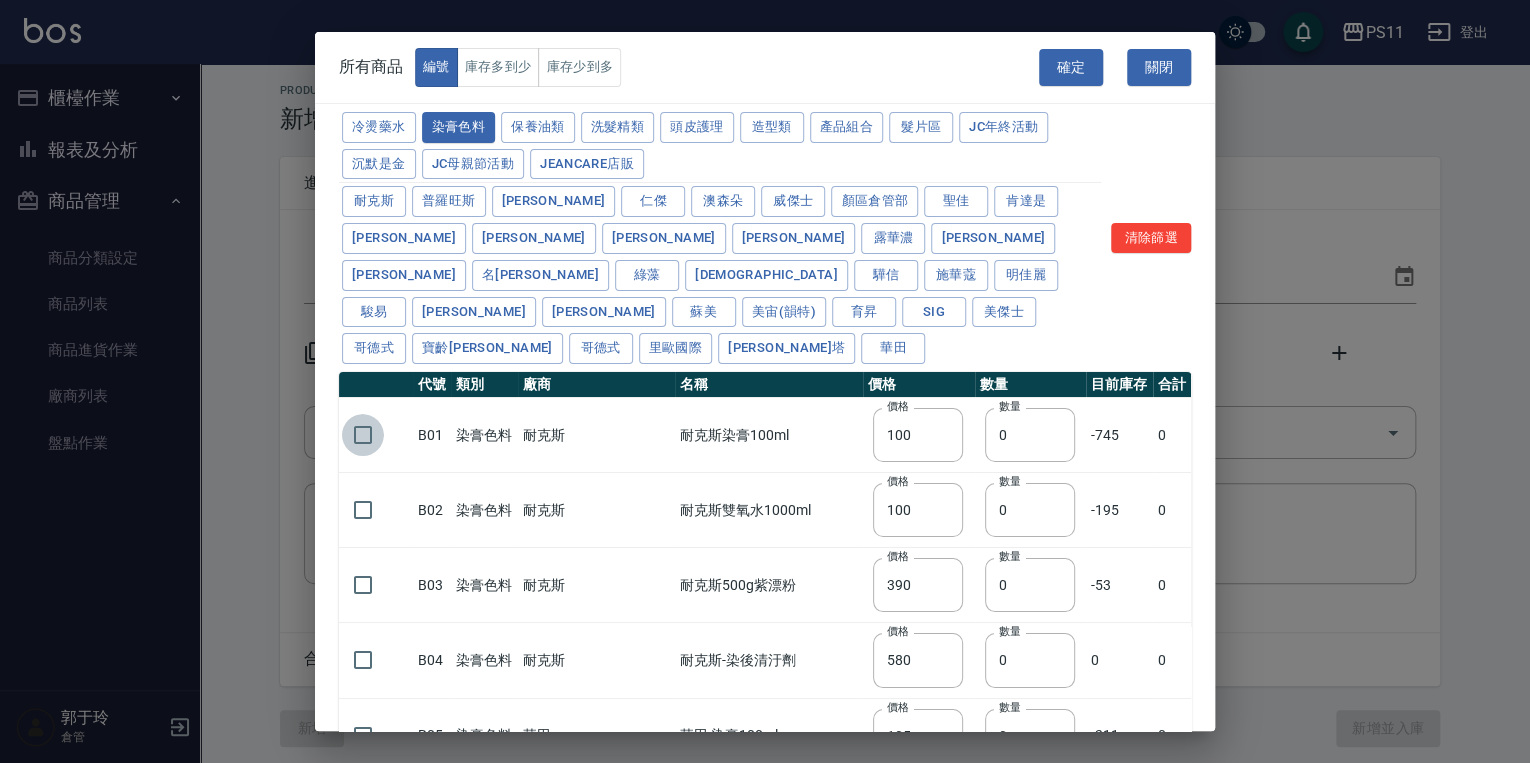 click at bounding box center (363, 435) 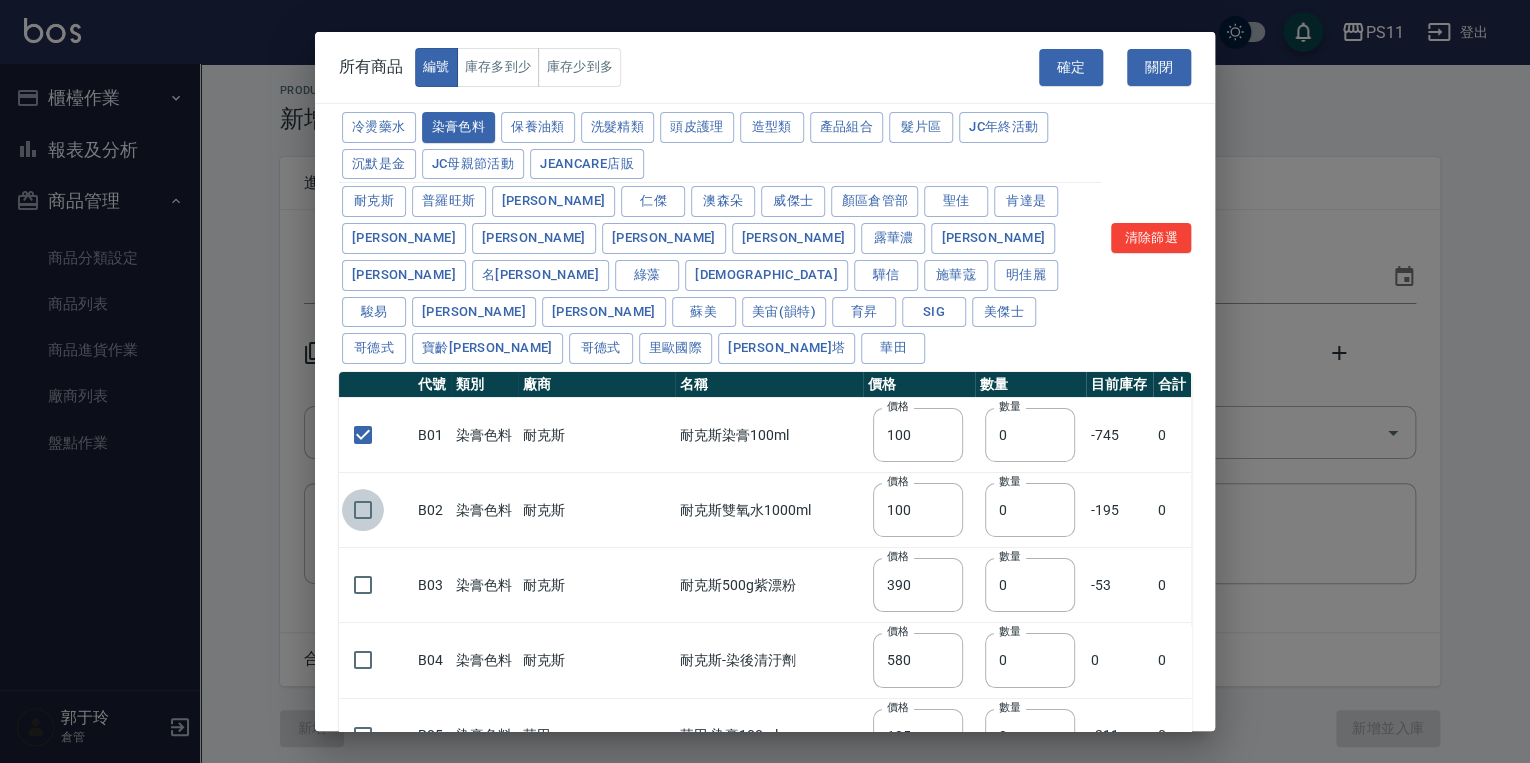 click at bounding box center (363, 510) 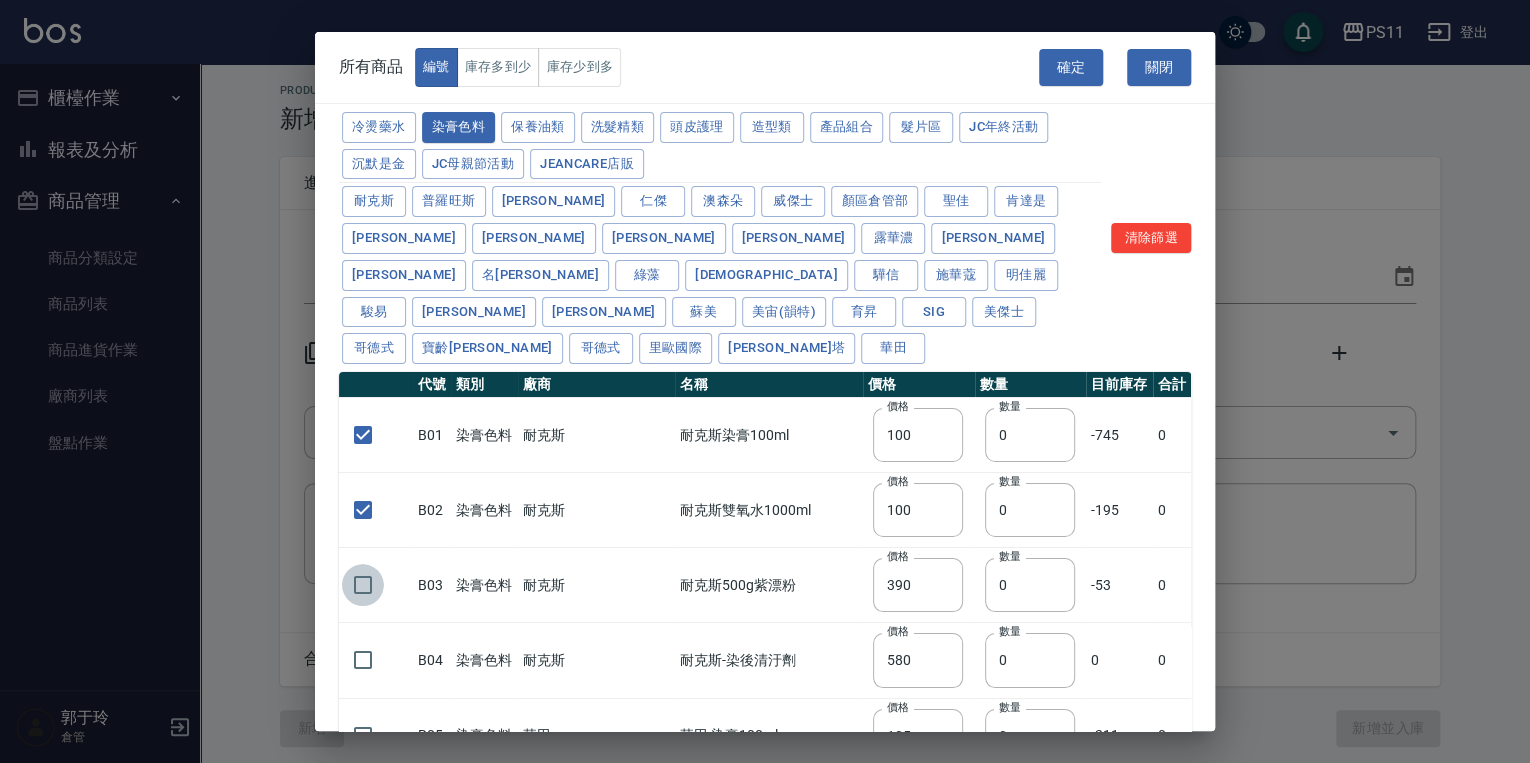 click at bounding box center [363, 585] 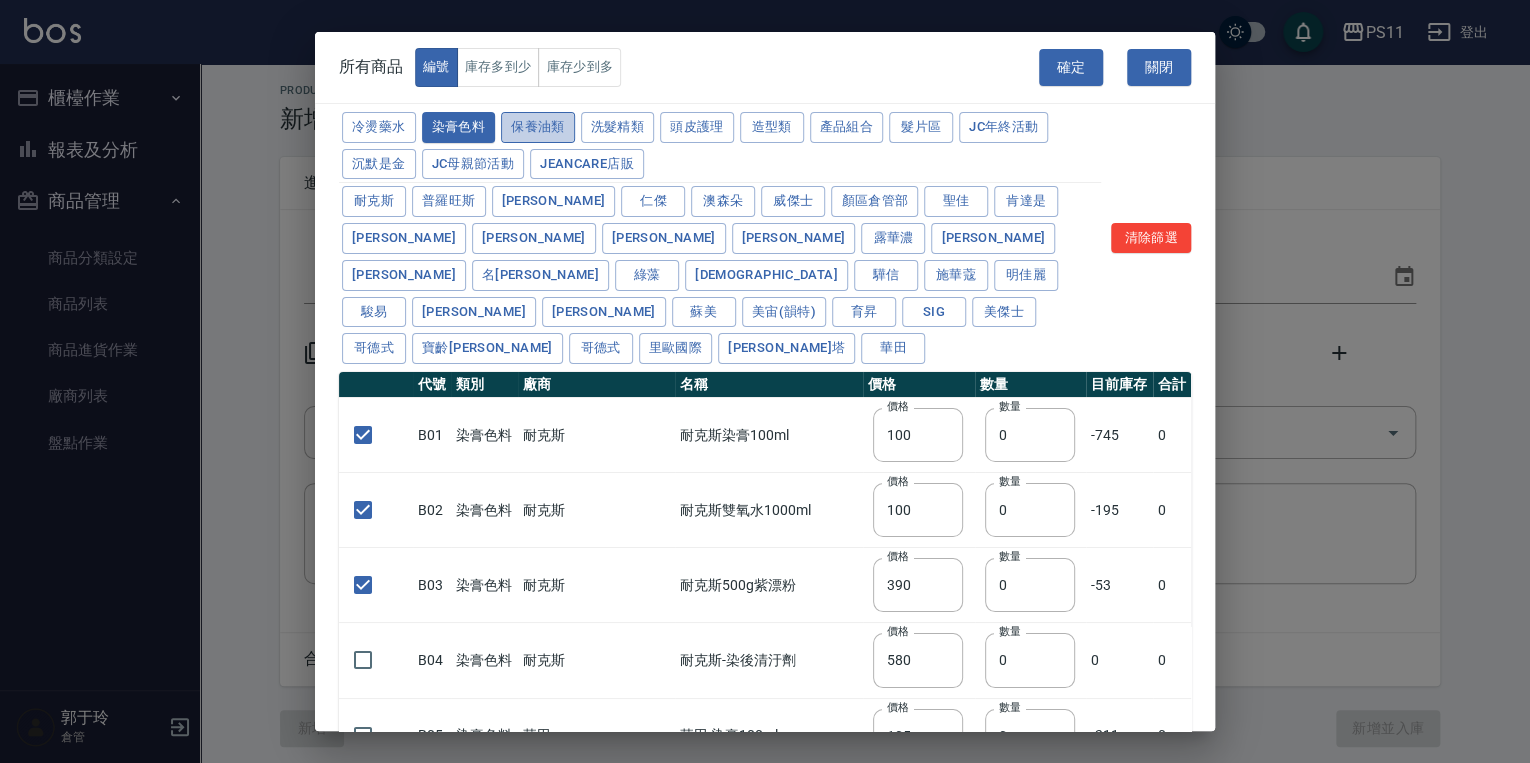 click on "保養油類" at bounding box center [538, 127] 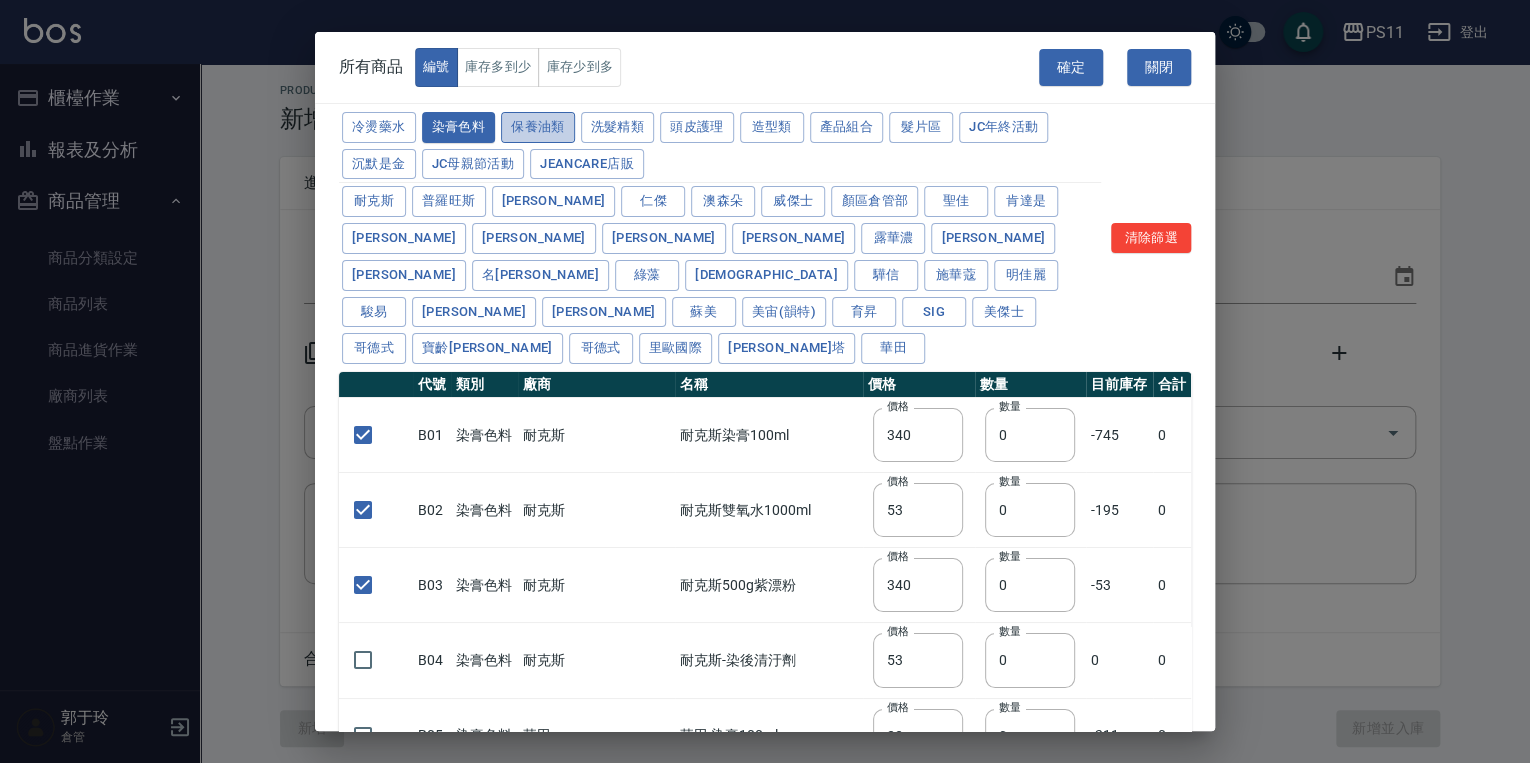 type on "60" 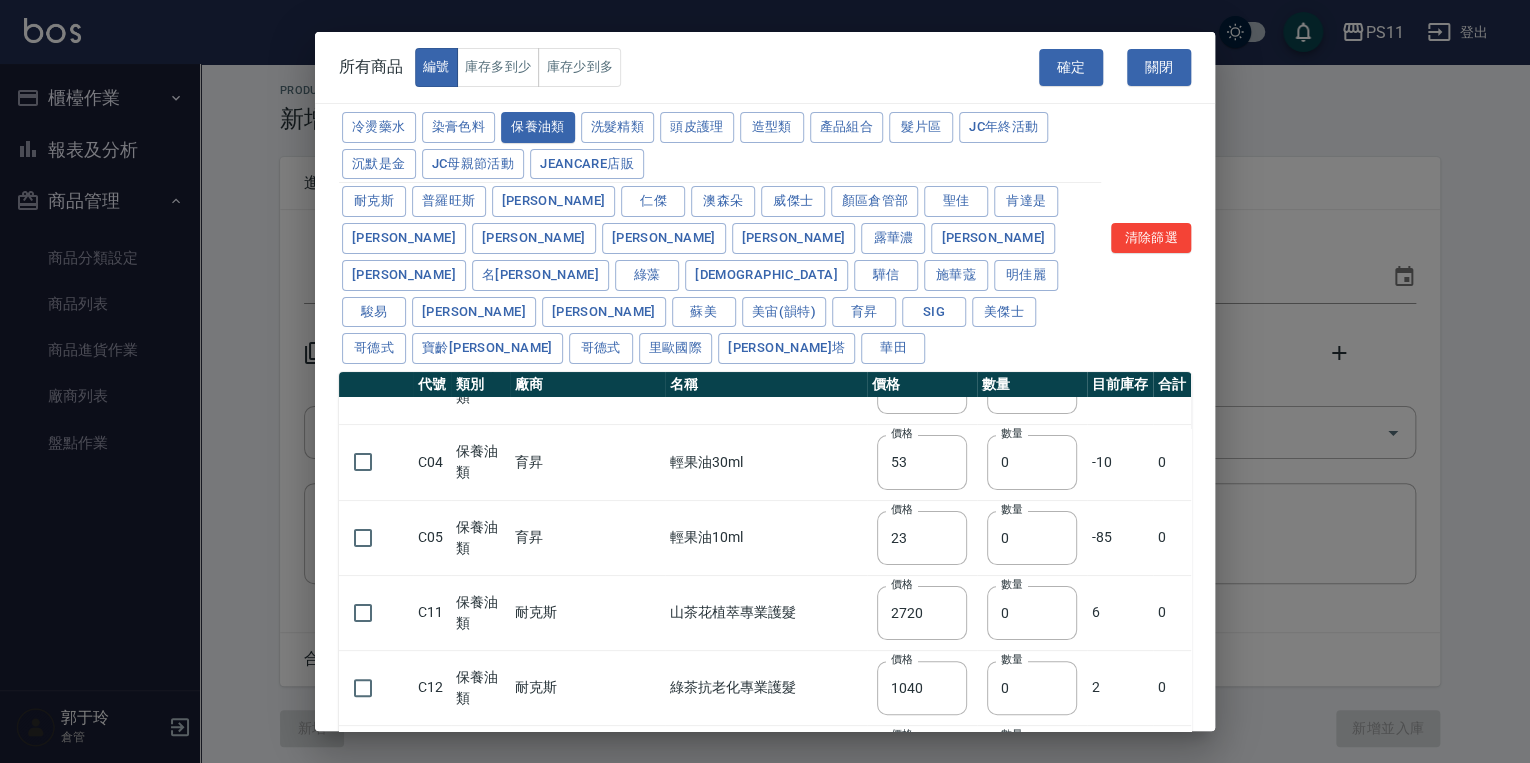 scroll, scrollTop: 240, scrollLeft: 0, axis: vertical 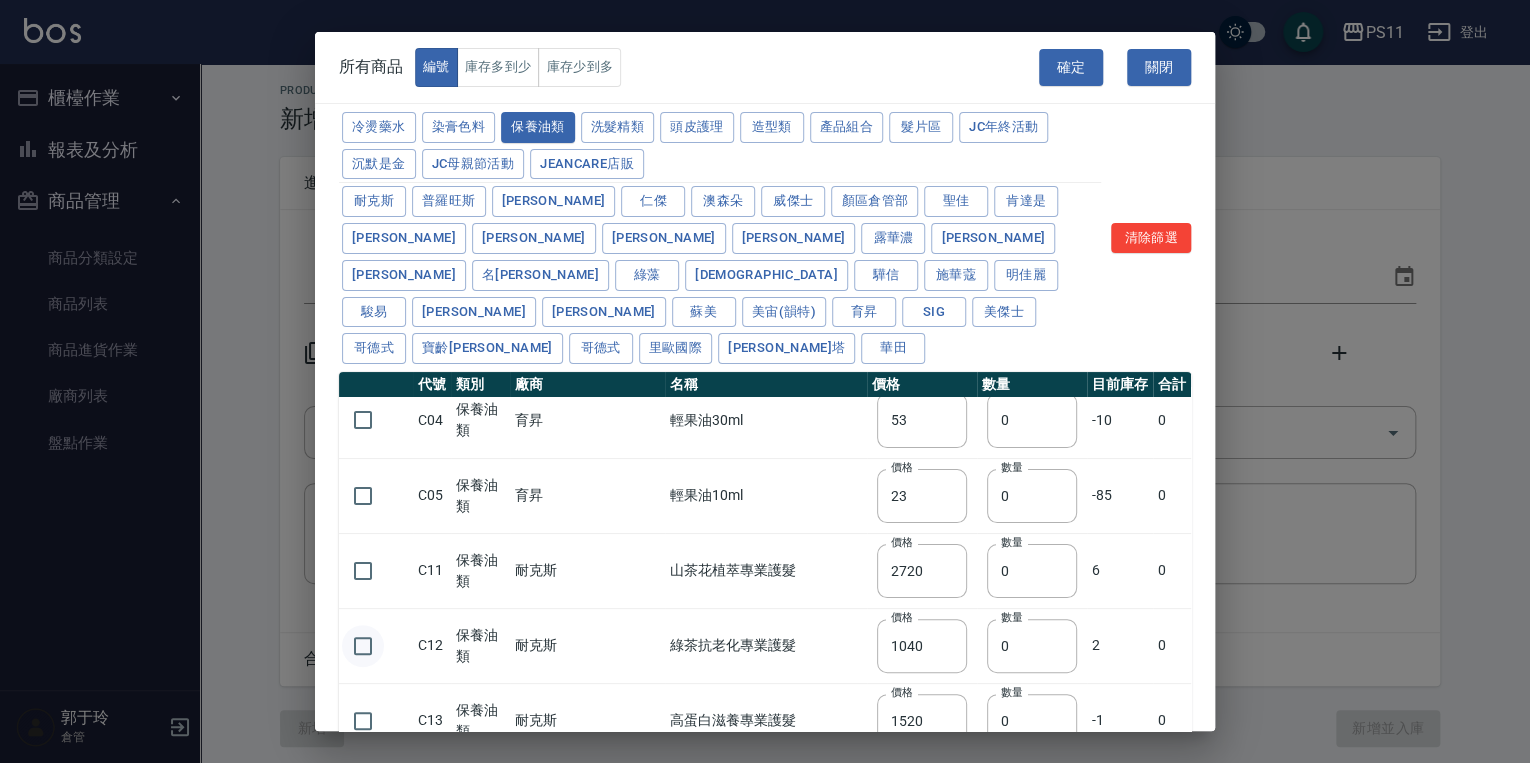 click at bounding box center (363, 646) 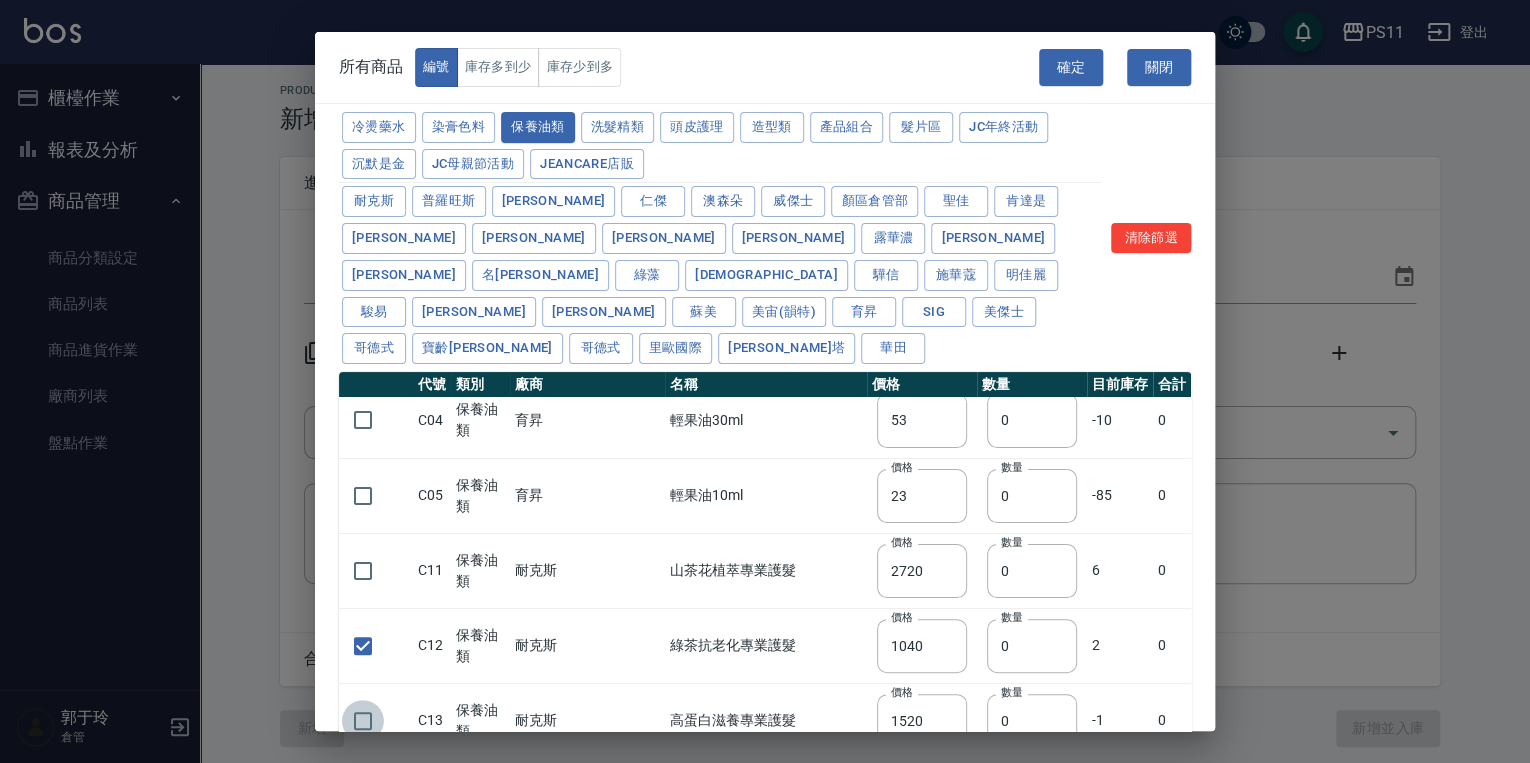 click at bounding box center (363, 721) 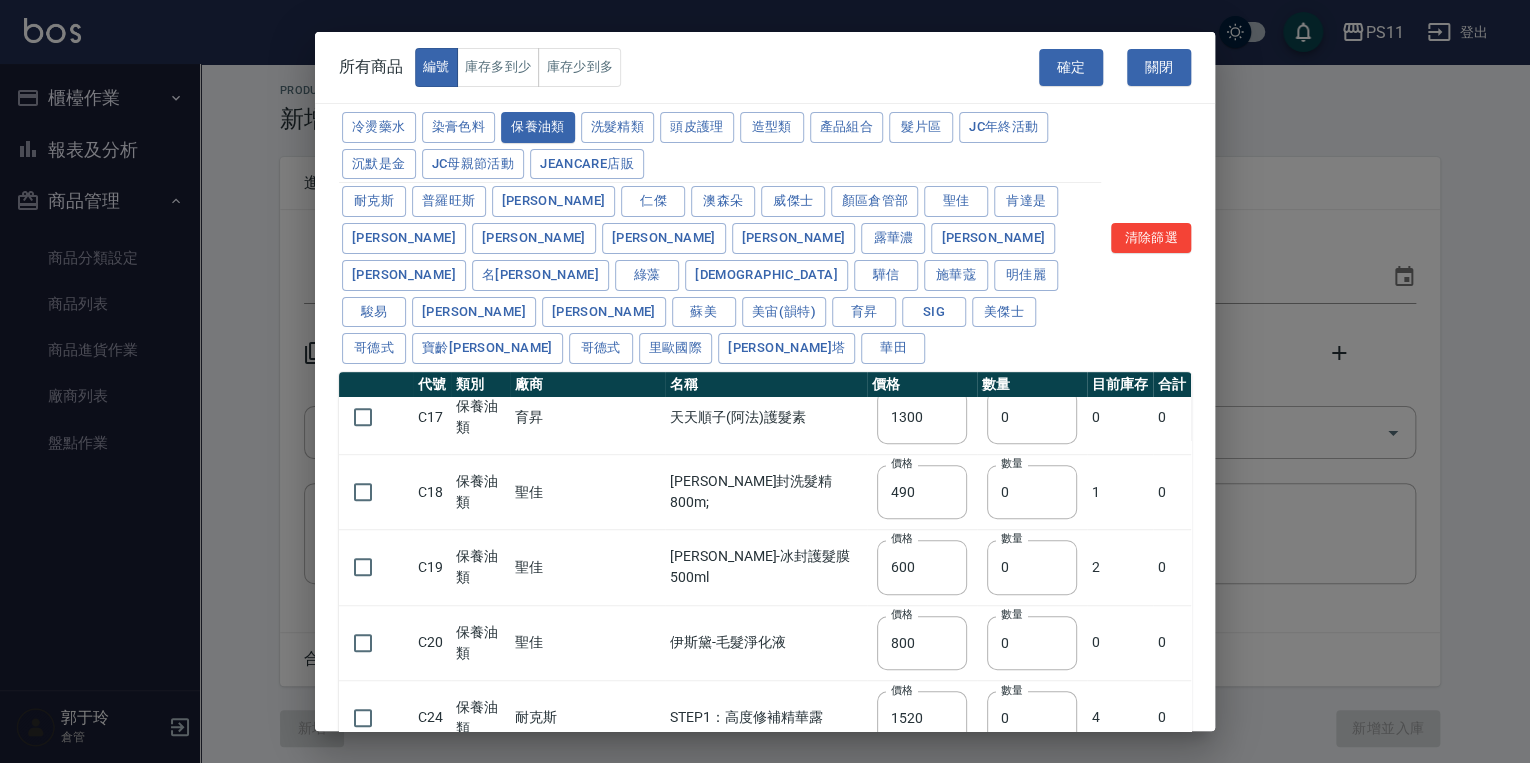 scroll, scrollTop: 720, scrollLeft: 0, axis: vertical 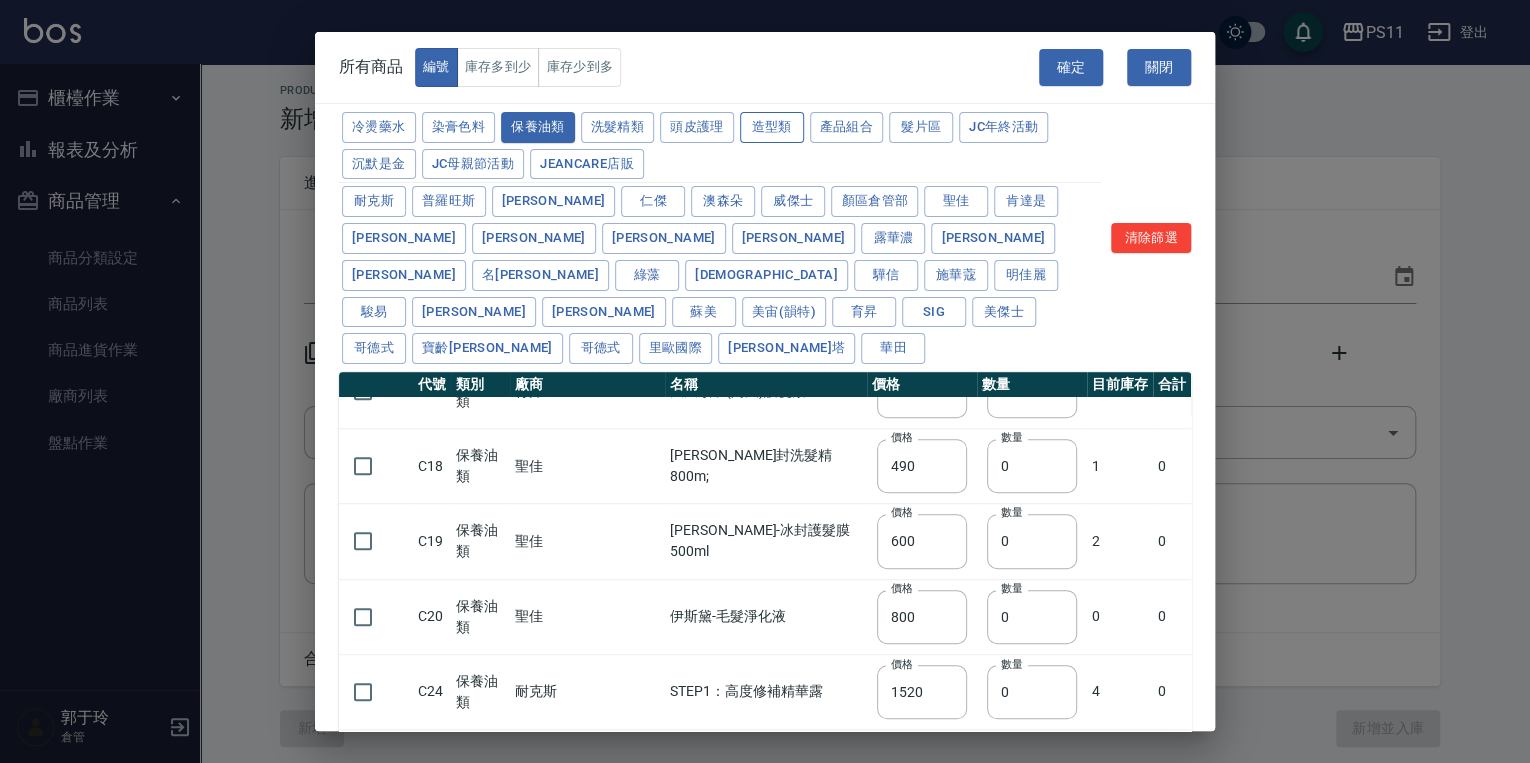 click on "造型類" at bounding box center [772, 127] 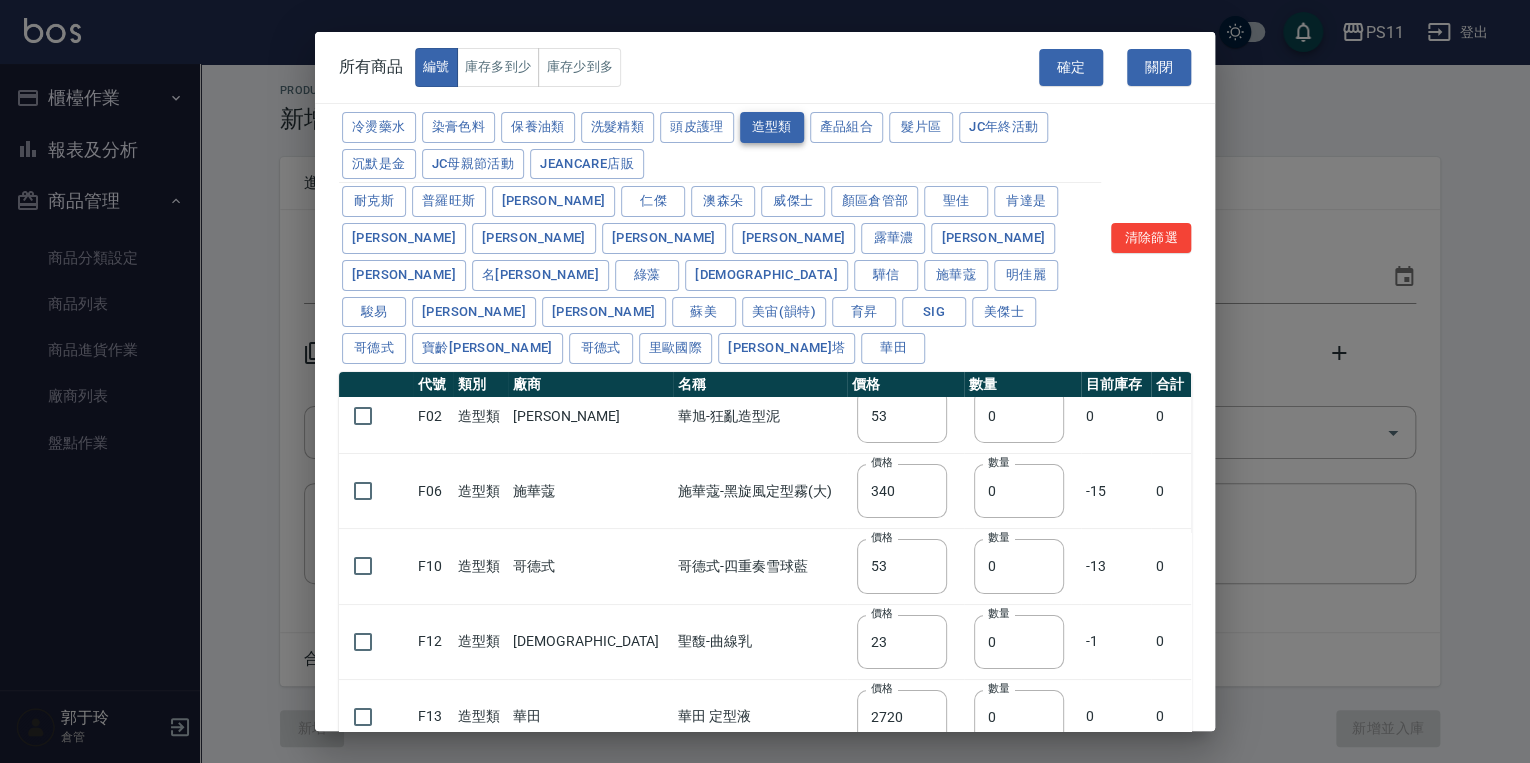 type on "110" 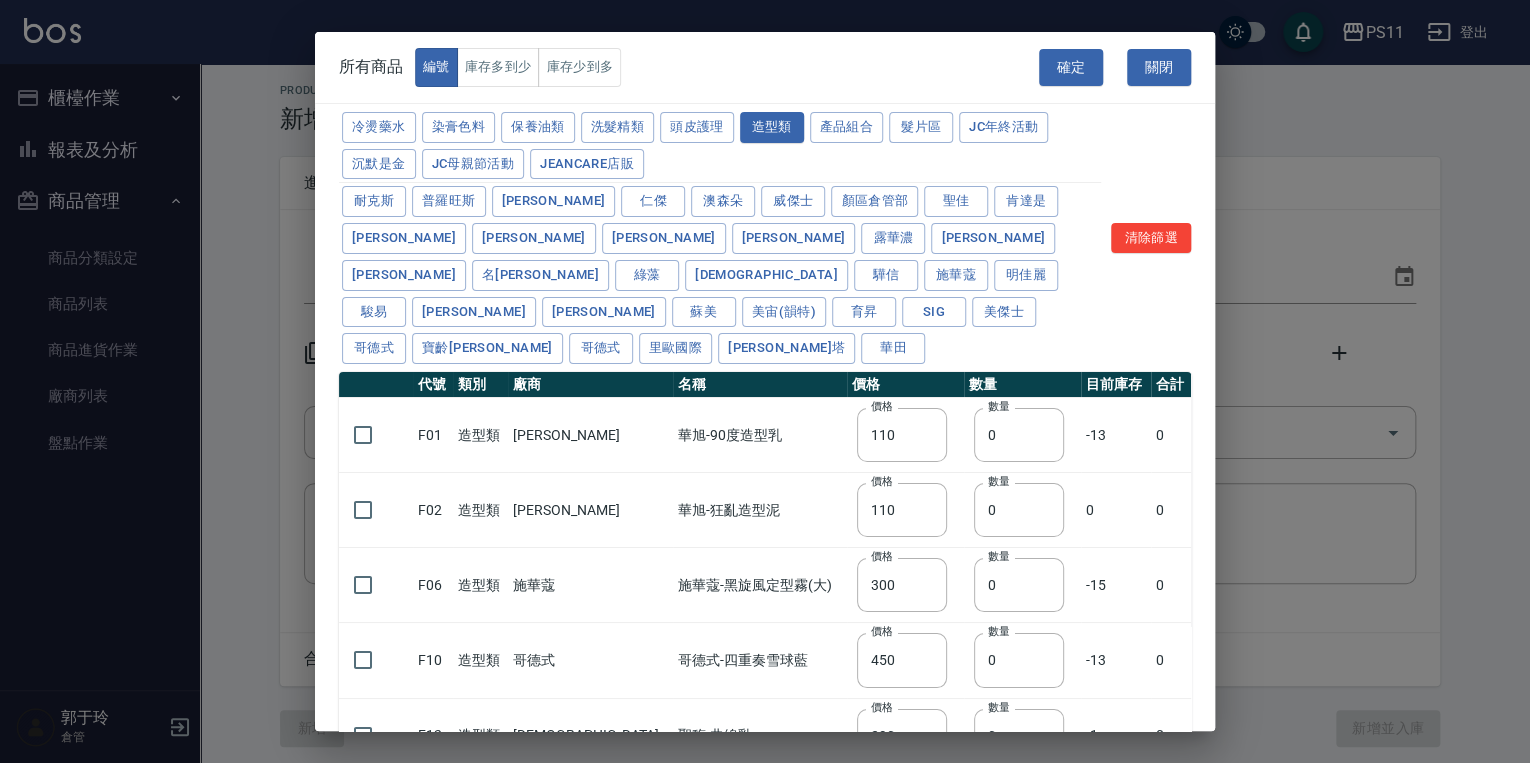 scroll, scrollTop: 92, scrollLeft: 0, axis: vertical 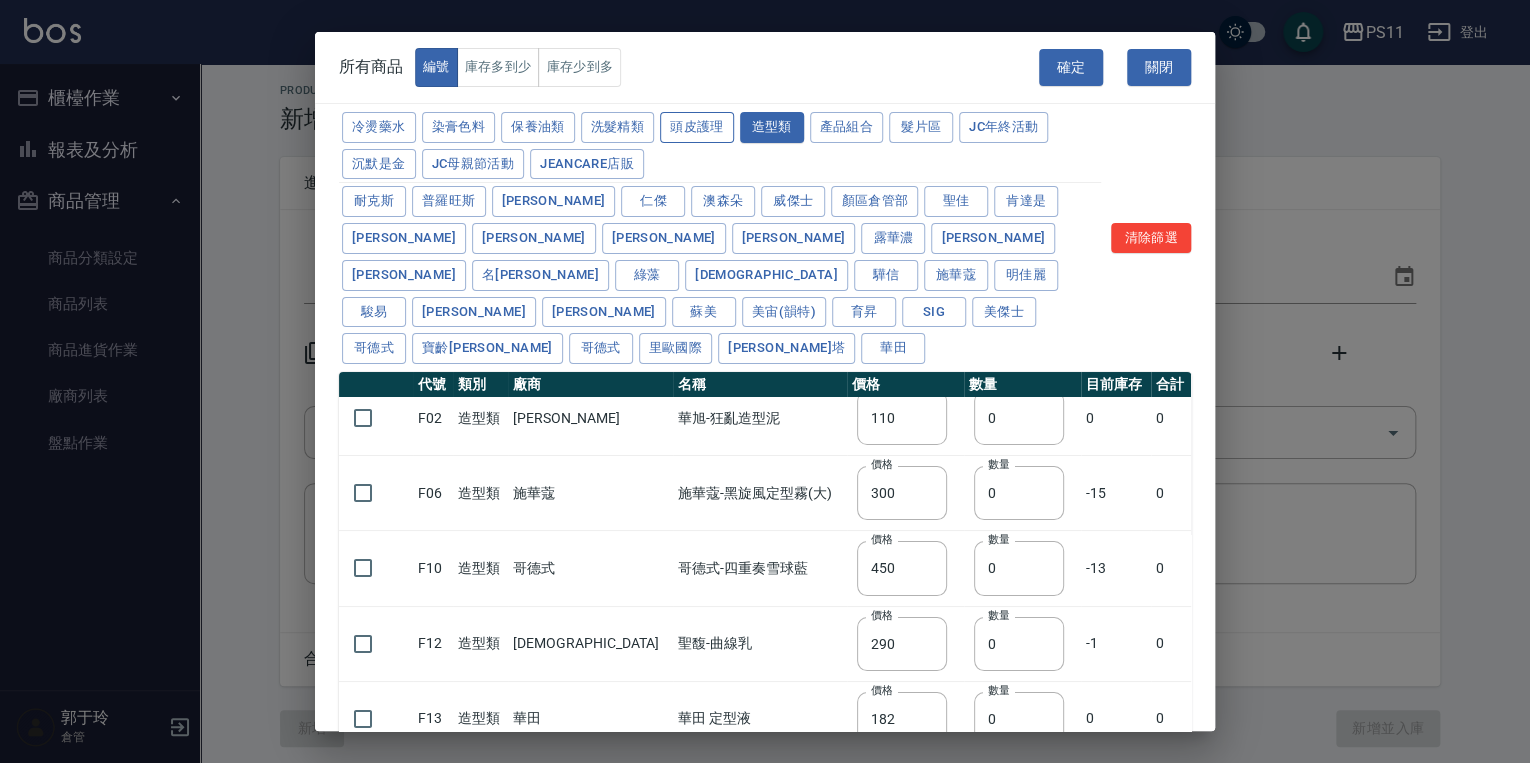 click on "頭皮護理" at bounding box center [697, 127] 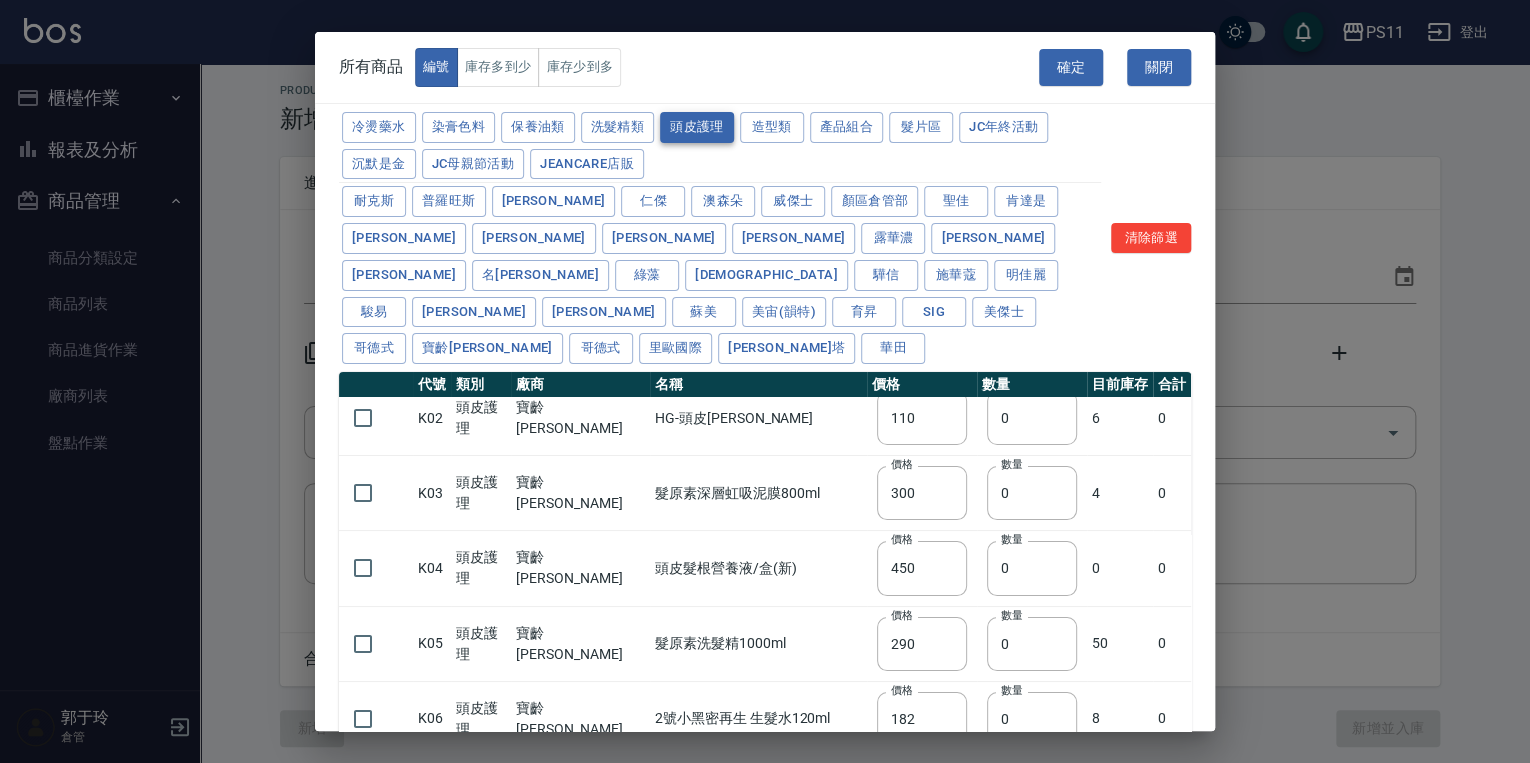type on "315" 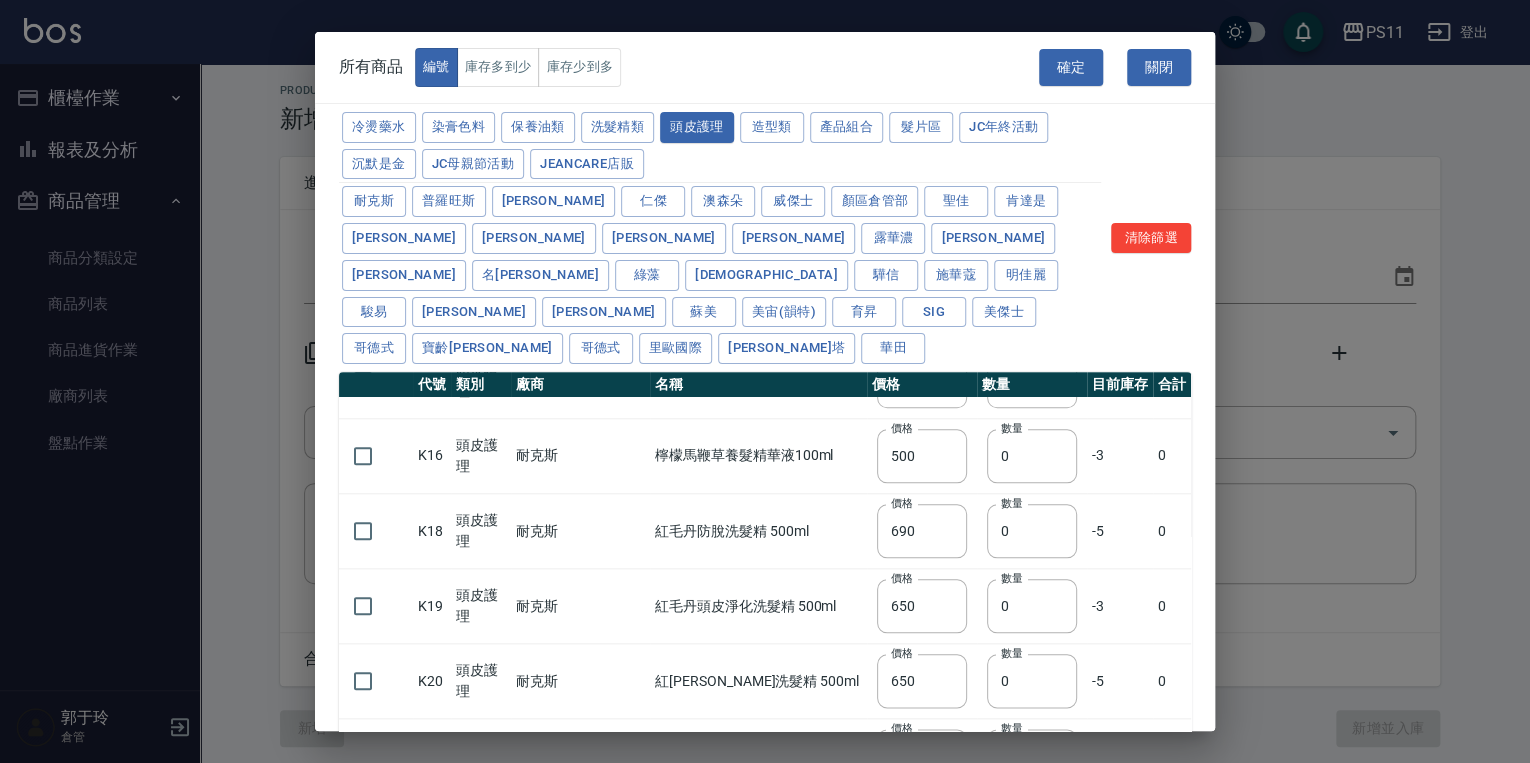 scroll, scrollTop: 1360, scrollLeft: 0, axis: vertical 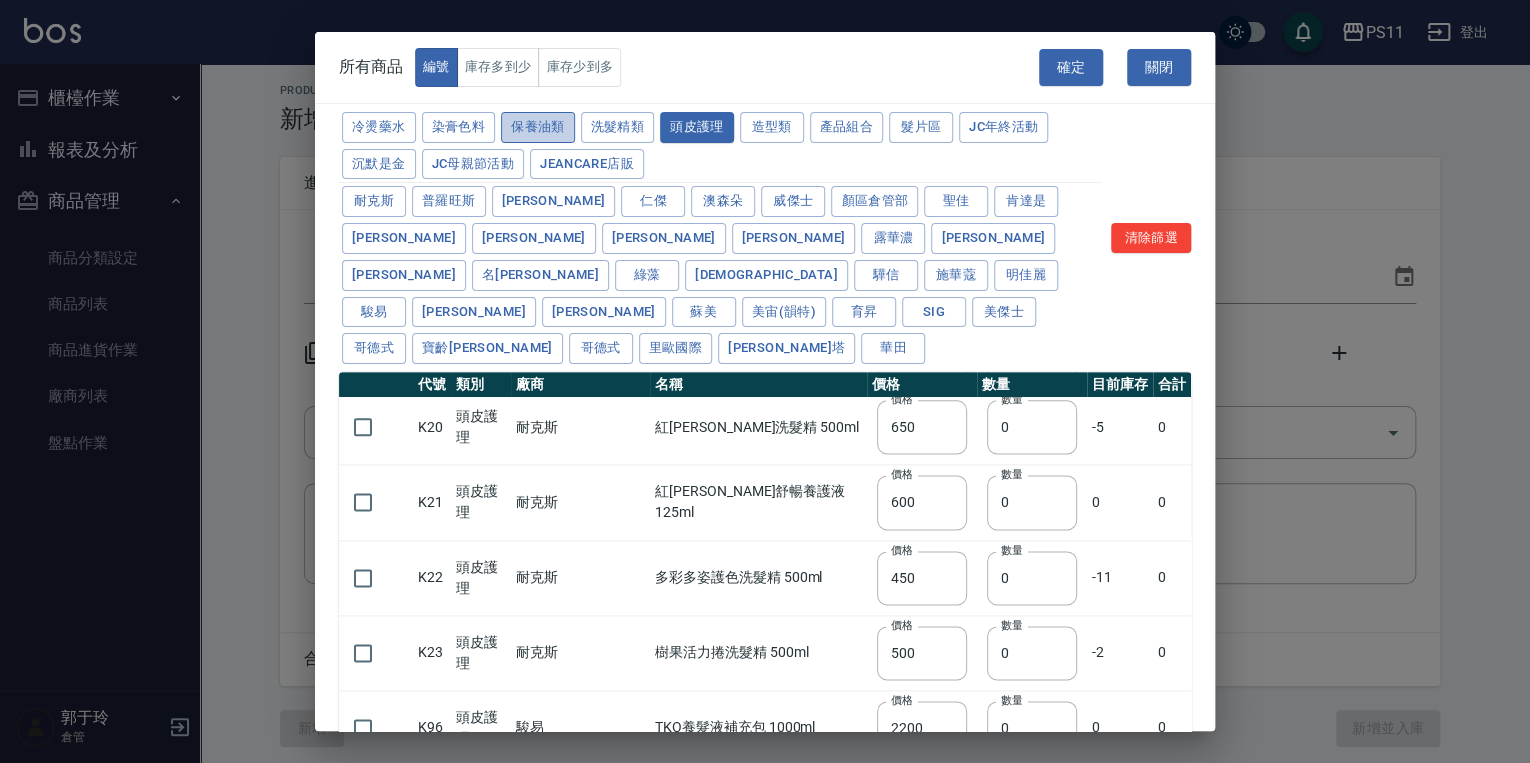 click on "保養油類" at bounding box center (538, 127) 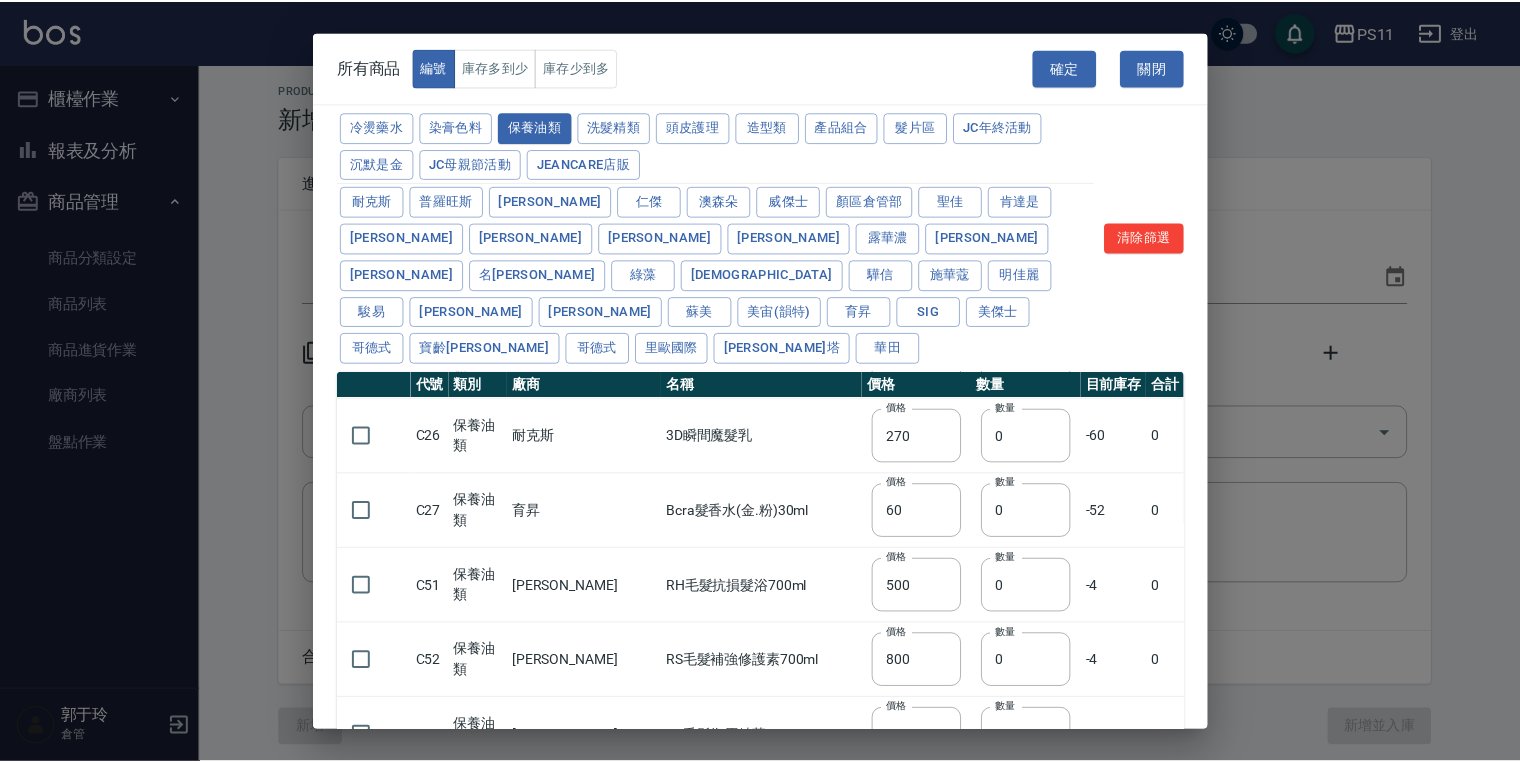 scroll, scrollTop: 1046, scrollLeft: 0, axis: vertical 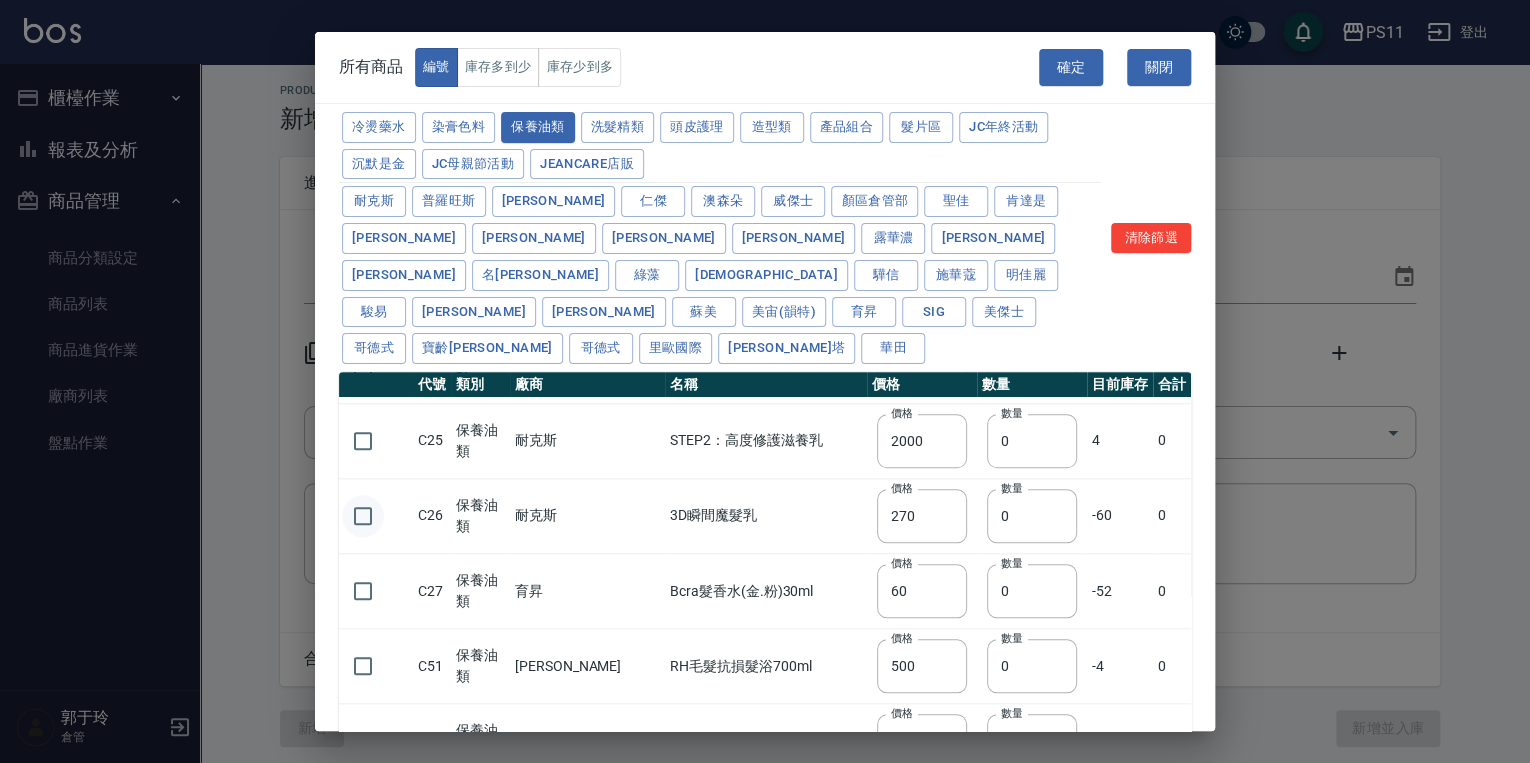 click at bounding box center (363, 516) 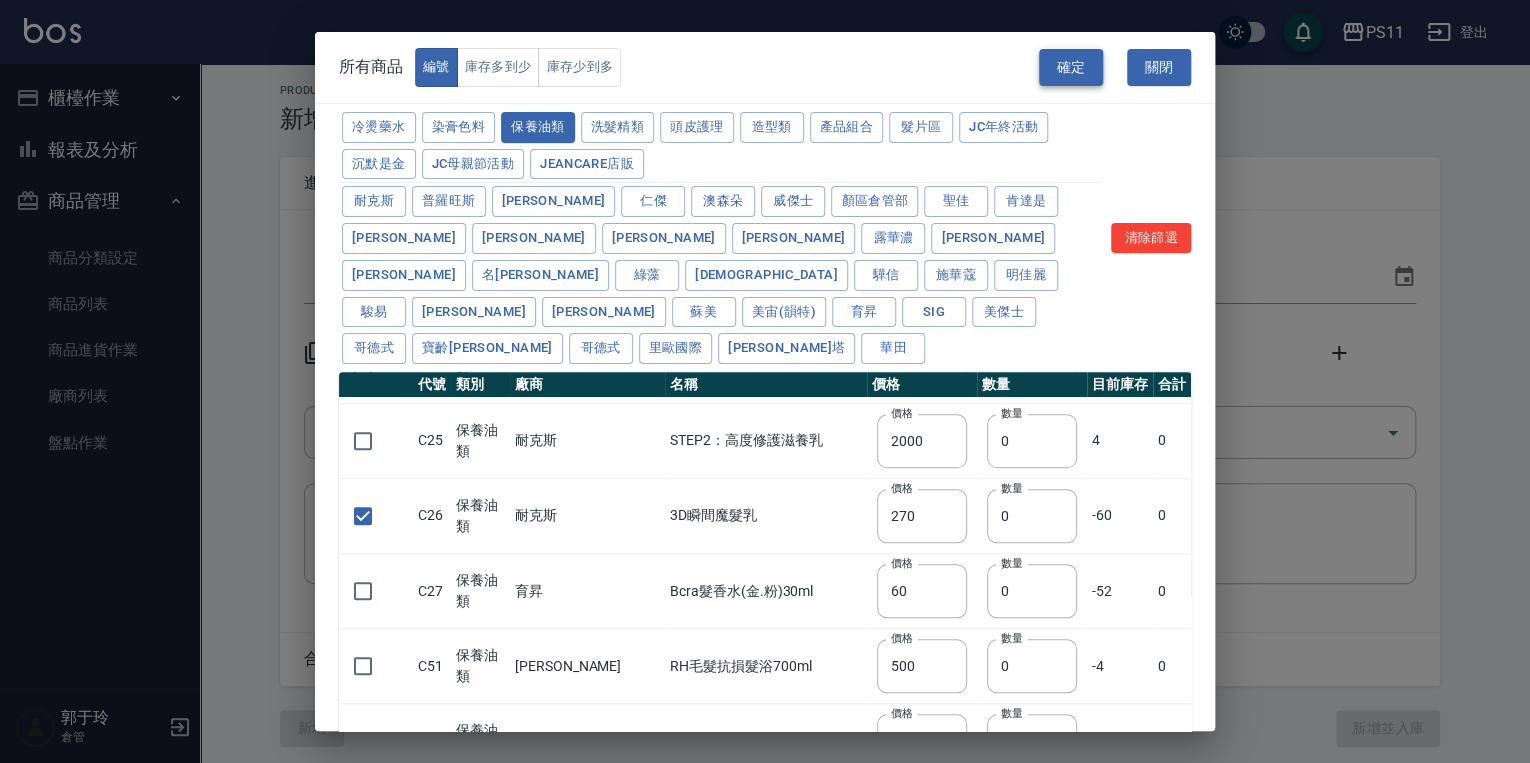 click on "確定" at bounding box center [1071, 67] 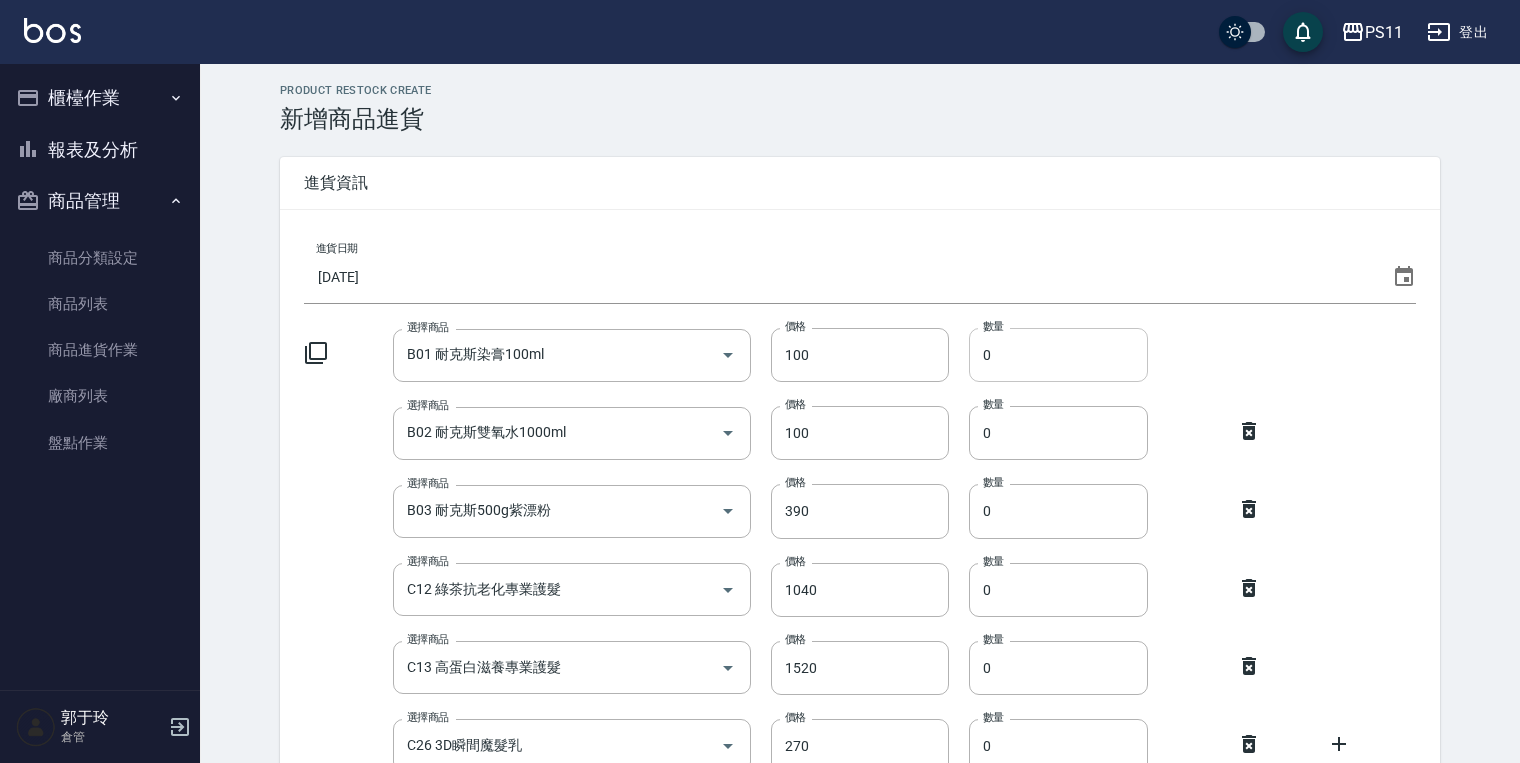 click on "0" at bounding box center [1058, 355] 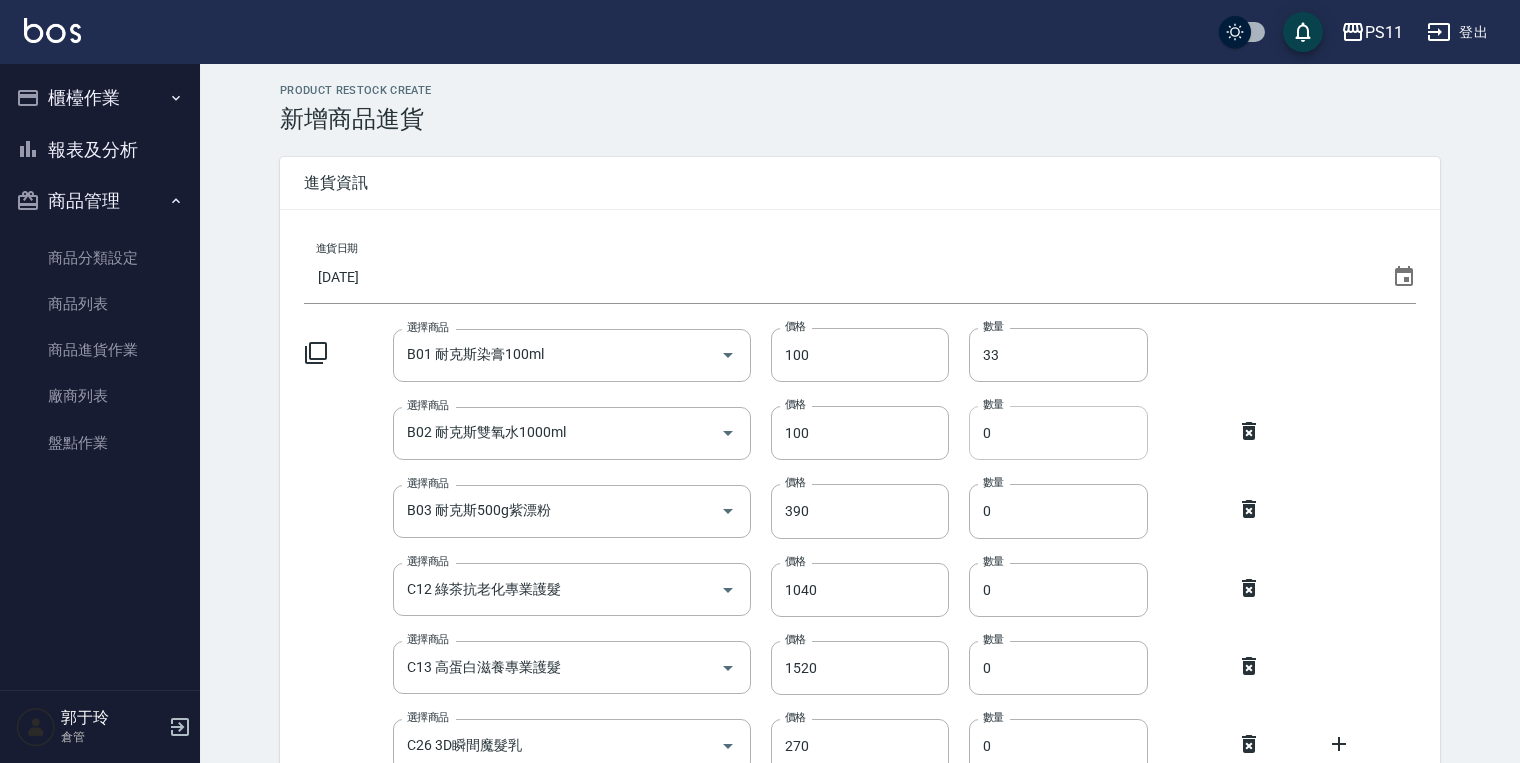 type on "33" 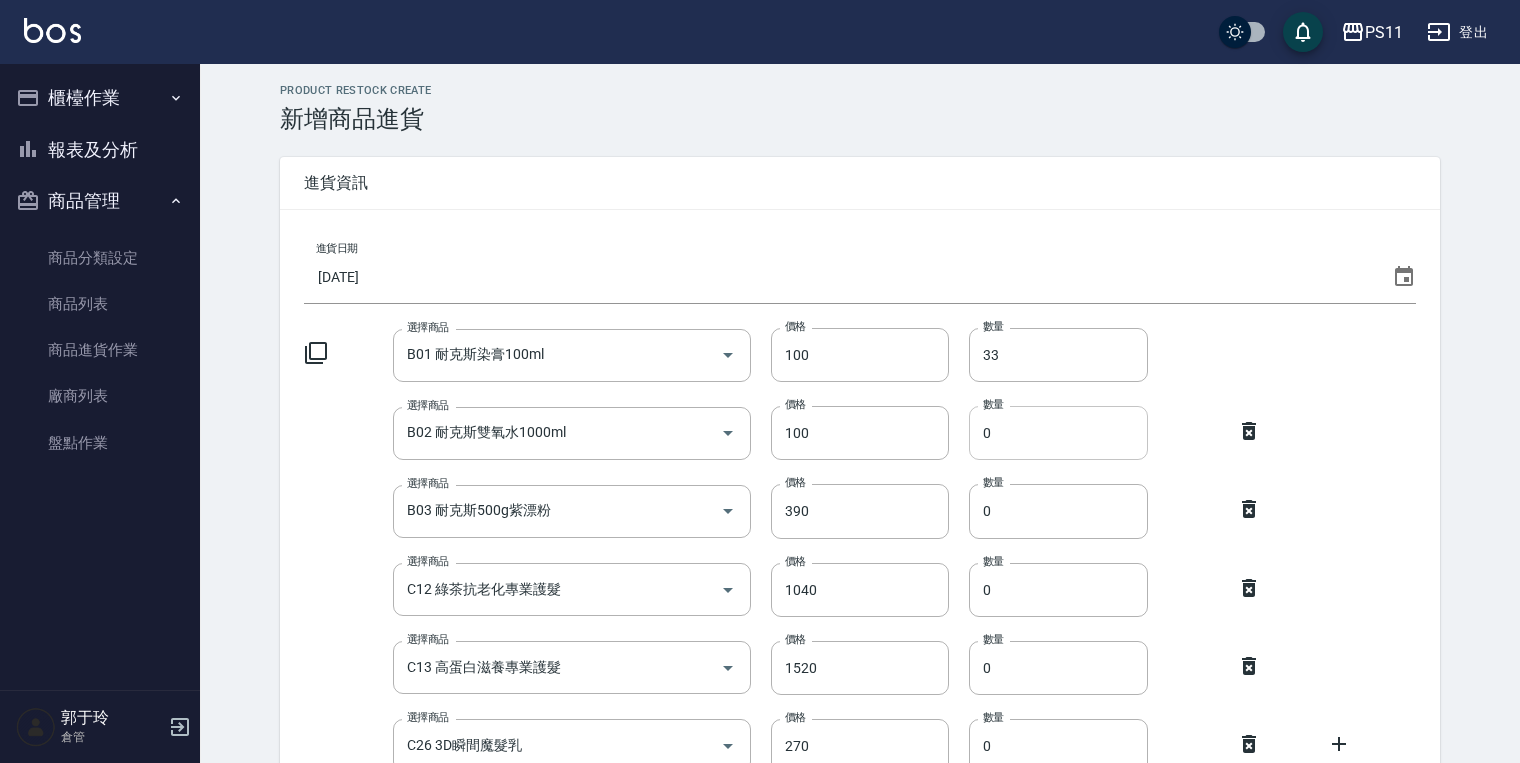 drag, startPoint x: 993, startPoint y: 429, endPoint x: 976, endPoint y: 429, distance: 17 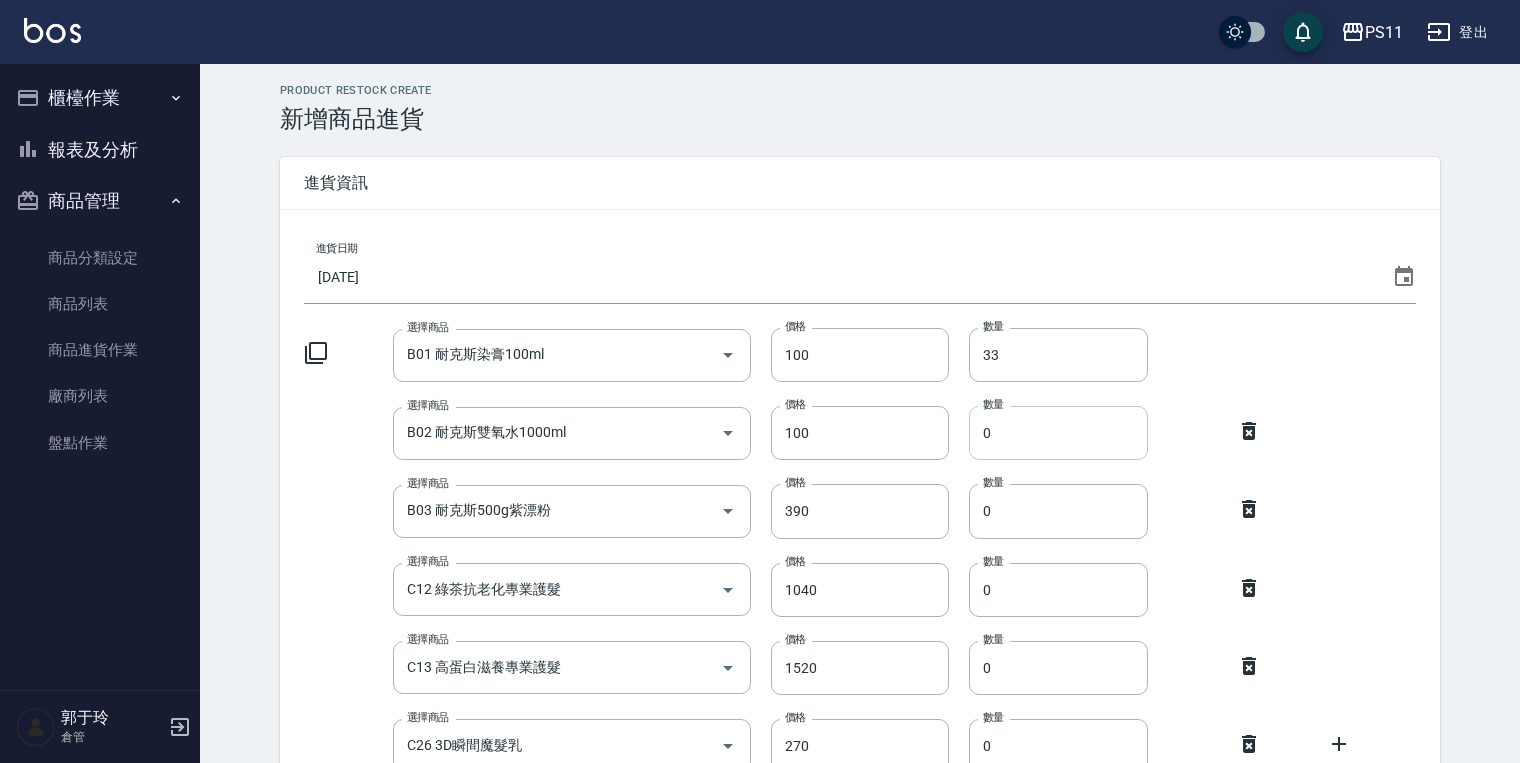 click on "0" at bounding box center [1058, 433] 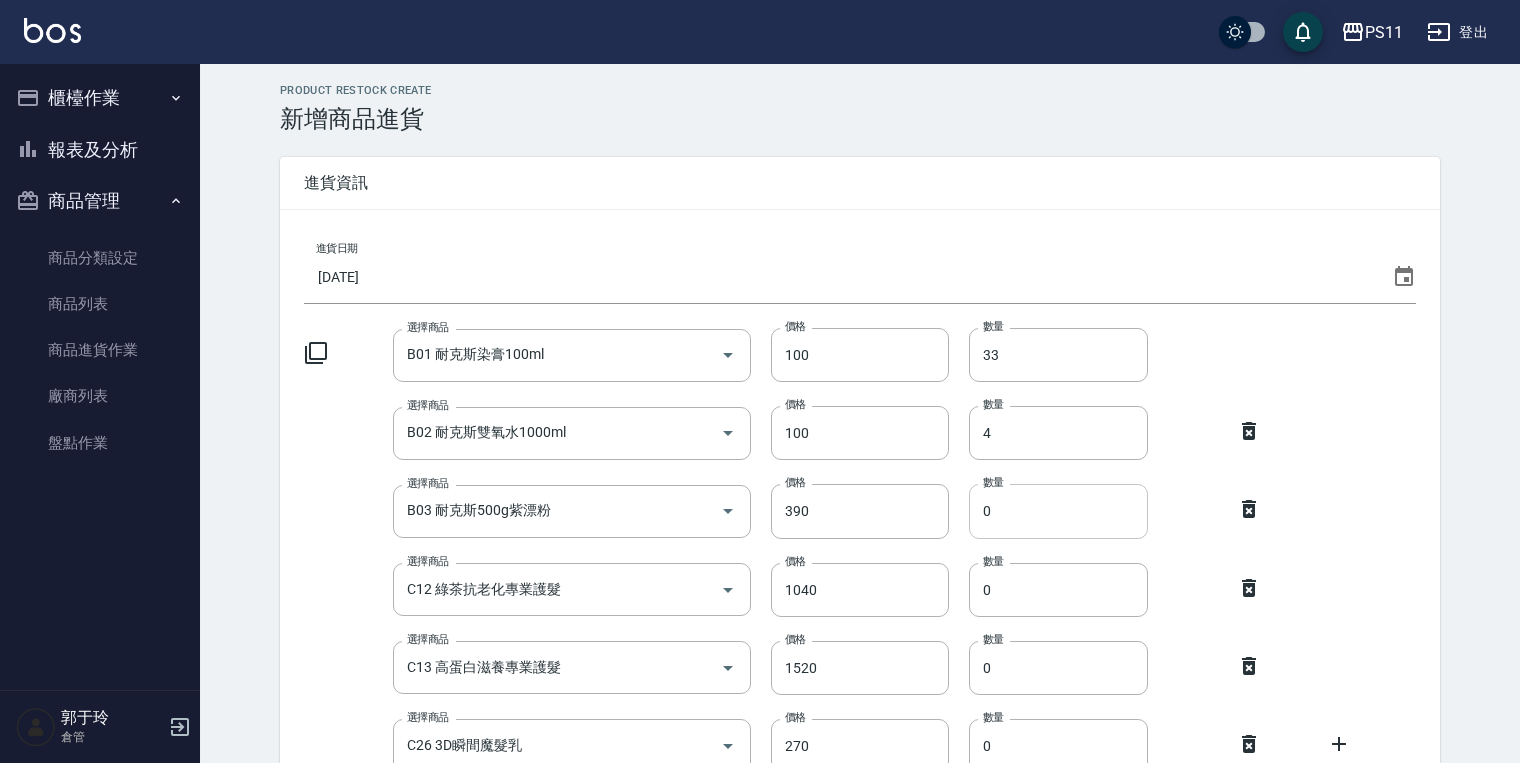 type on "4" 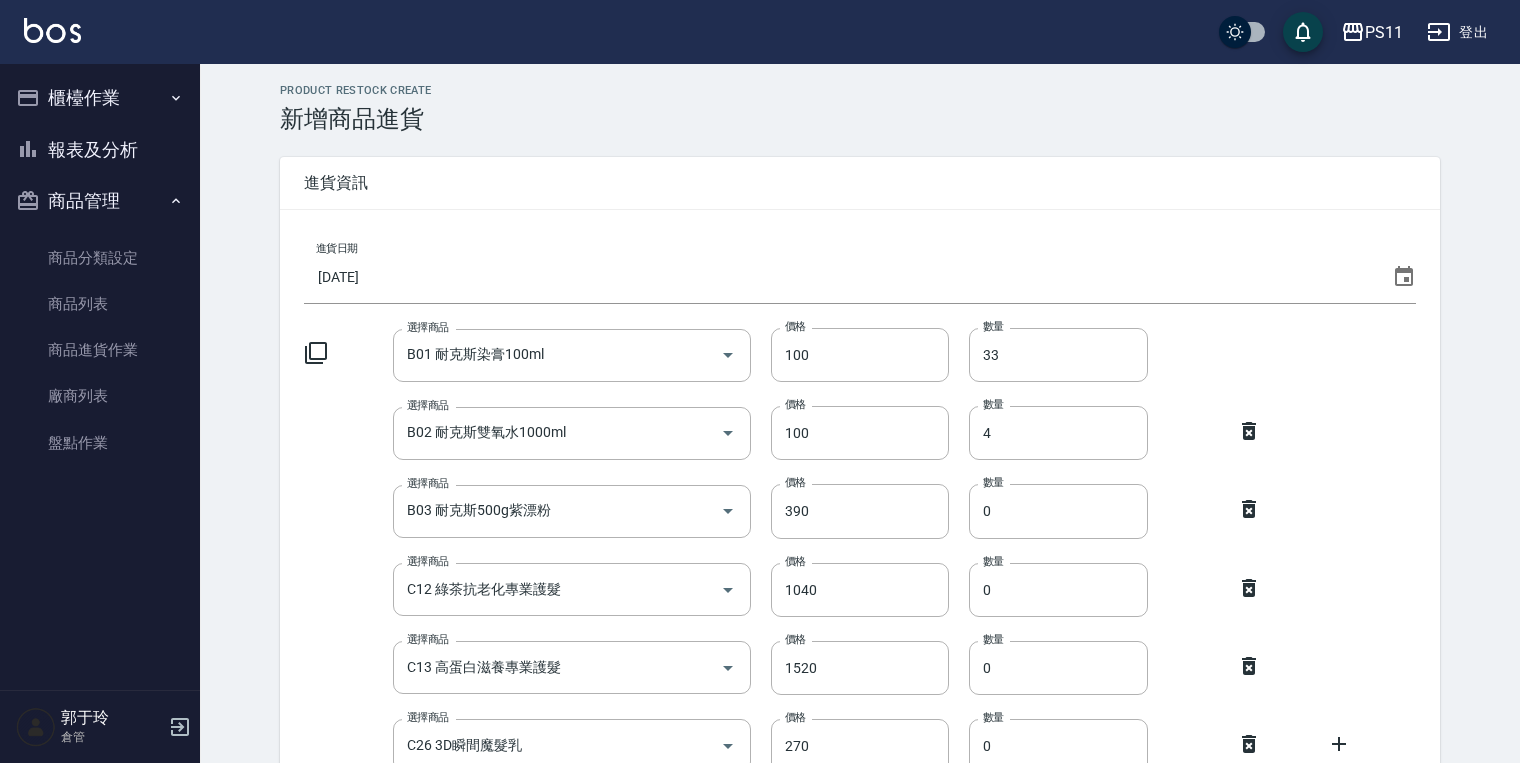 drag, startPoint x: 992, startPoint y: 508, endPoint x: 962, endPoint y: 500, distance: 31.04835 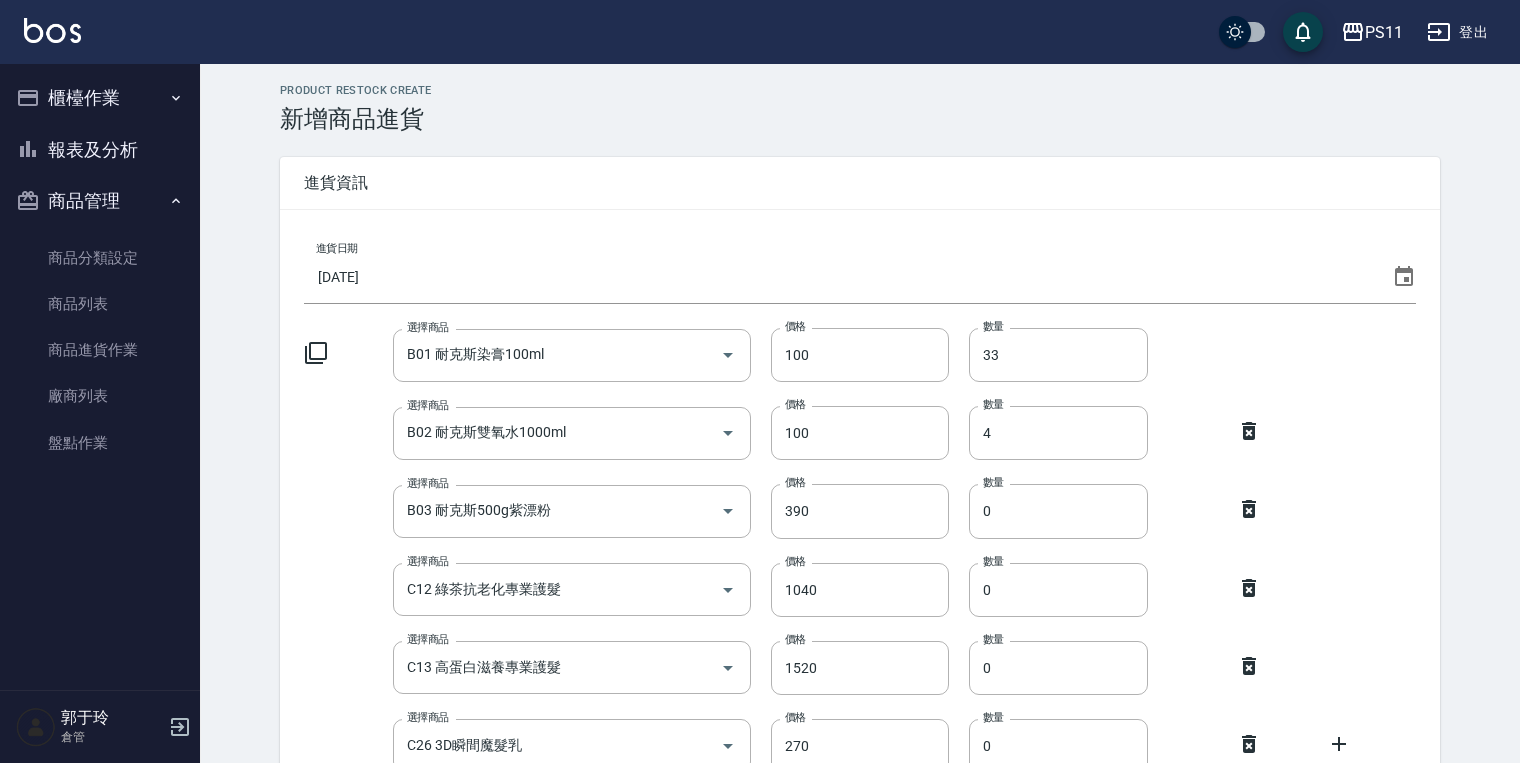 click on "選擇商品 B03 耐克斯500g紫漂粉 選擇商品 價格 390 價格 數量 0 數量" at bounding box center (860, 511) 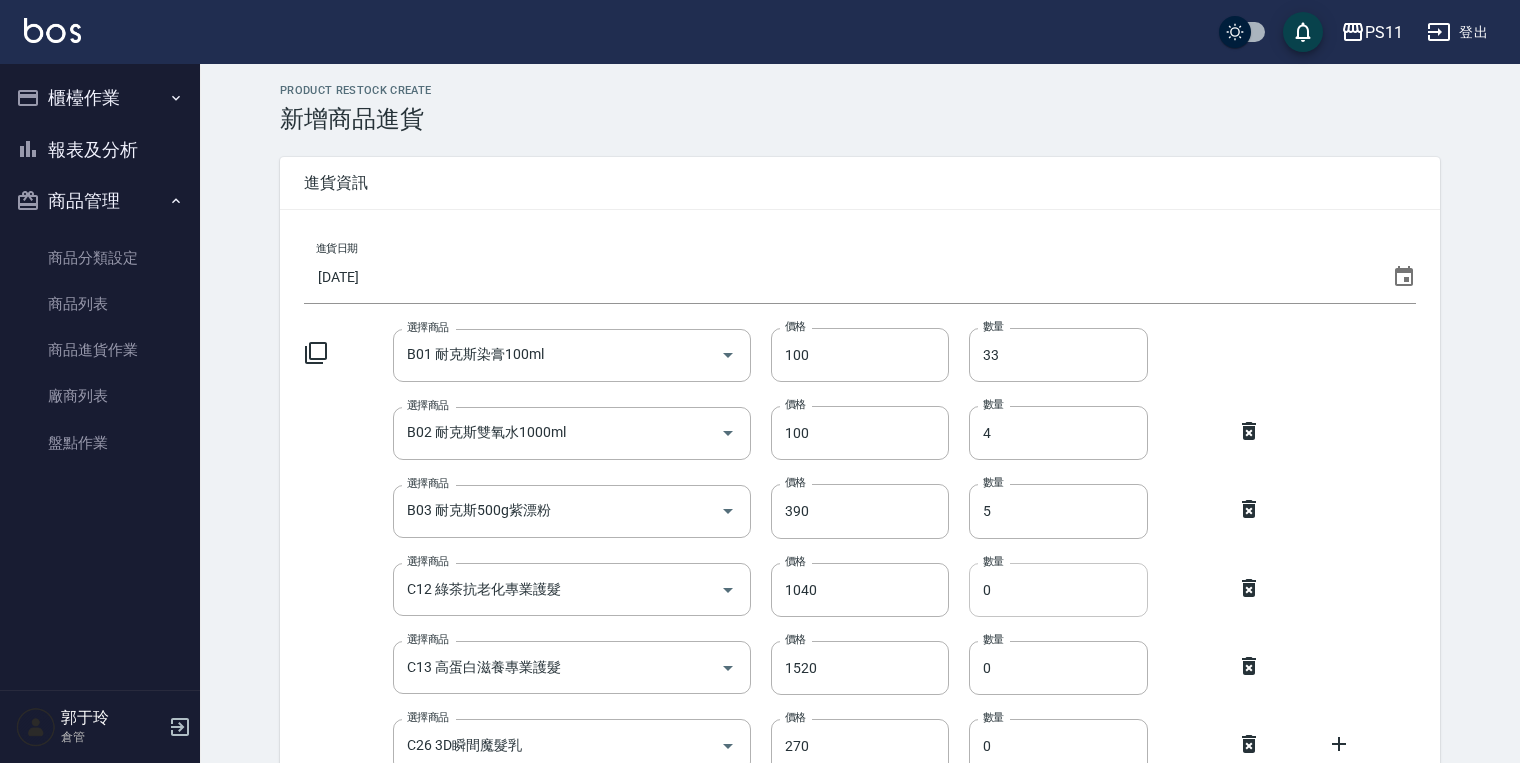 type on "5" 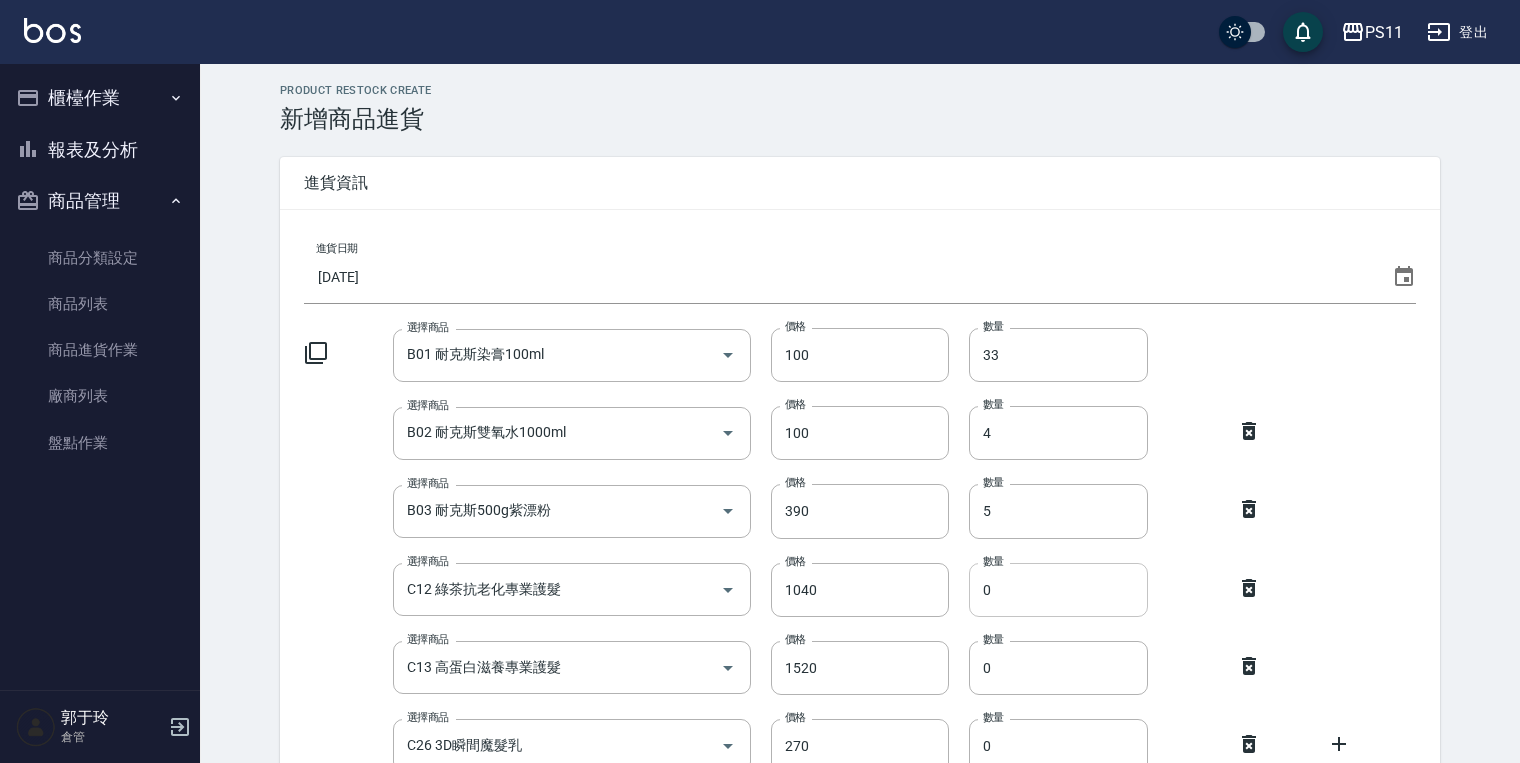 drag, startPoint x: 991, startPoint y: 585, endPoint x: 976, endPoint y: 588, distance: 15.297058 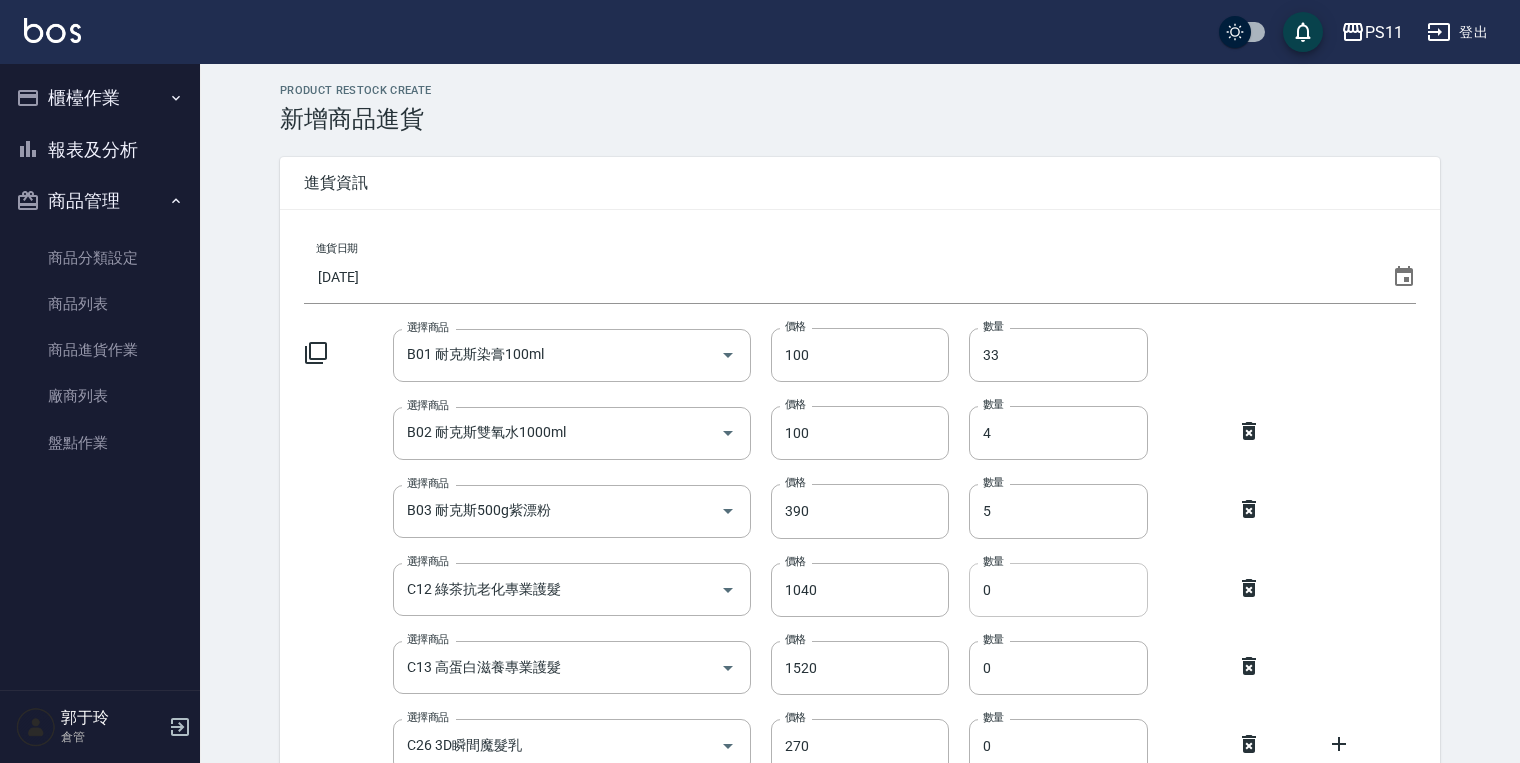 click on "0" at bounding box center (1058, 590) 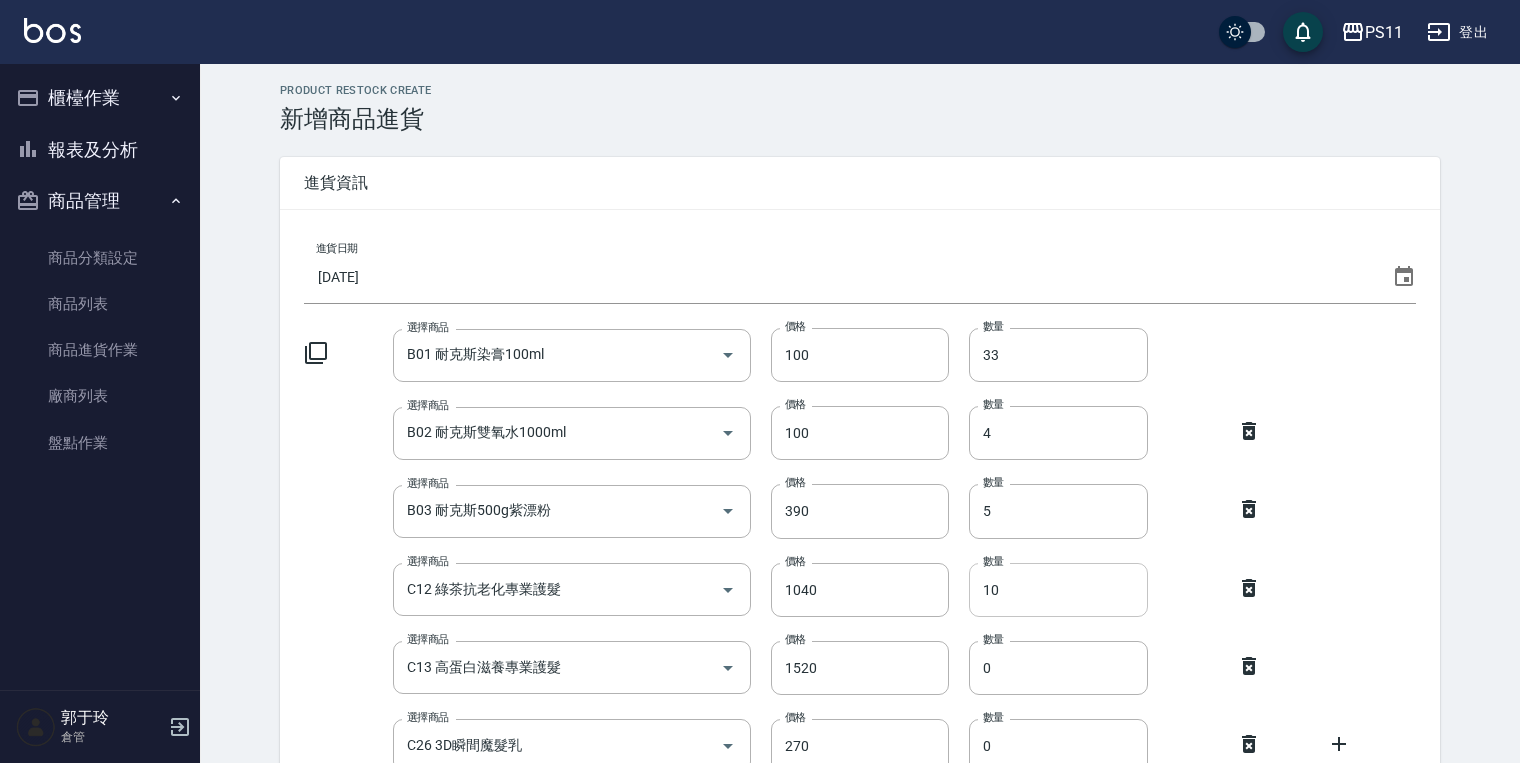 click on "10" at bounding box center (1058, 590) 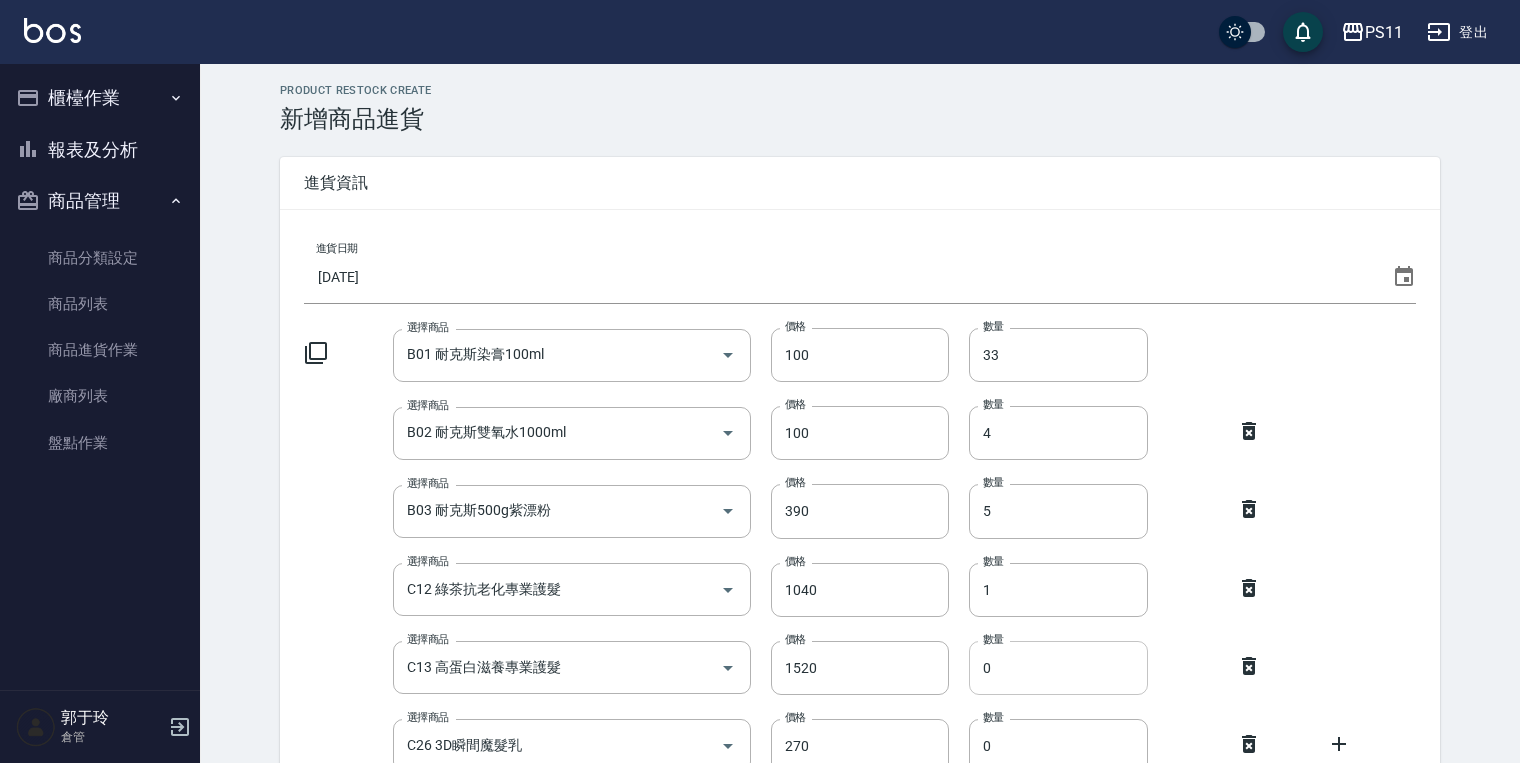 type on "1" 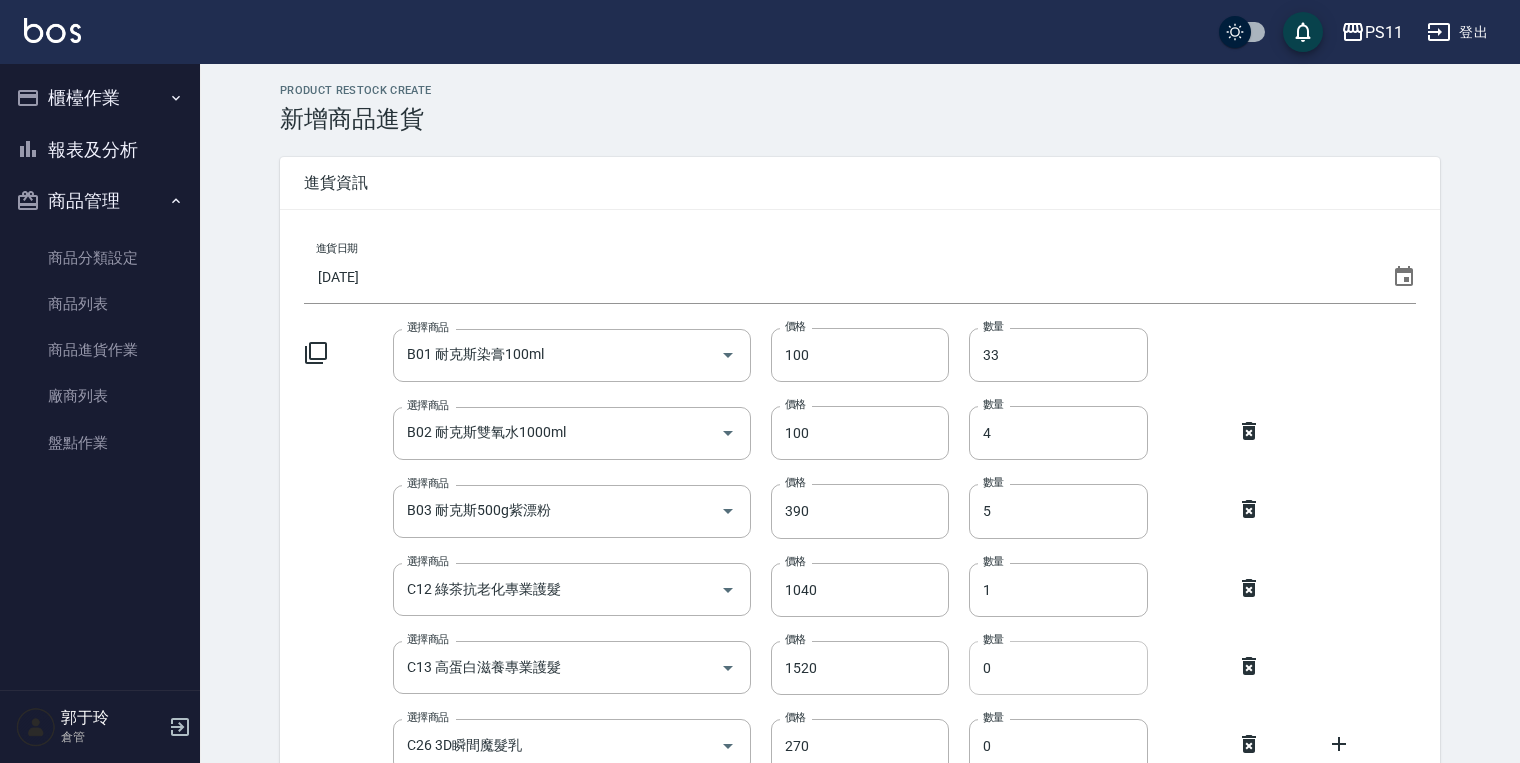 drag, startPoint x: 988, startPoint y: 673, endPoint x: 974, endPoint y: 673, distance: 14 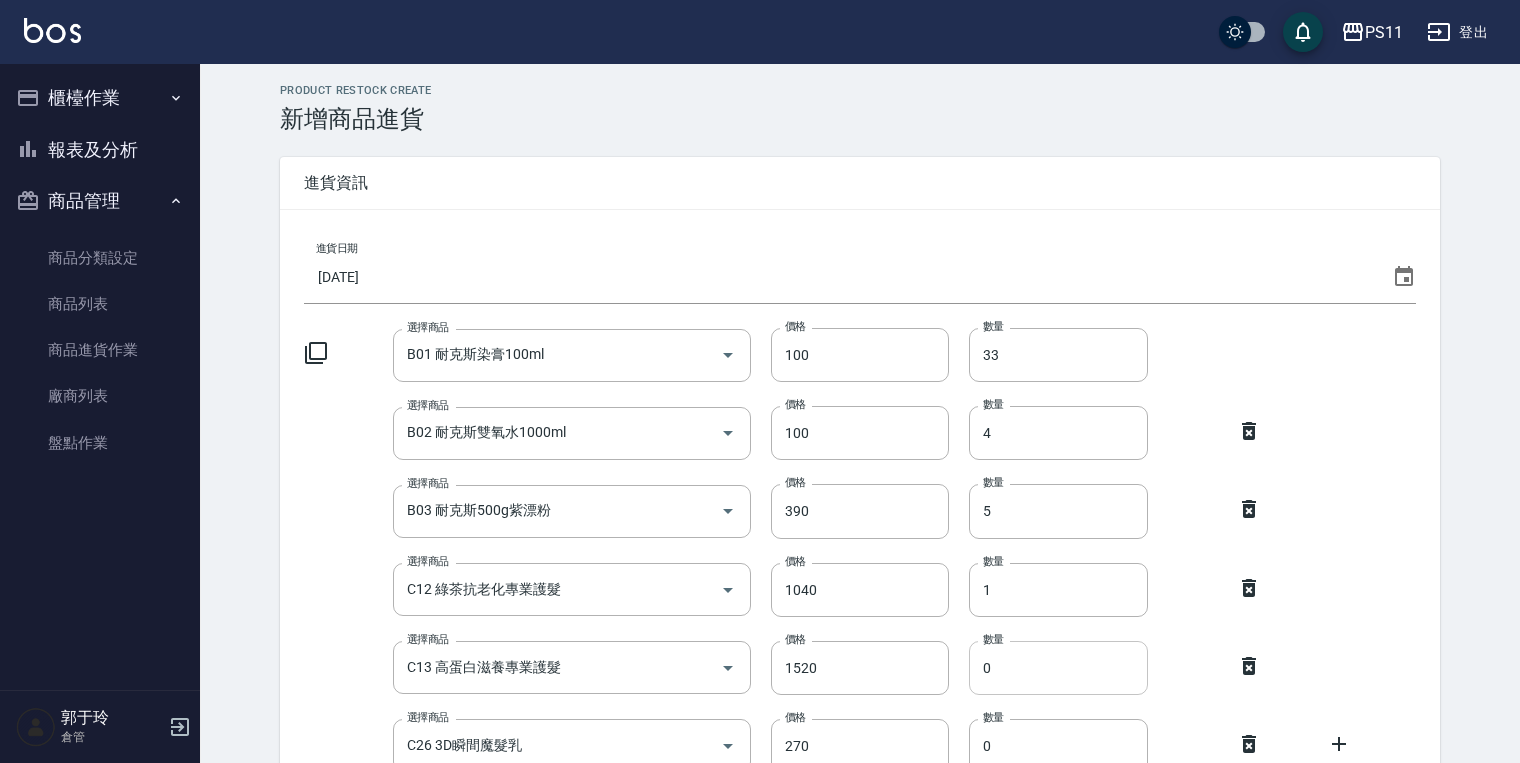 click on "0" at bounding box center (1058, 668) 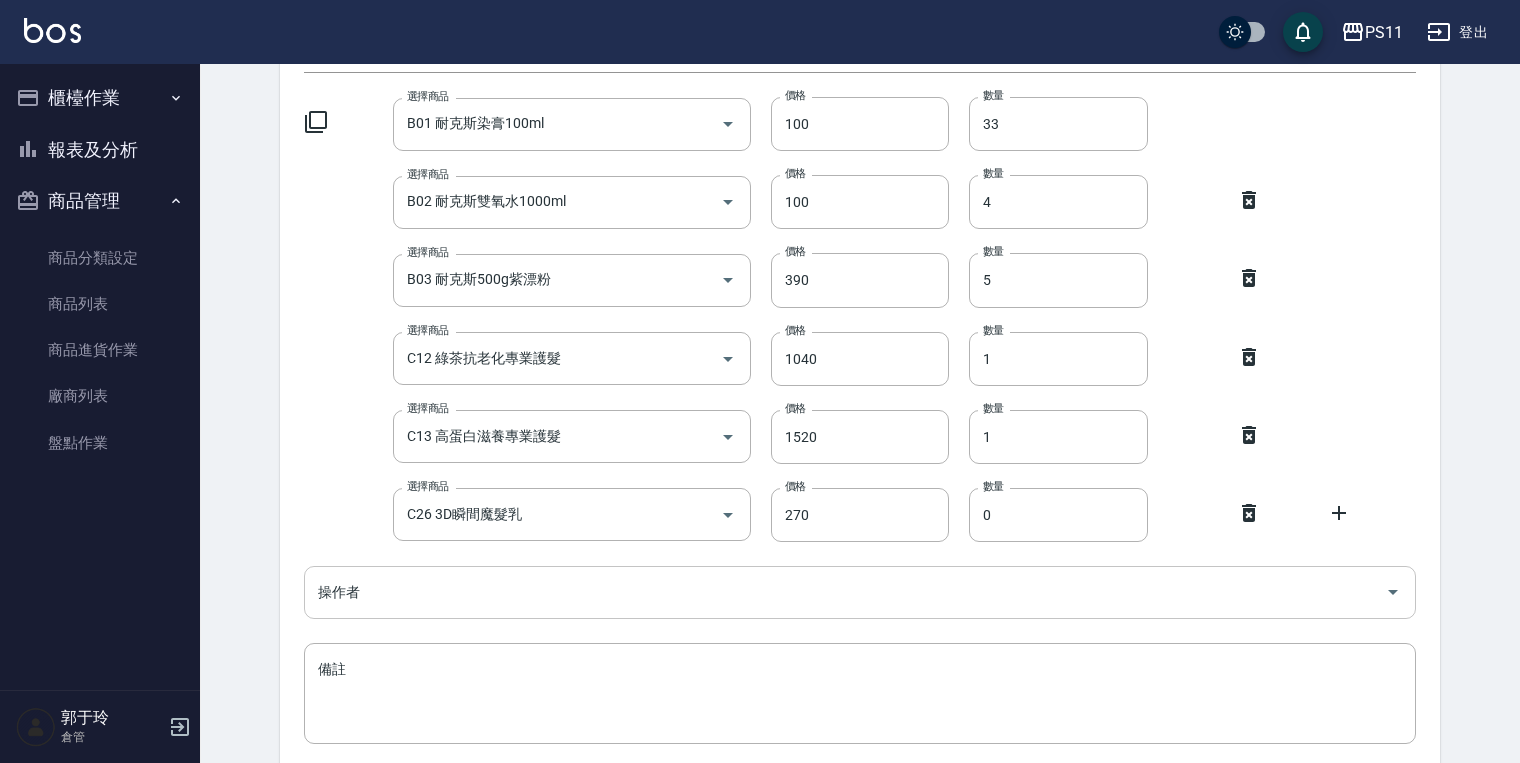 scroll, scrollTop: 240, scrollLeft: 0, axis: vertical 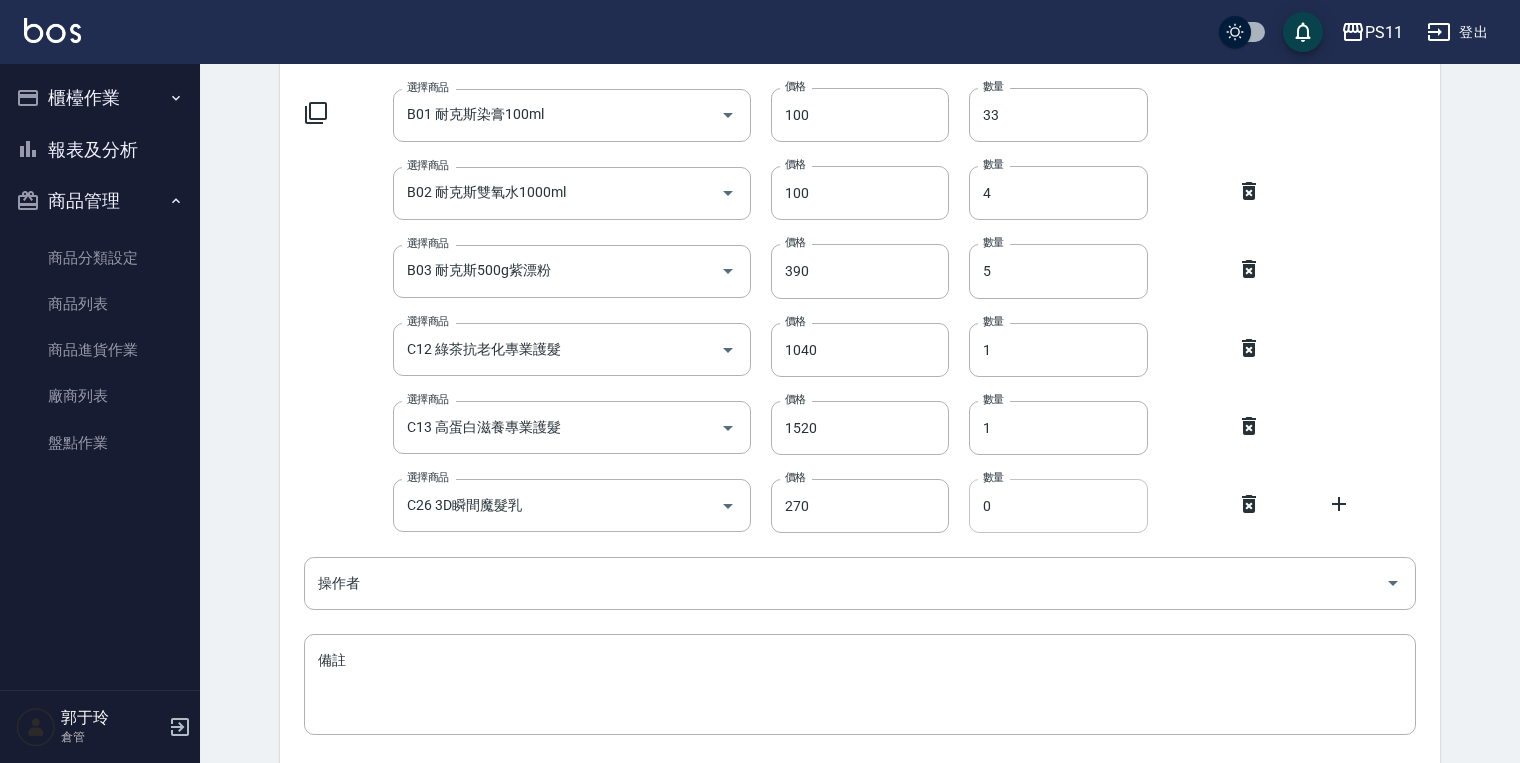 type on "1" 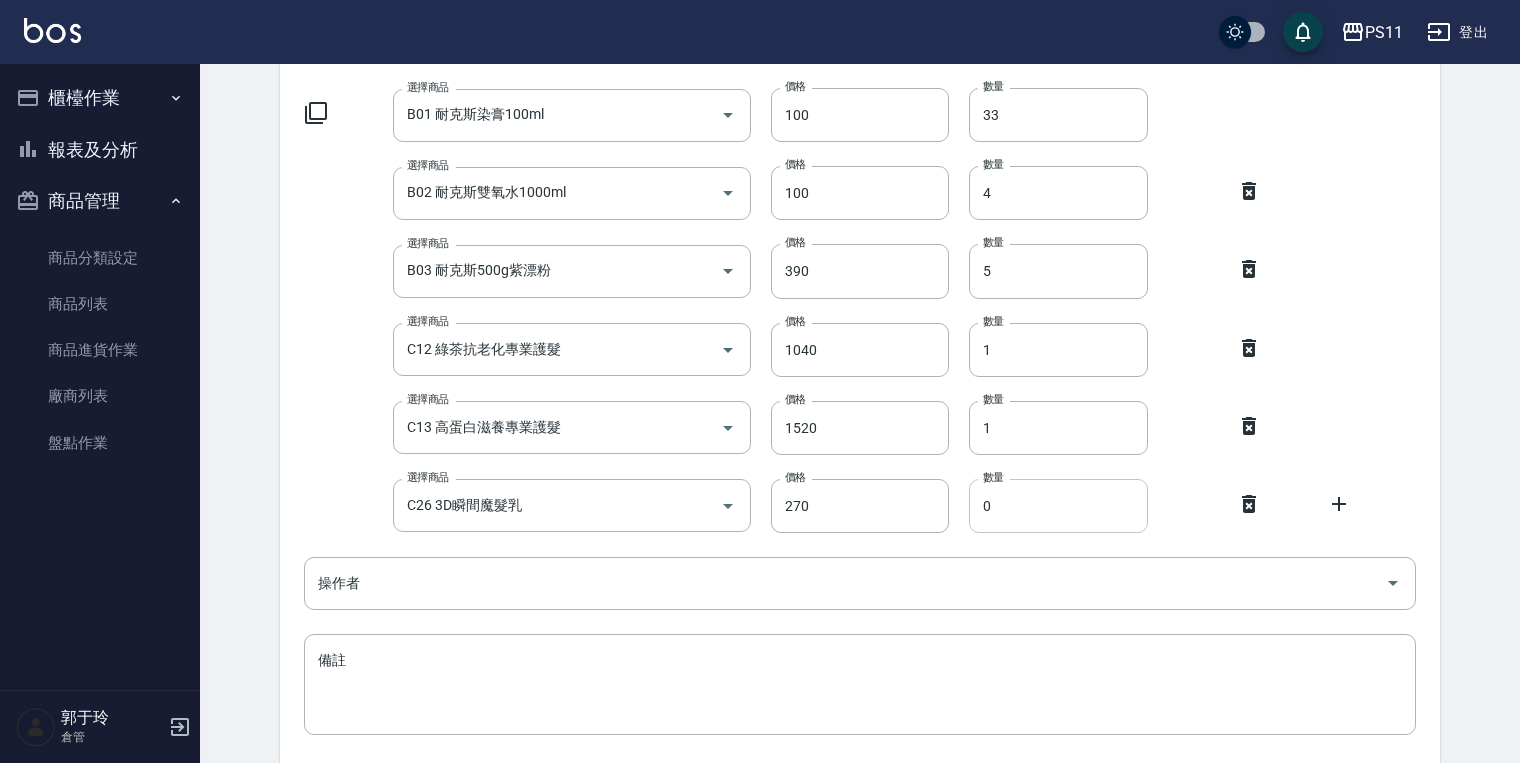 click on "0" at bounding box center [1058, 506] 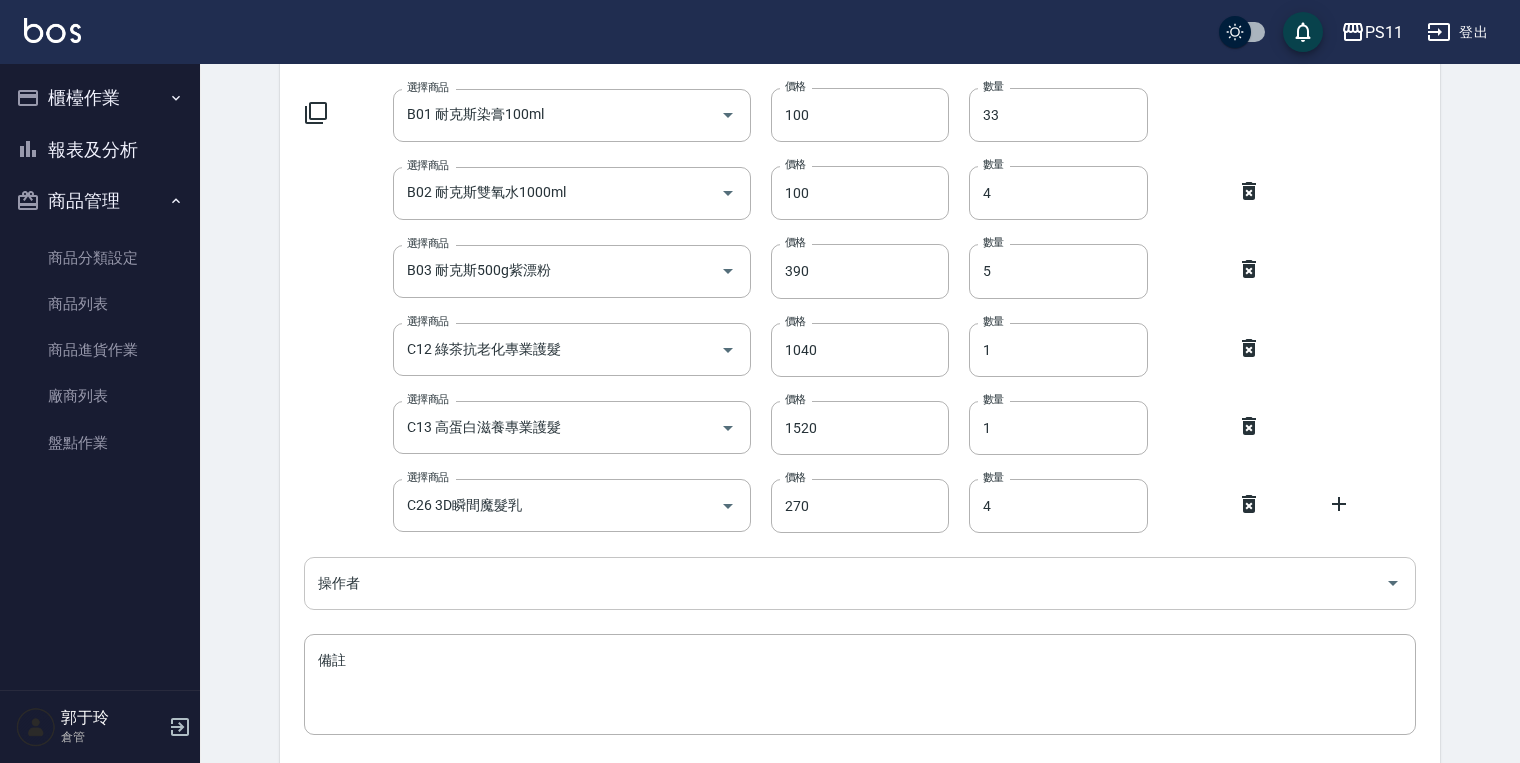 type on "4" 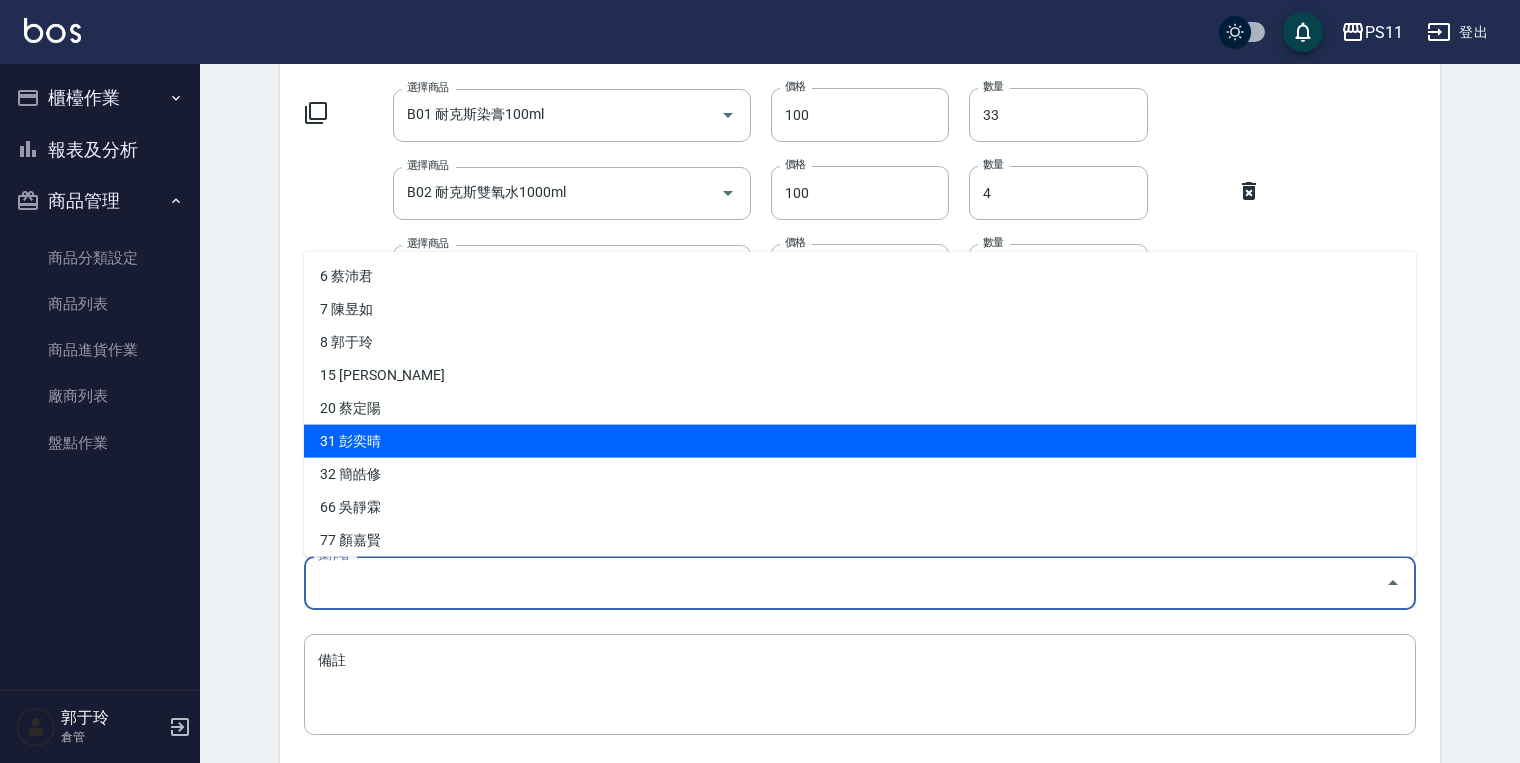 click on "31 彭奕晴" at bounding box center (860, 440) 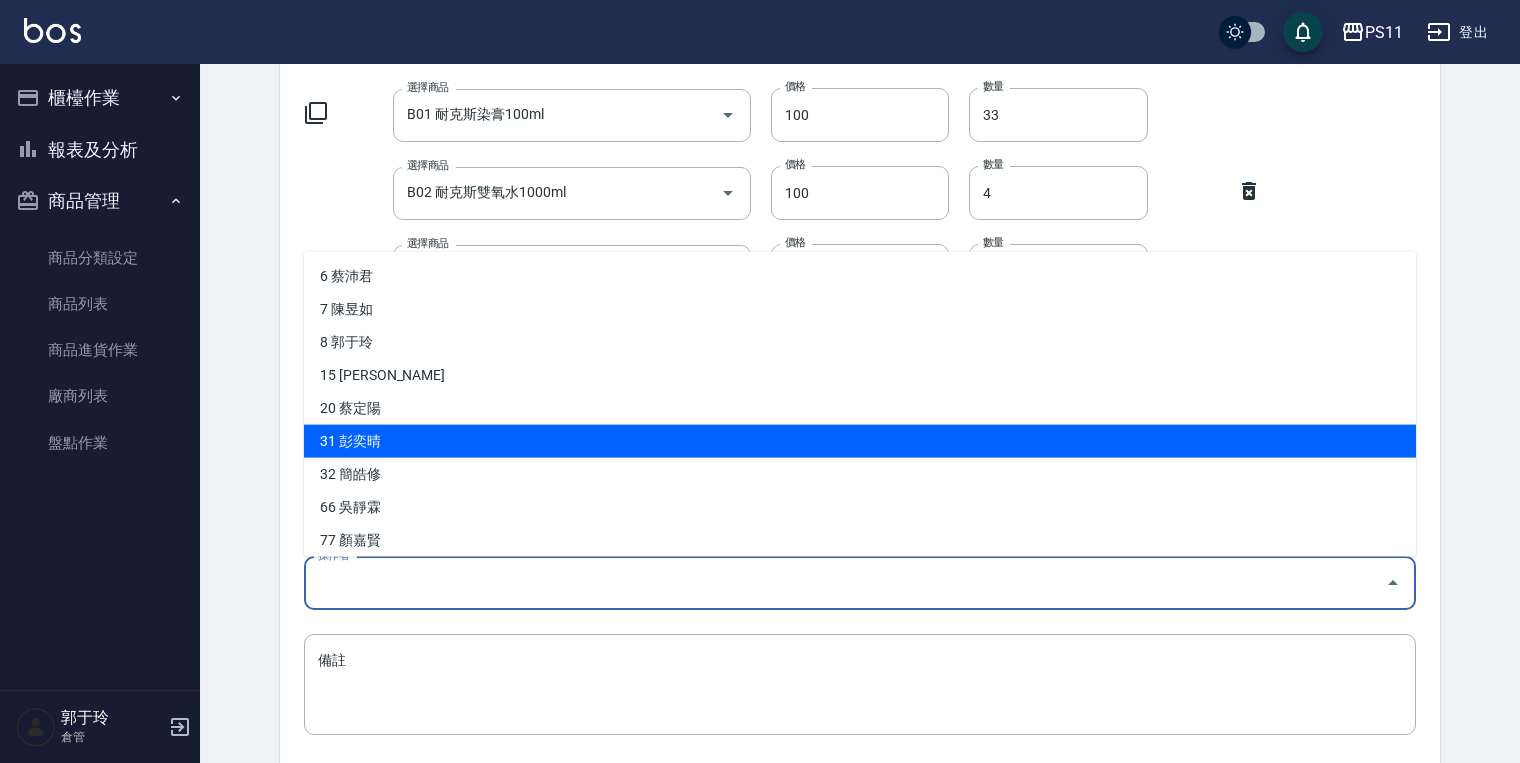 type on "彭奕晴" 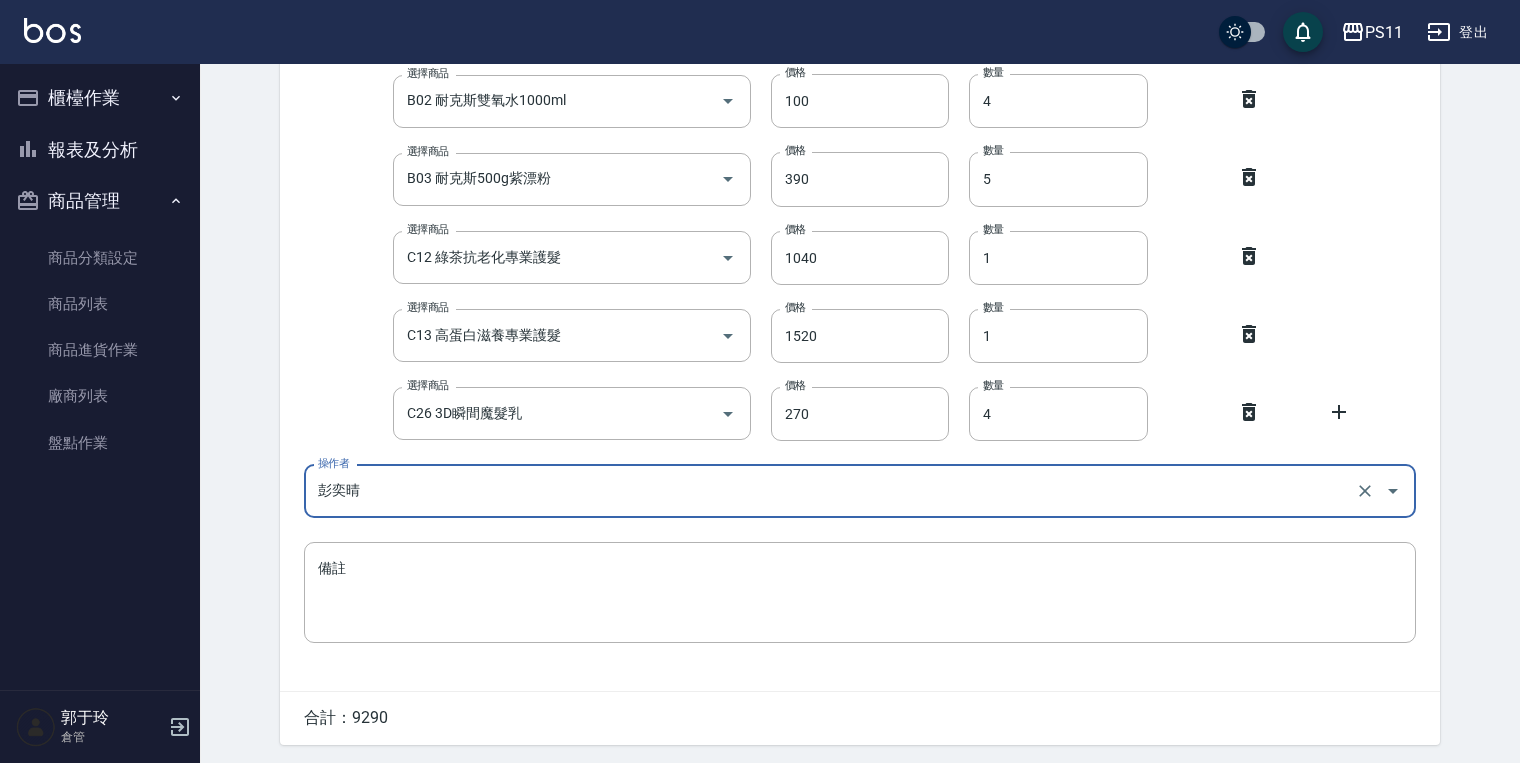 scroll, scrollTop: 396, scrollLeft: 0, axis: vertical 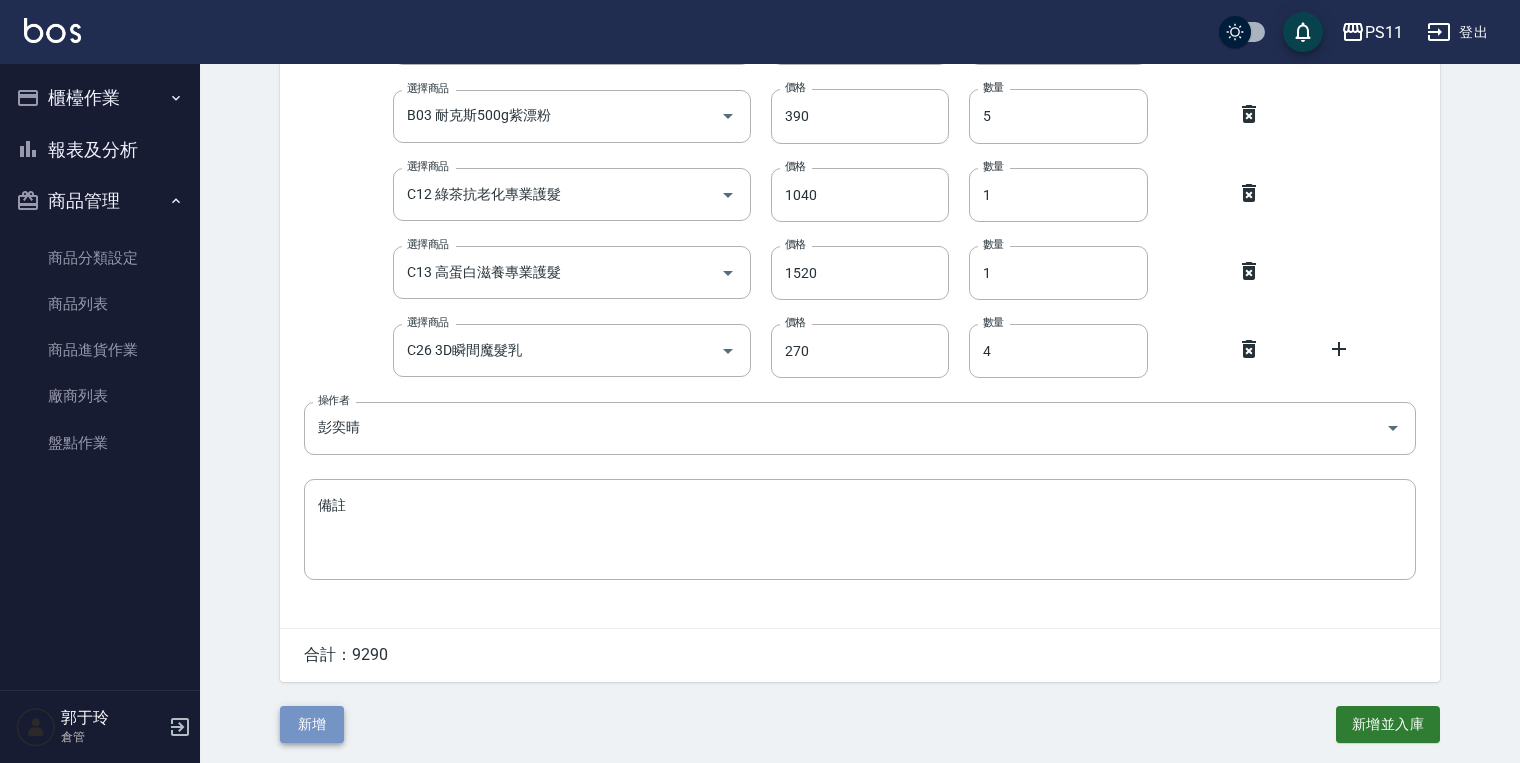 click on "新增" at bounding box center (312, 724) 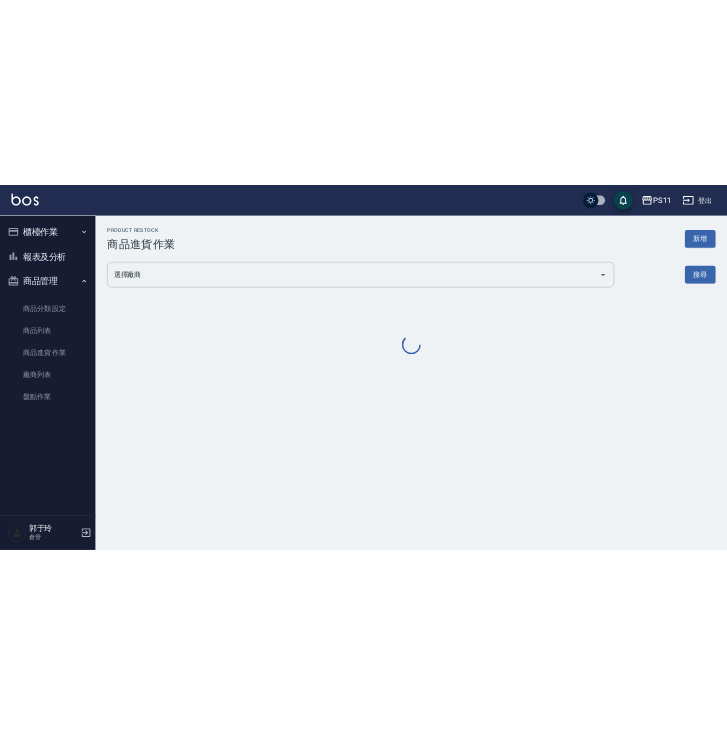 scroll, scrollTop: 0, scrollLeft: 0, axis: both 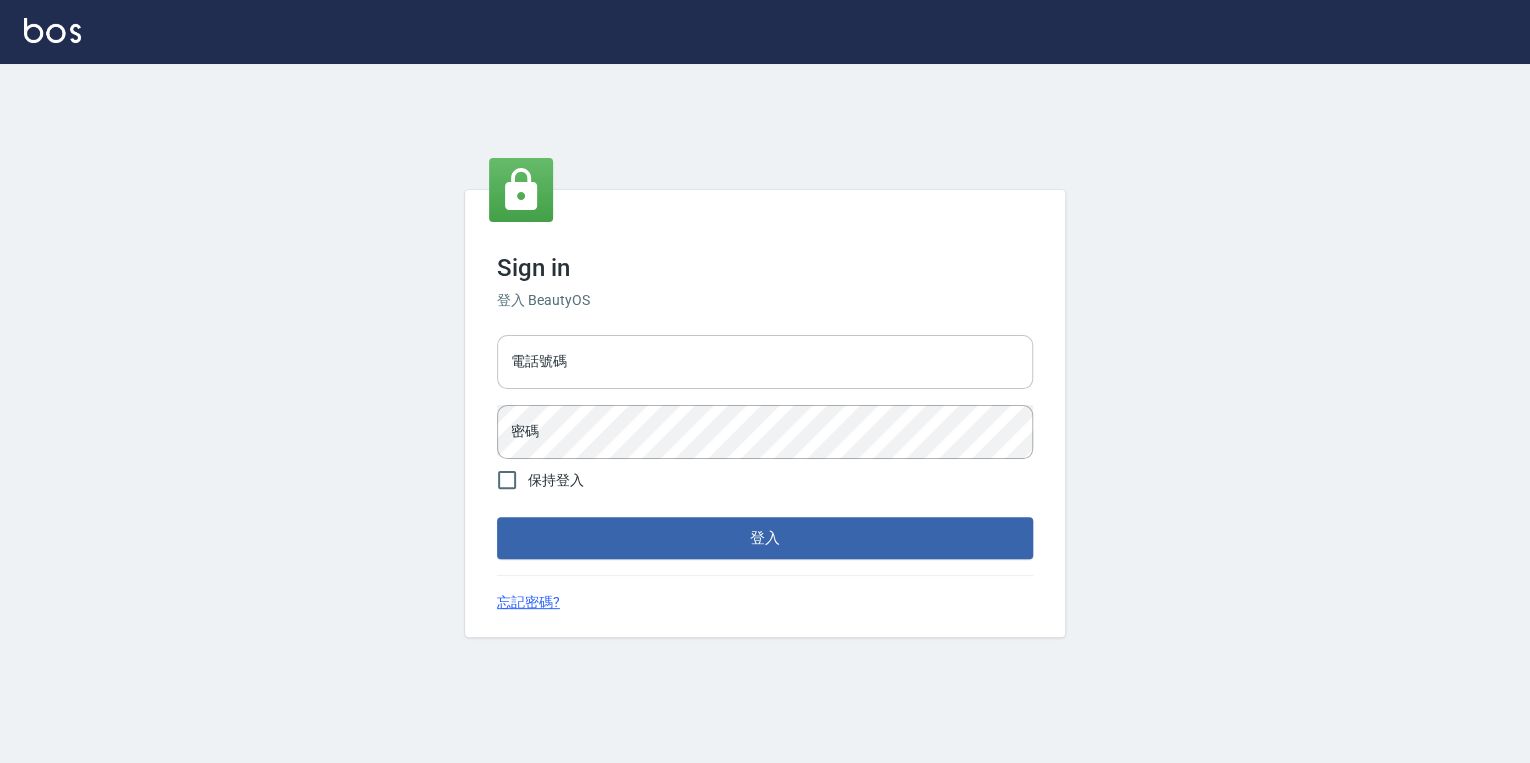 click on "電話號碼" at bounding box center (765, 362) 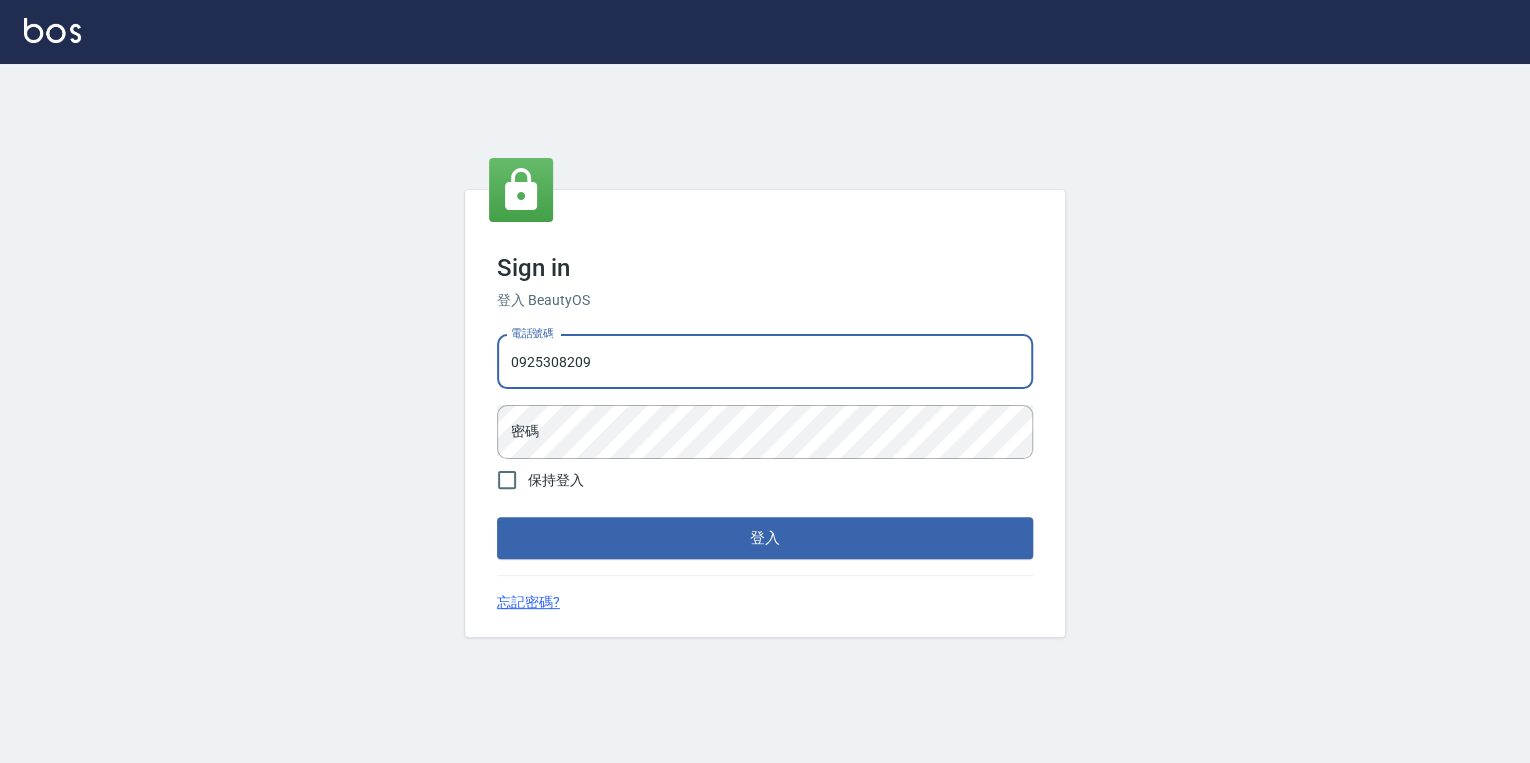 type on "0925308209" 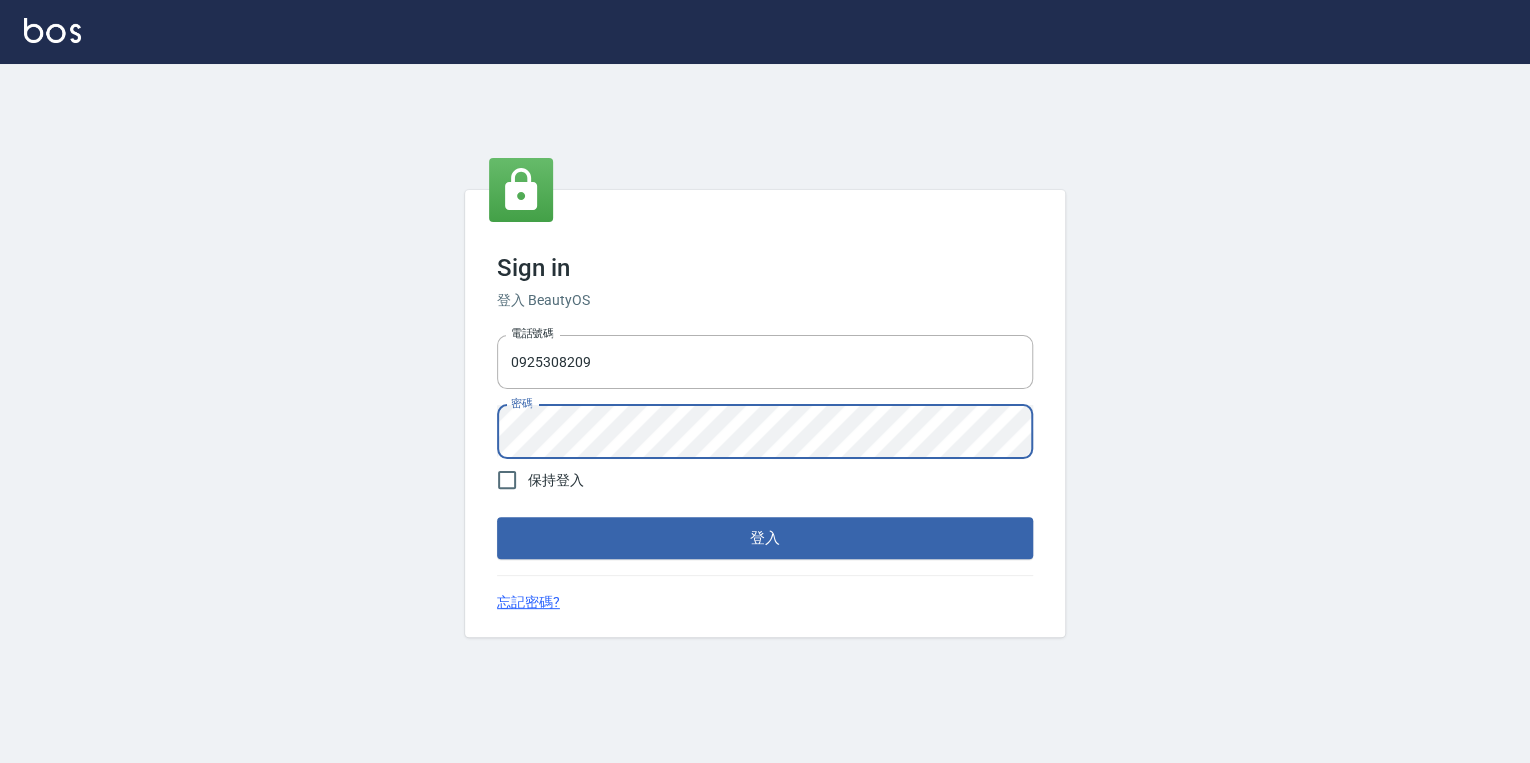 click on "登入" at bounding box center (765, 538) 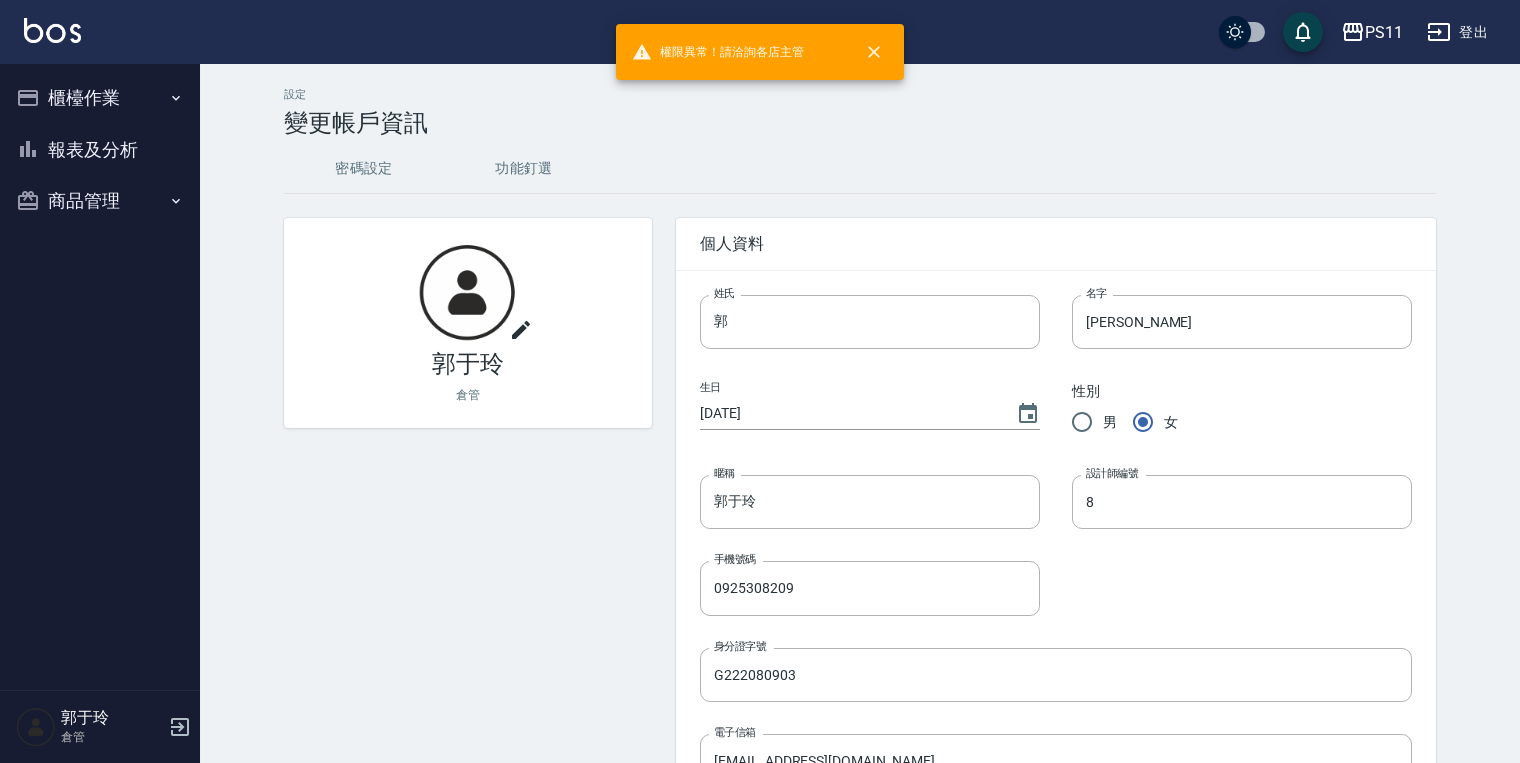 click on "櫃檯作業" at bounding box center (100, 98) 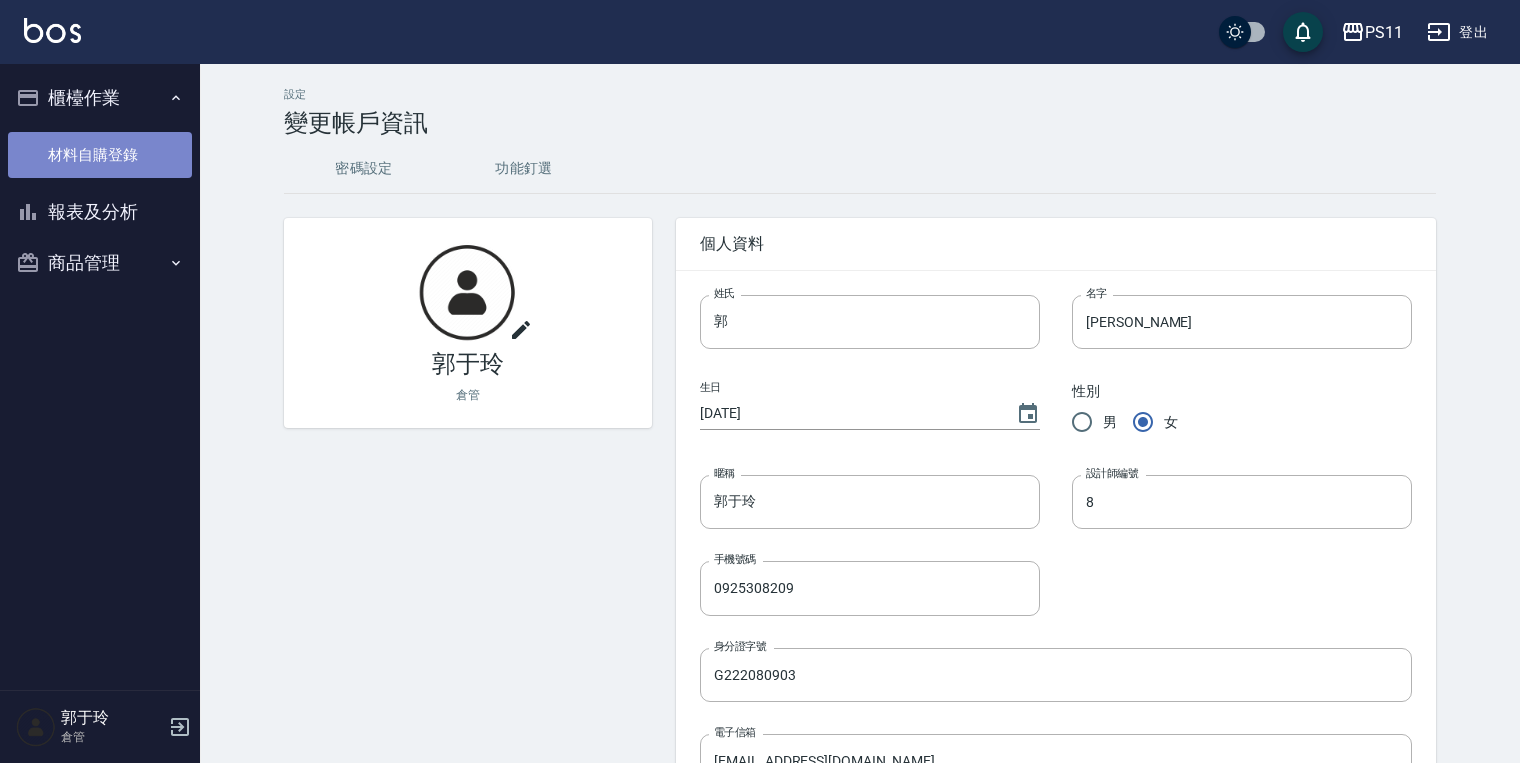 click on "材料自購登錄" at bounding box center (100, 155) 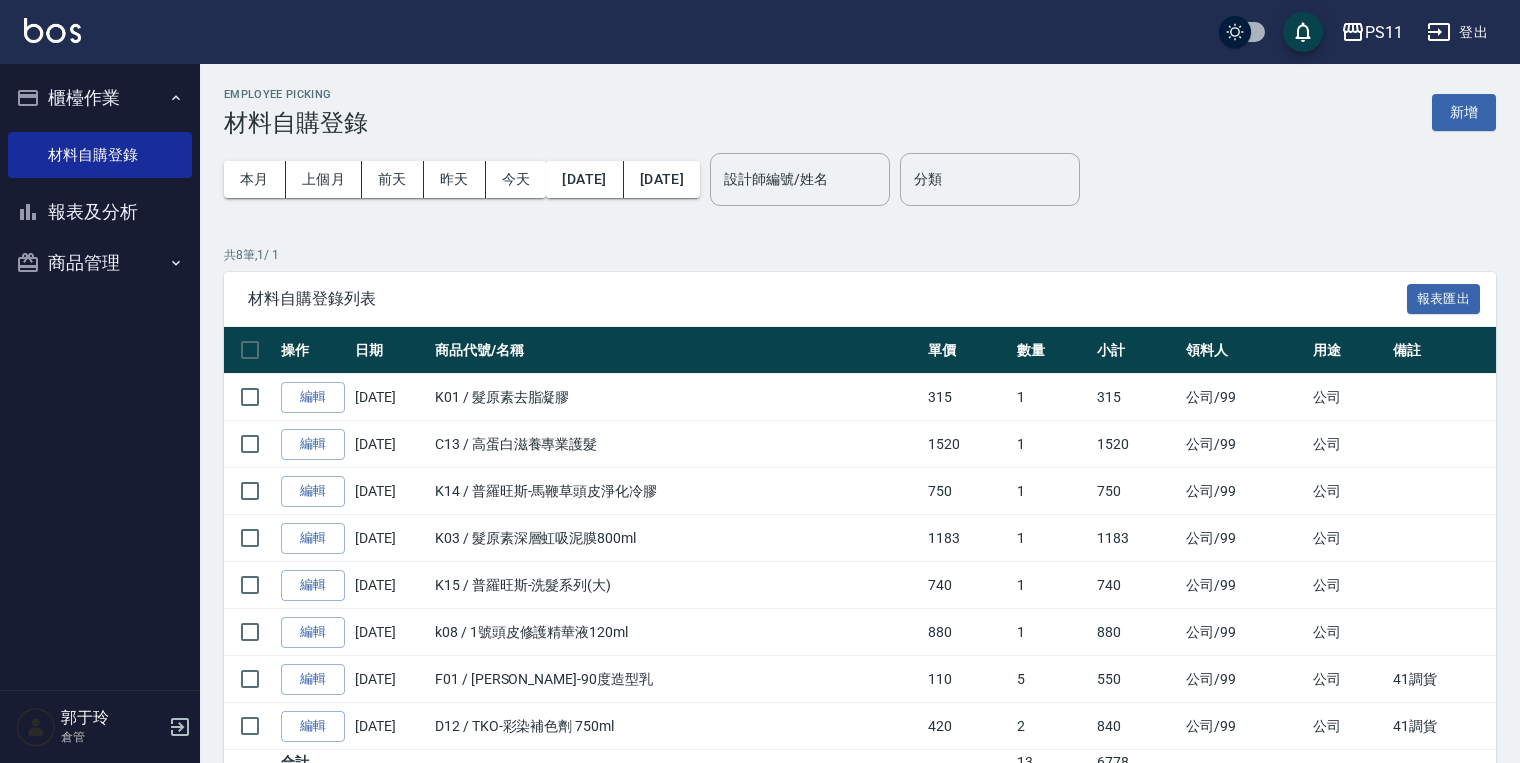 scroll, scrollTop: 88, scrollLeft: 0, axis: vertical 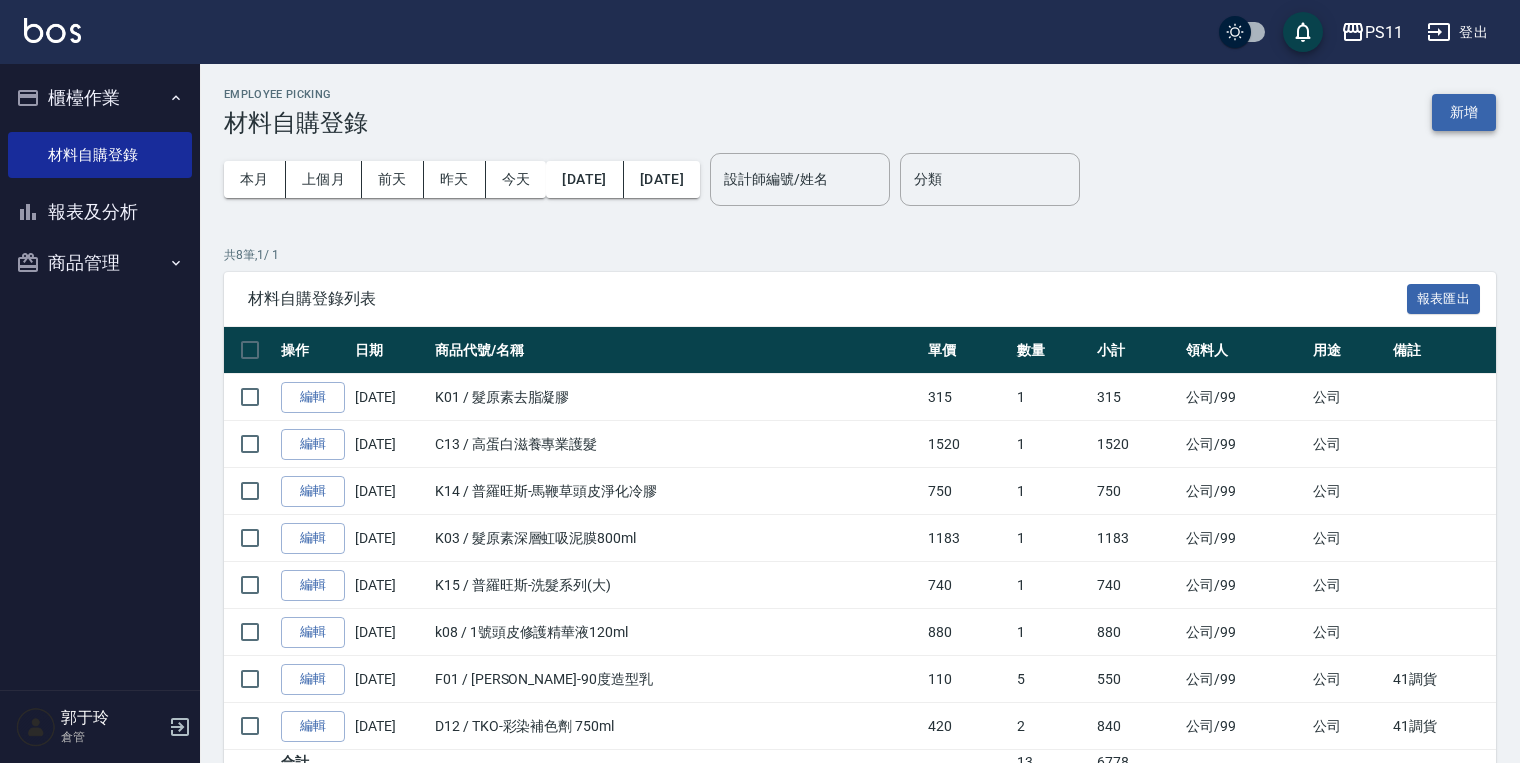 click on "新增" at bounding box center [1464, 112] 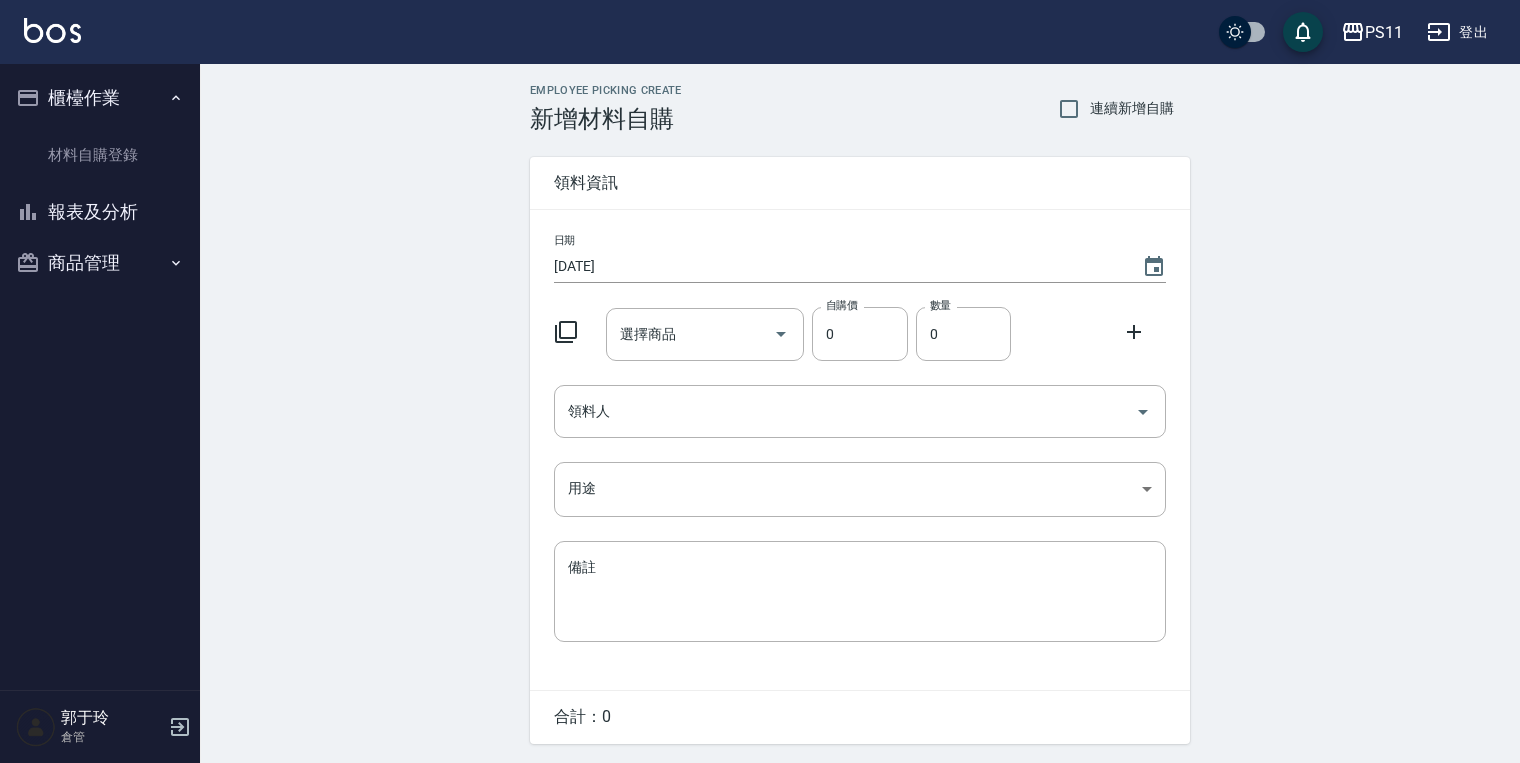 click 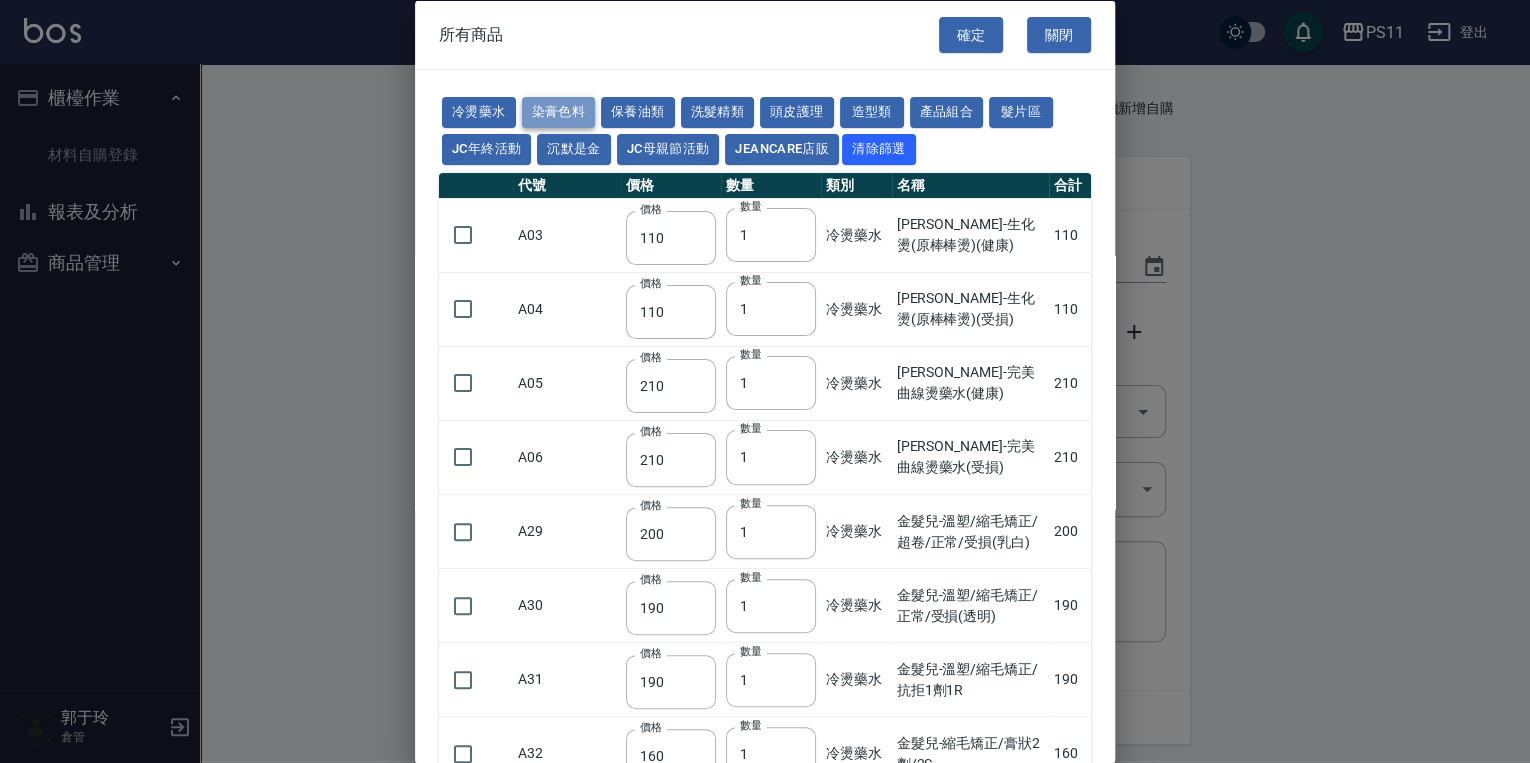 click on "染膏色料" at bounding box center (559, 112) 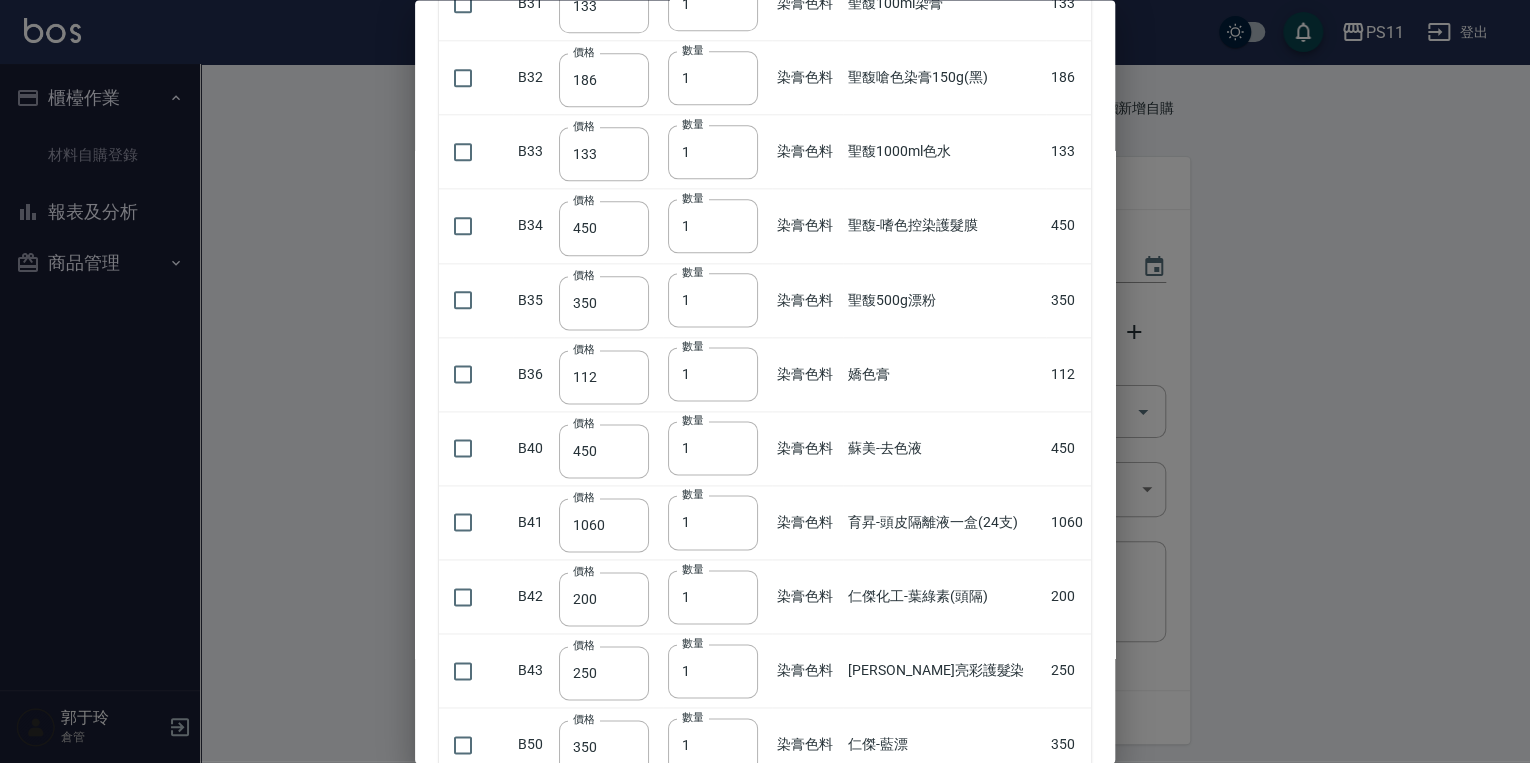 scroll, scrollTop: 1259, scrollLeft: 0, axis: vertical 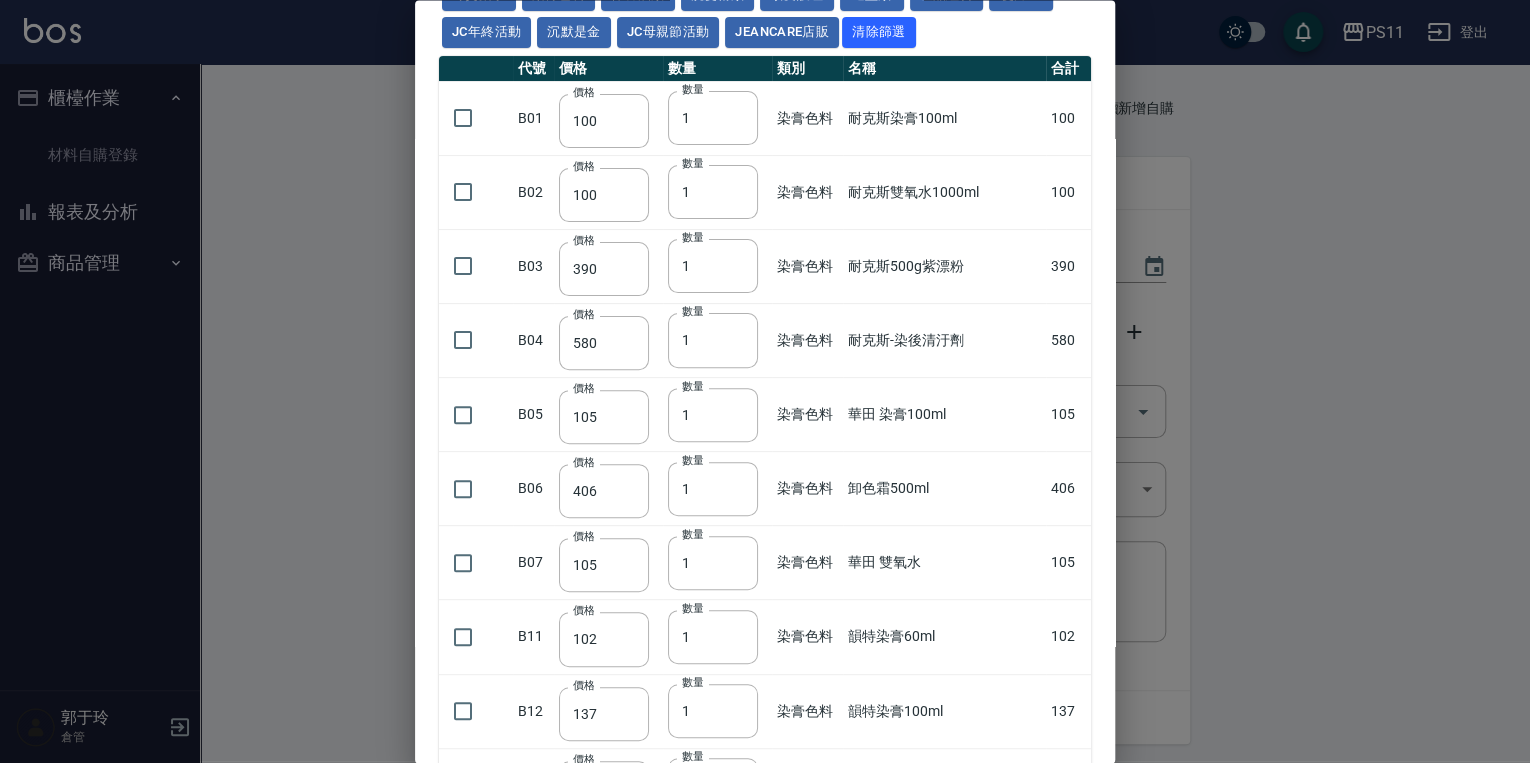drag, startPoint x: 993, startPoint y: 544, endPoint x: 1036, endPoint y: 349, distance: 199.68475 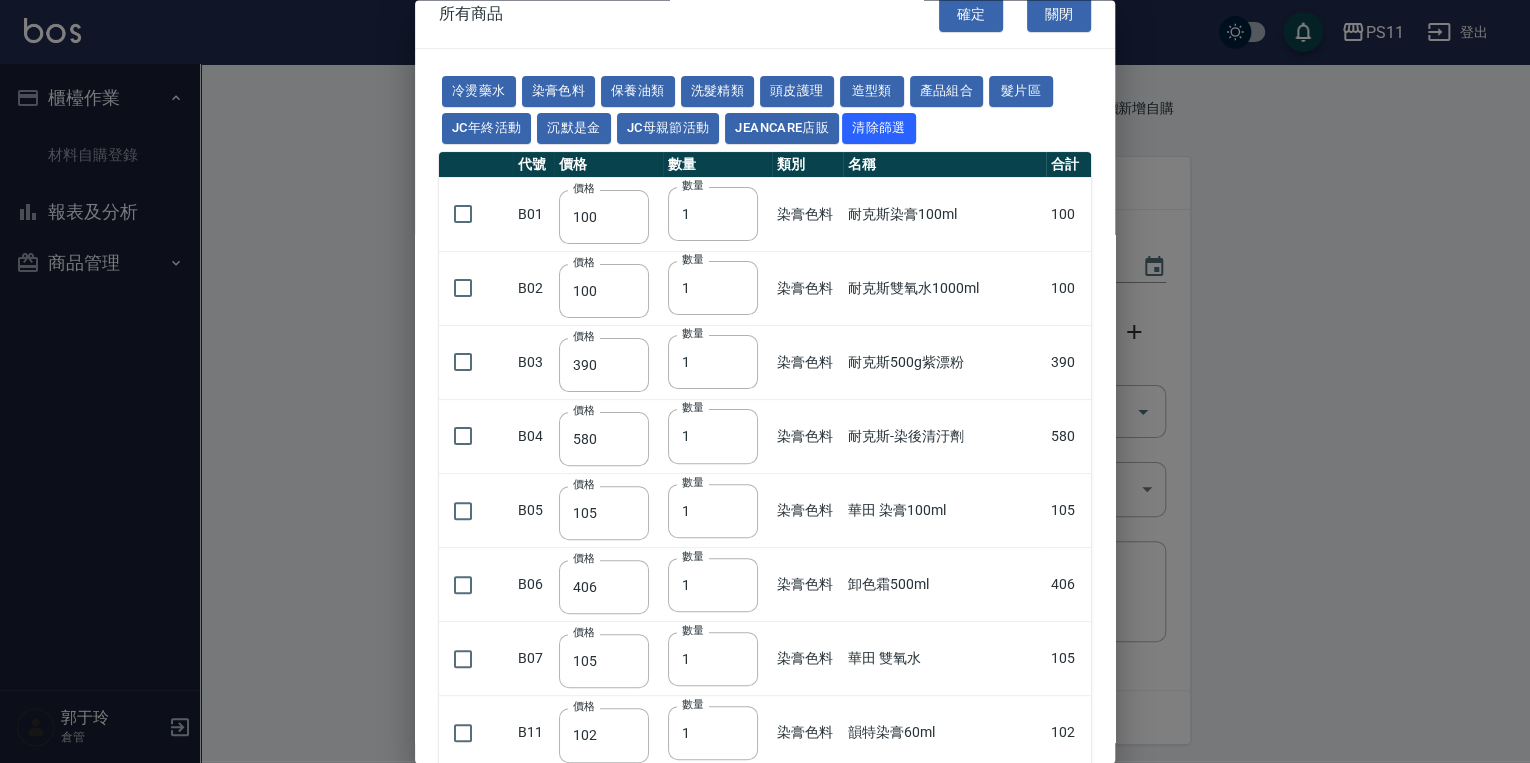 click on "耐克斯500g紫漂粉" at bounding box center (944, 363) 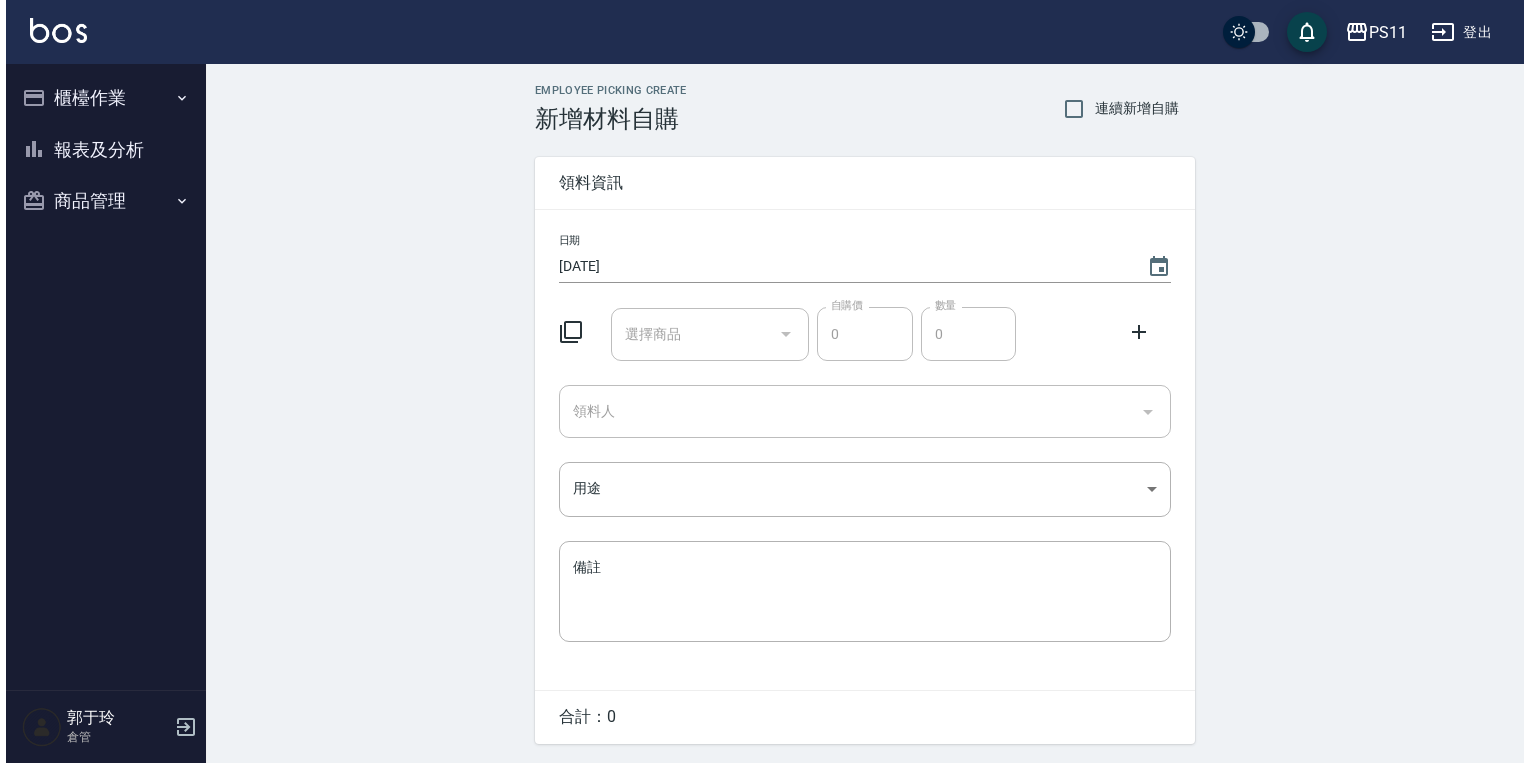 scroll, scrollTop: 0, scrollLeft: 0, axis: both 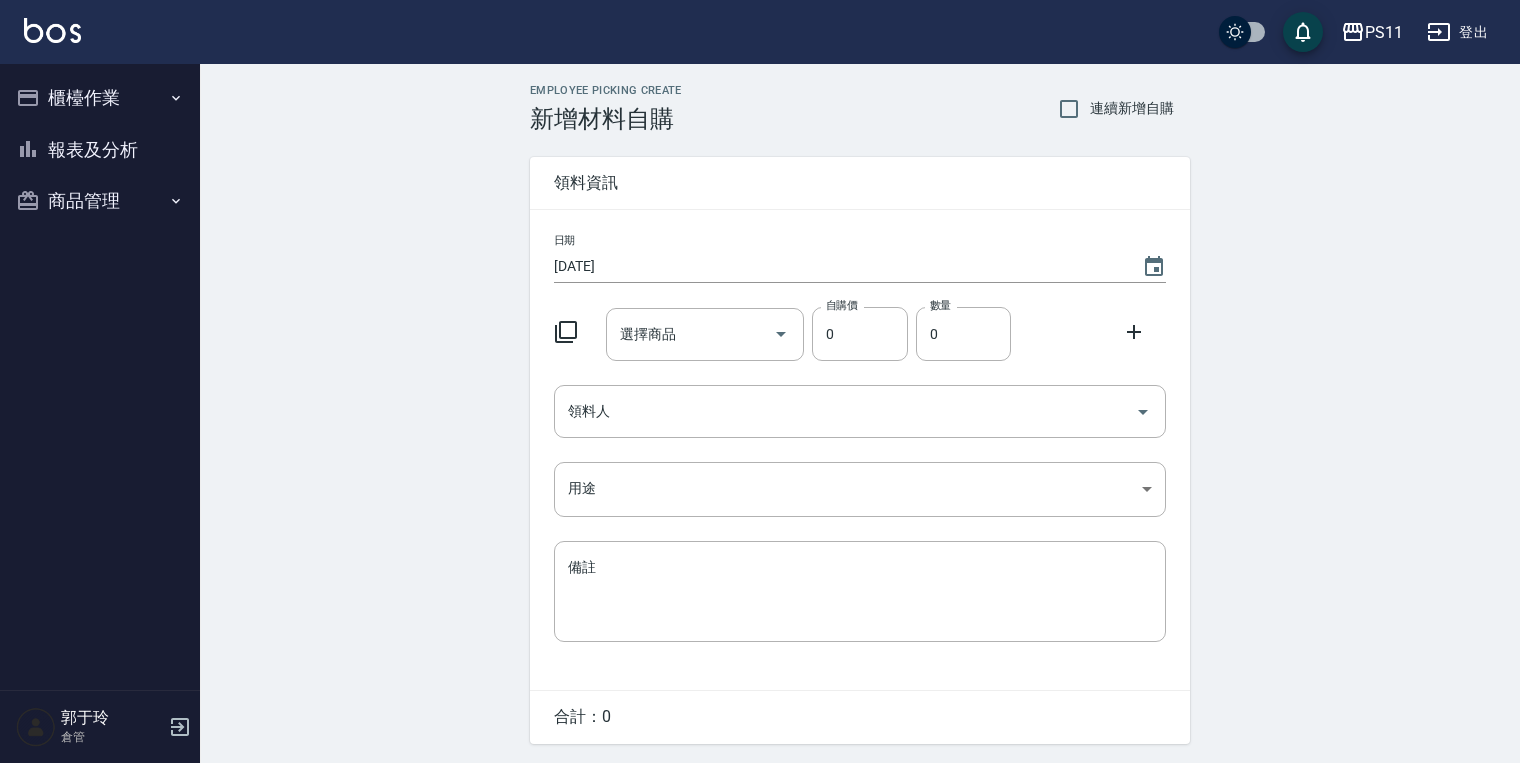 click 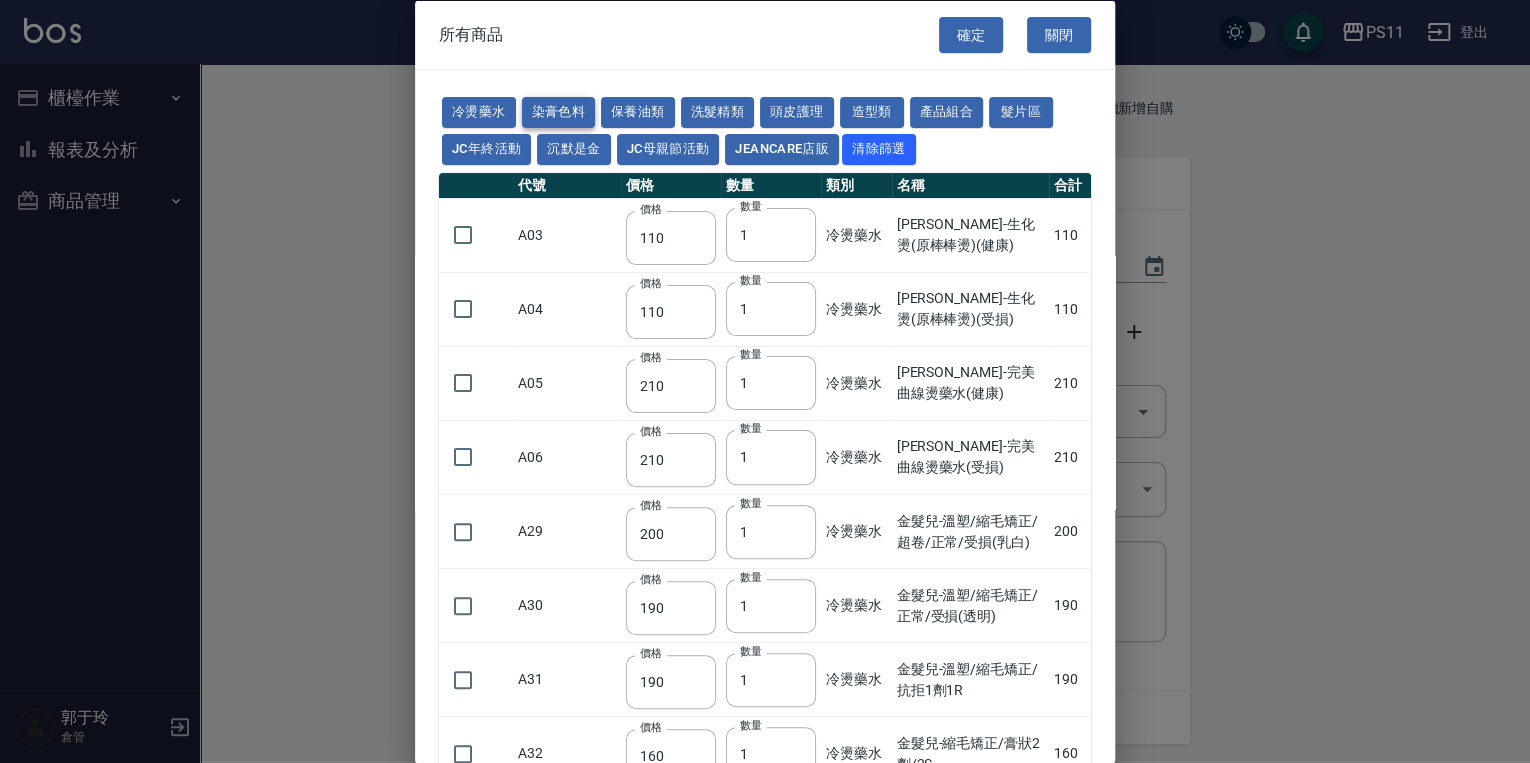 click on "染膏色料" at bounding box center (559, 112) 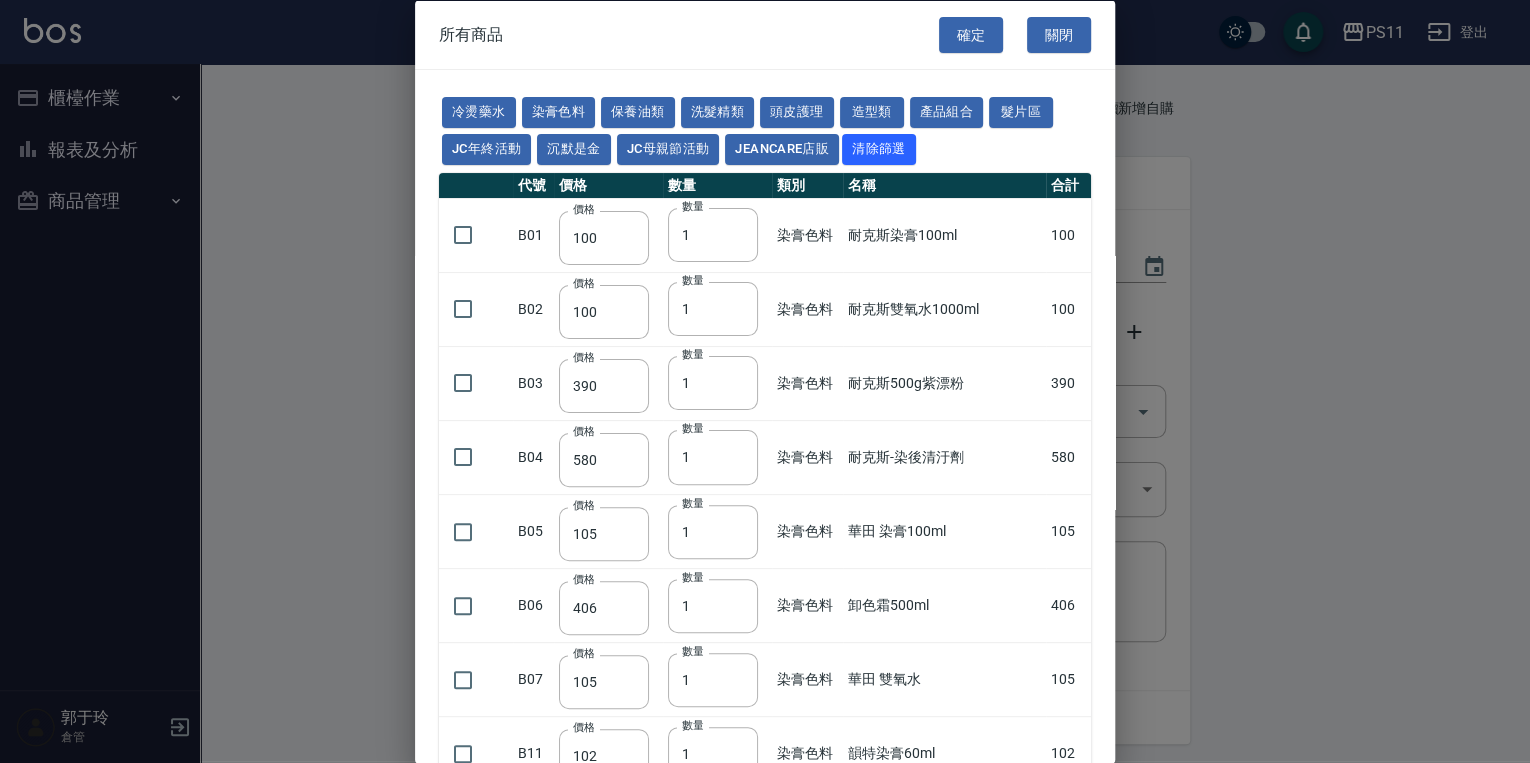 click on "耐克斯500g紫漂粉" at bounding box center [944, 383] 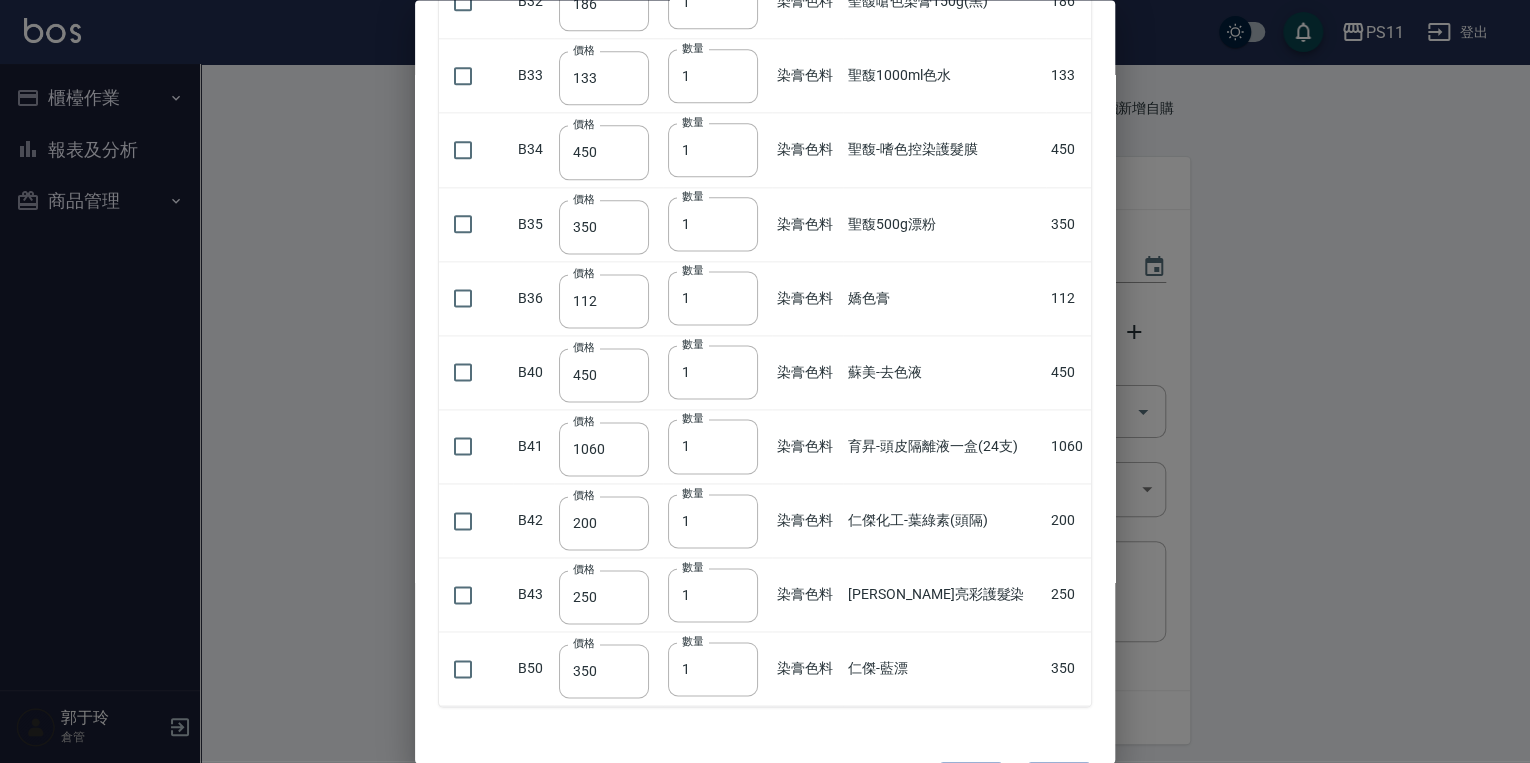 scroll, scrollTop: 1200, scrollLeft: 0, axis: vertical 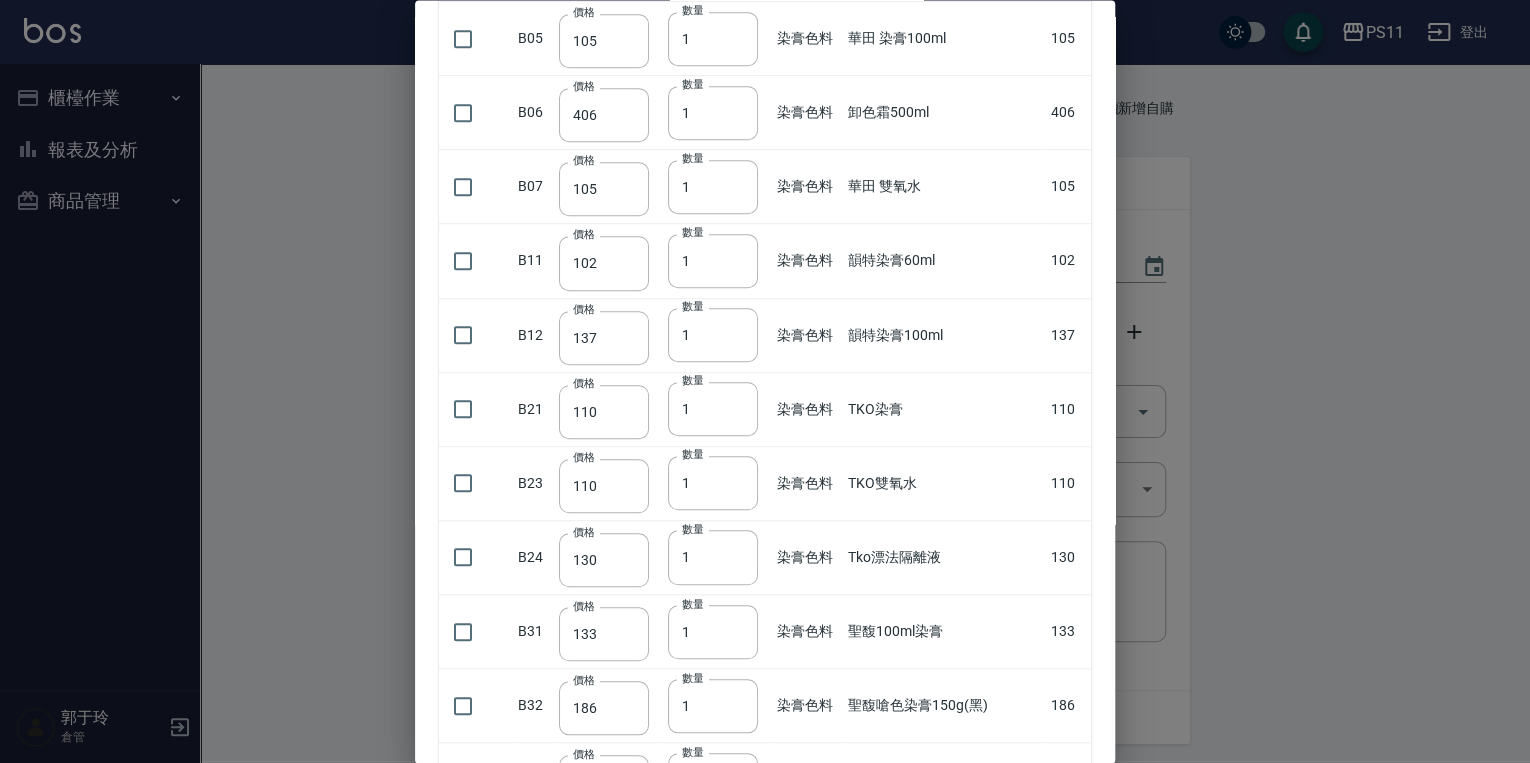 drag, startPoint x: 916, startPoint y: 510, endPoint x: 937, endPoint y: 374, distance: 137.61177 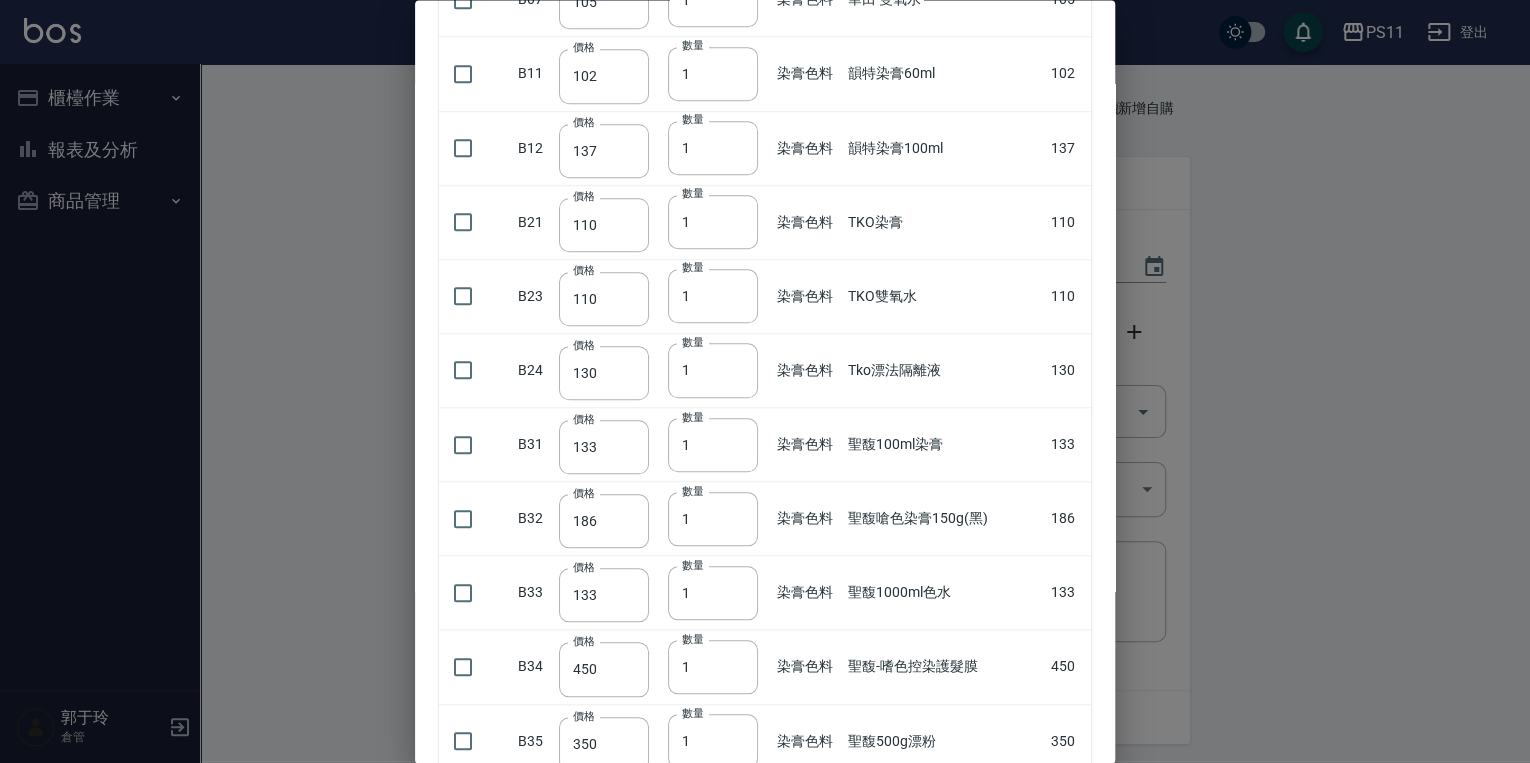 scroll, scrollTop: 599, scrollLeft: 0, axis: vertical 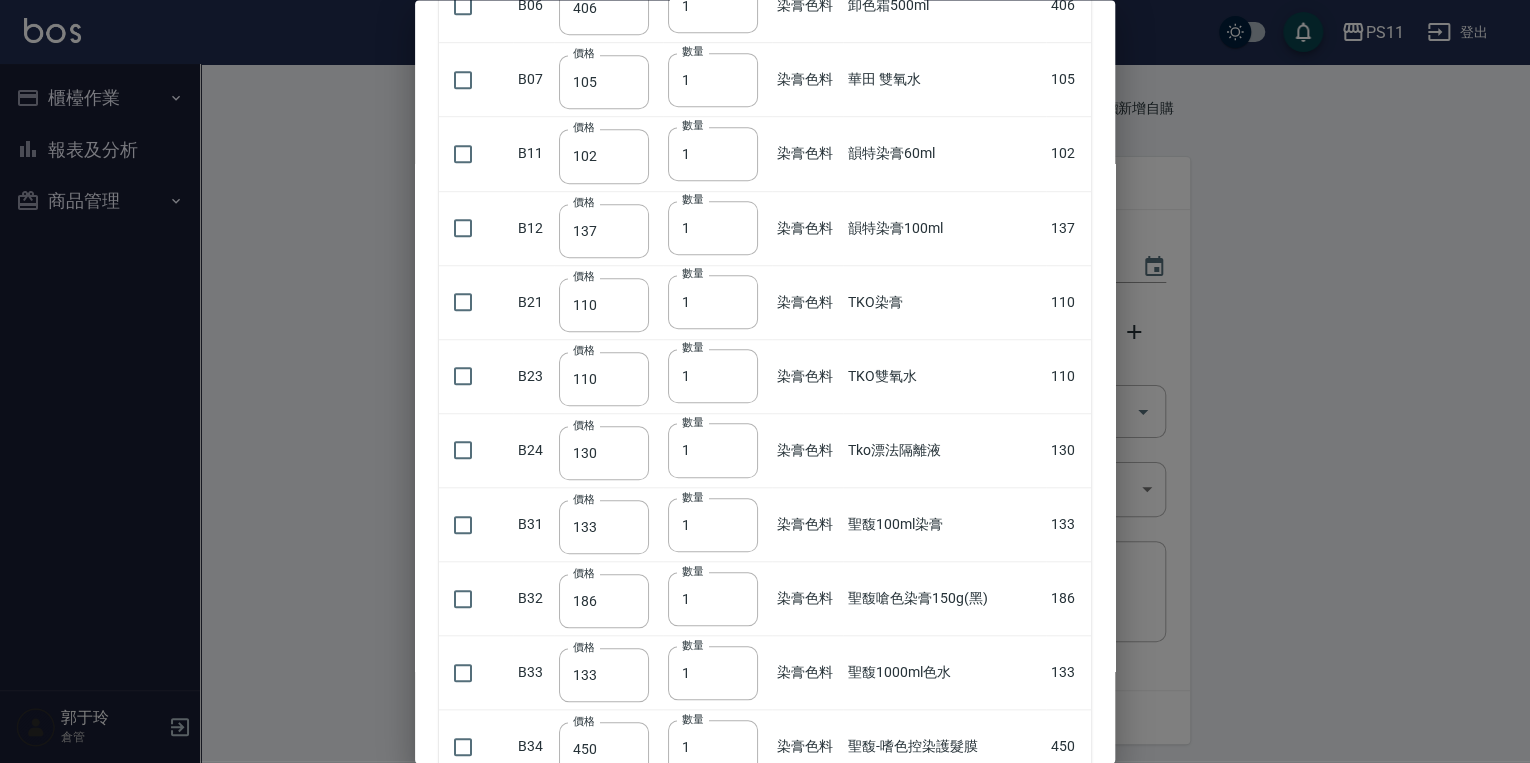 click at bounding box center (765, 381) 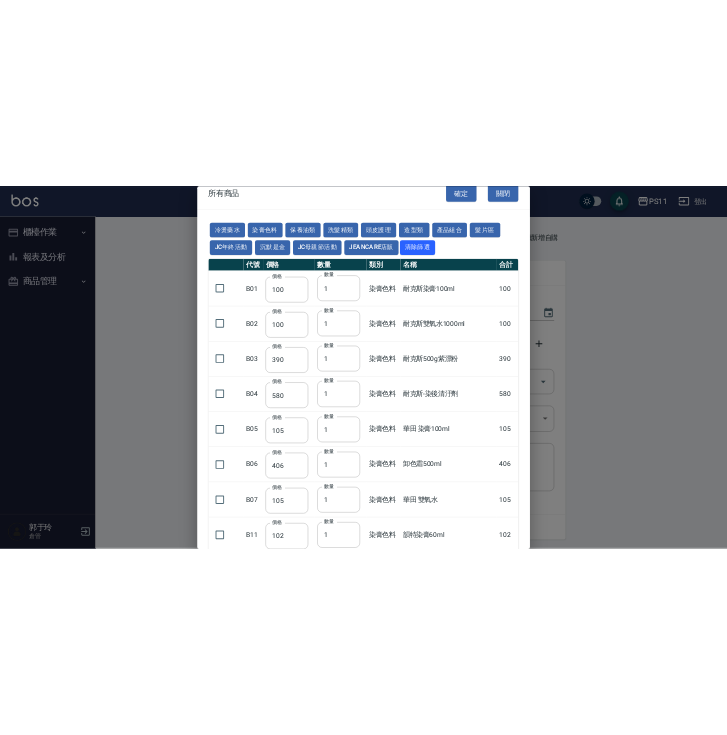 scroll, scrollTop: 0, scrollLeft: 0, axis: both 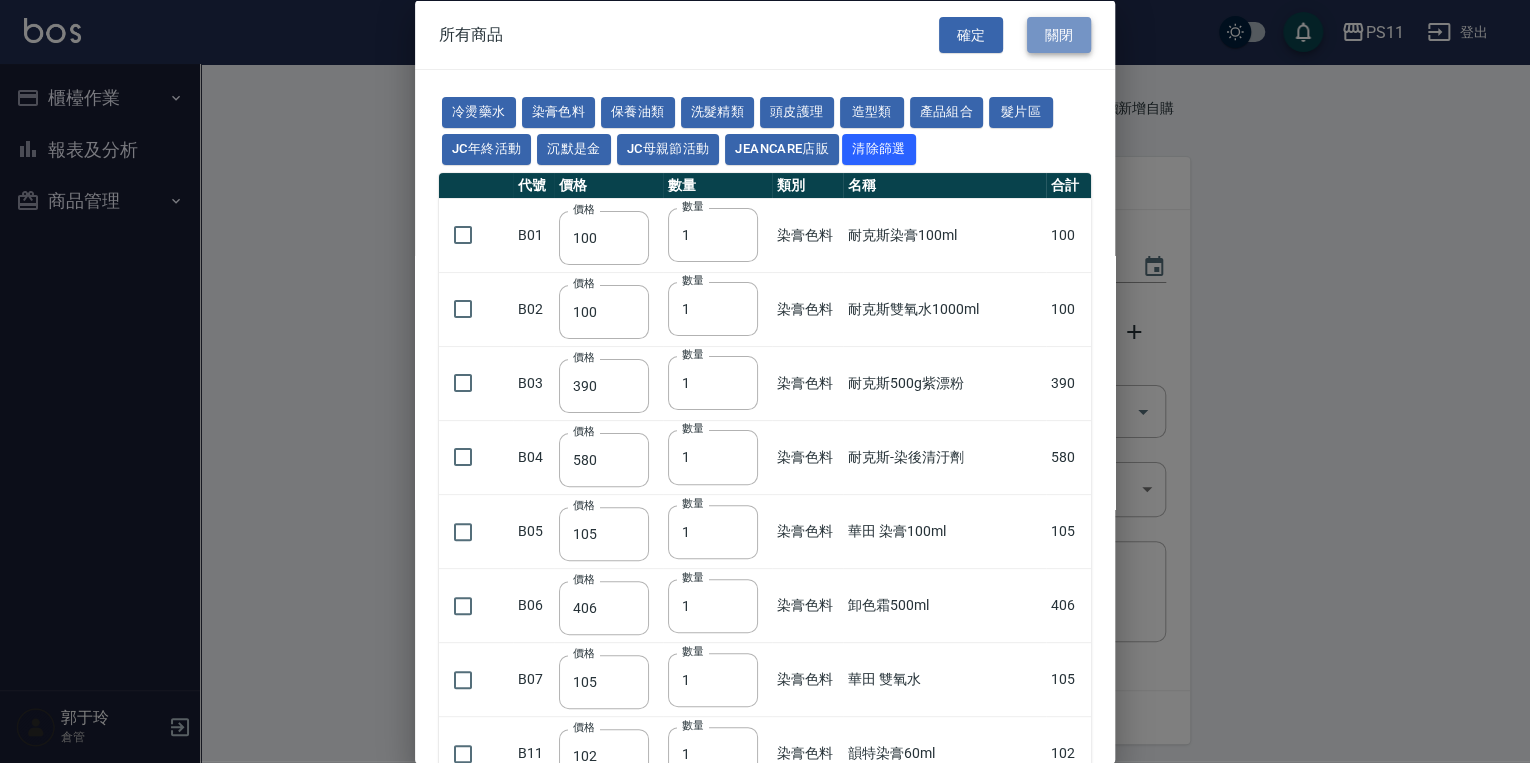click on "關閉" at bounding box center (1059, 34) 